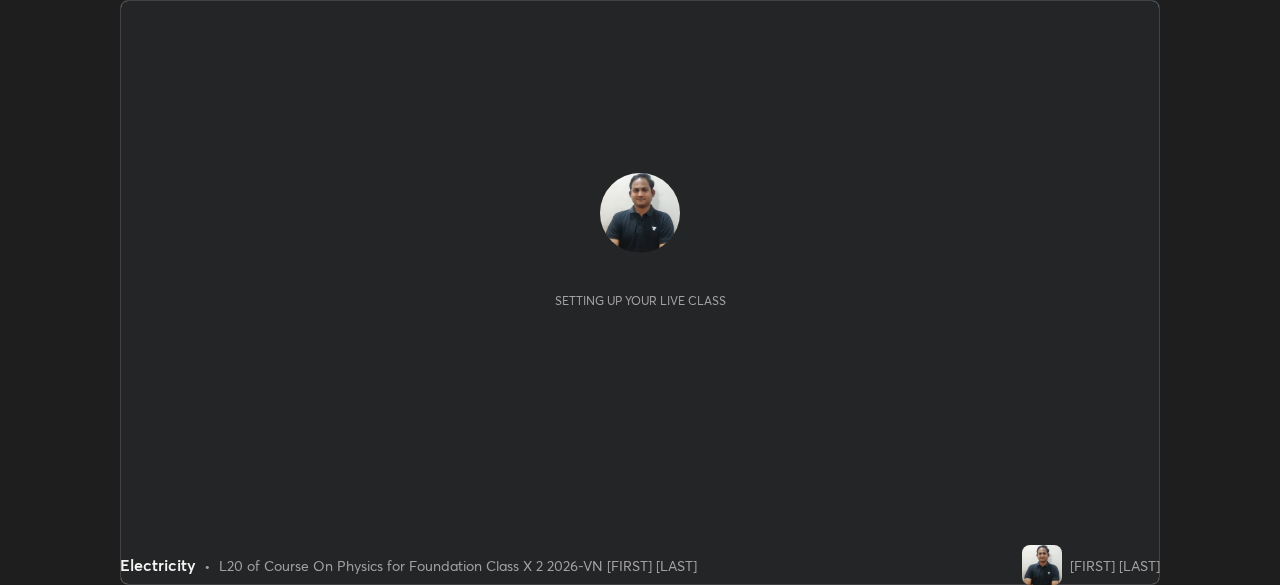 scroll, scrollTop: 0, scrollLeft: 0, axis: both 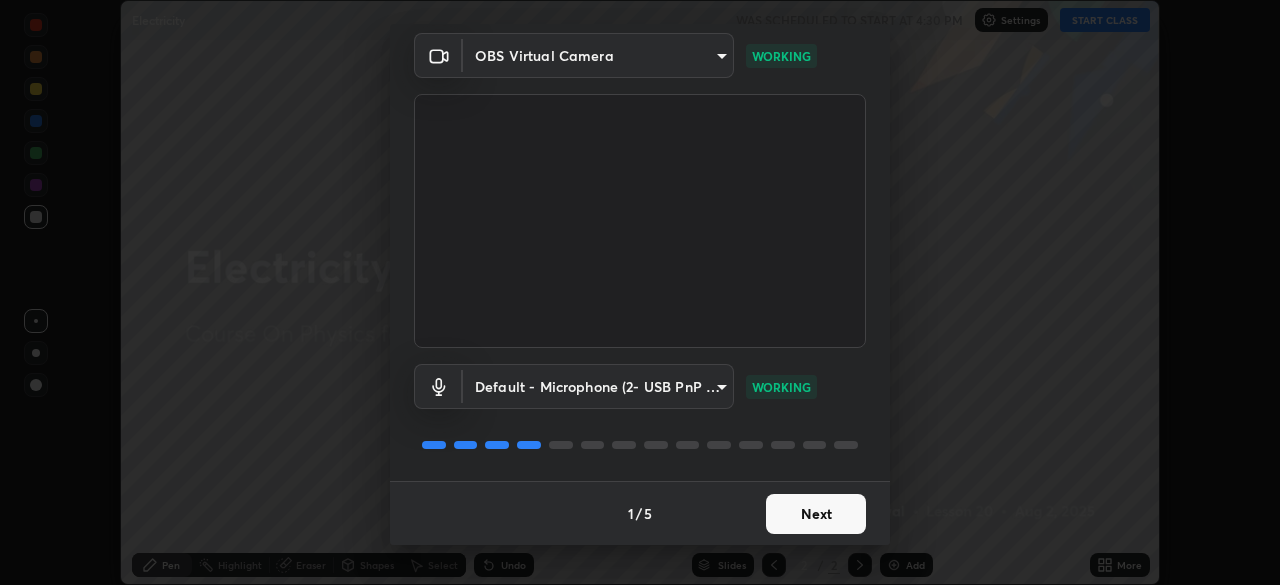 click on "Next" at bounding box center [816, 514] 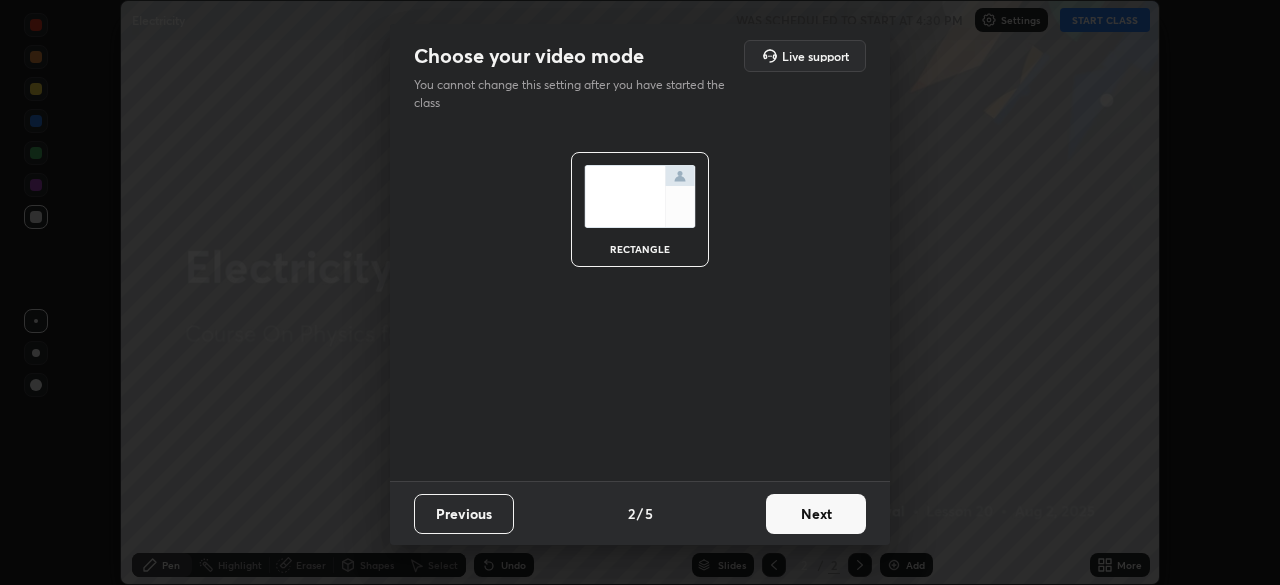 scroll, scrollTop: 0, scrollLeft: 0, axis: both 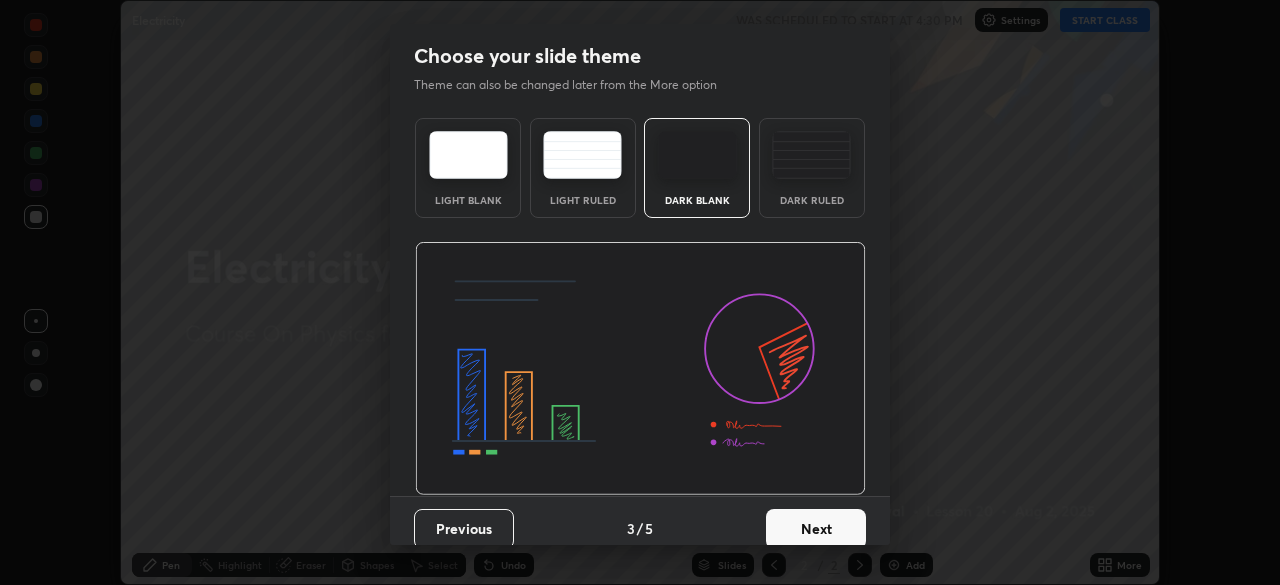 click on "Next" at bounding box center (816, 529) 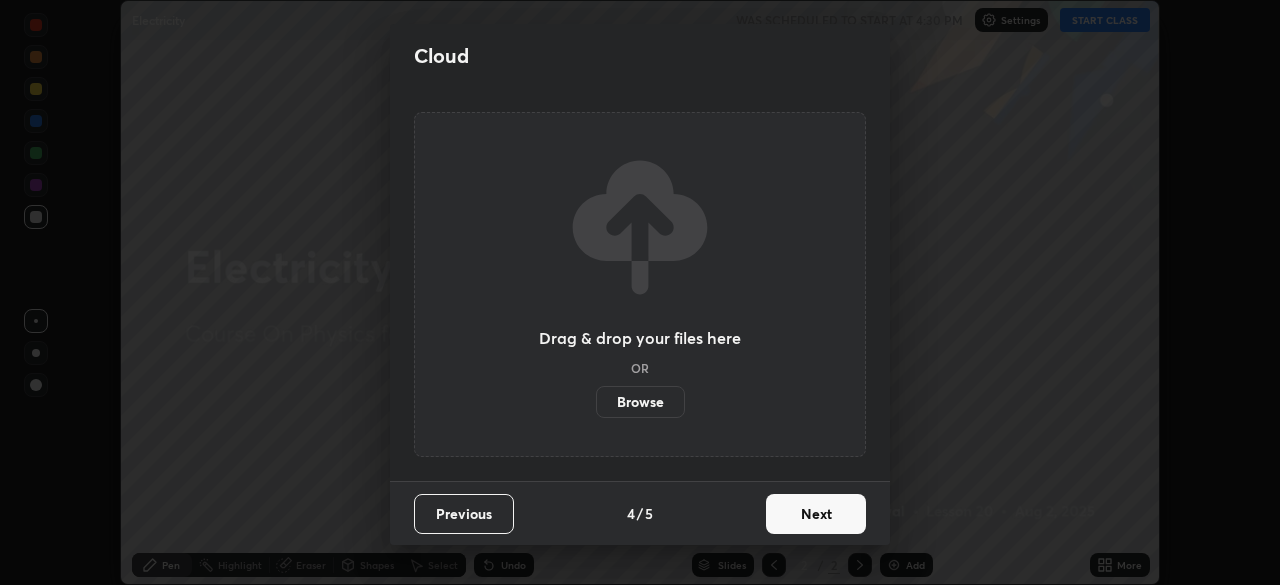 click on "Next" at bounding box center [816, 514] 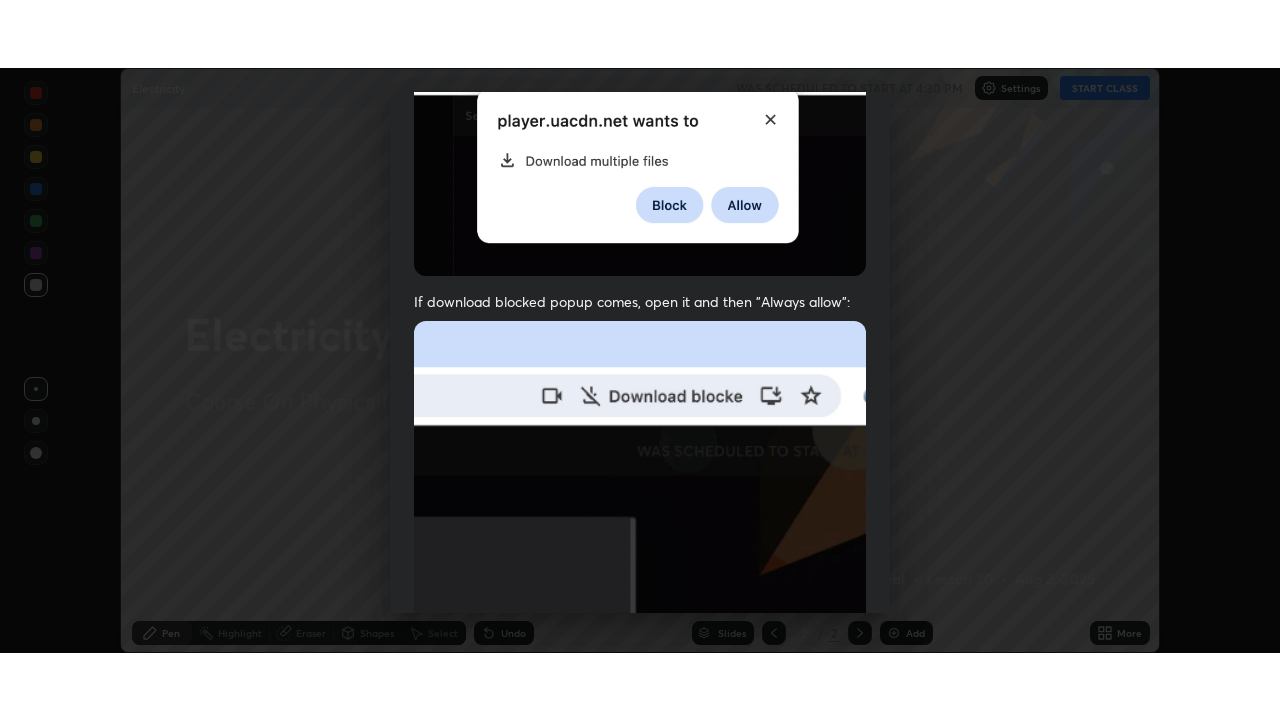 scroll, scrollTop: 479, scrollLeft: 0, axis: vertical 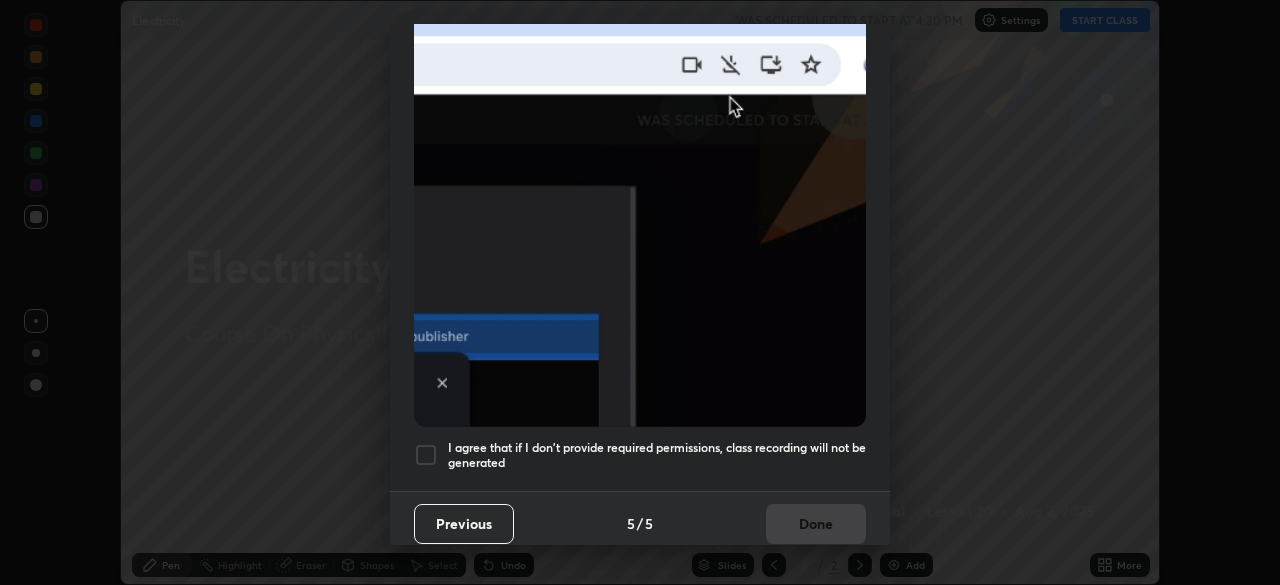 click on "I agree that if I don't provide required permissions, class recording will not be generated" at bounding box center (657, 455) 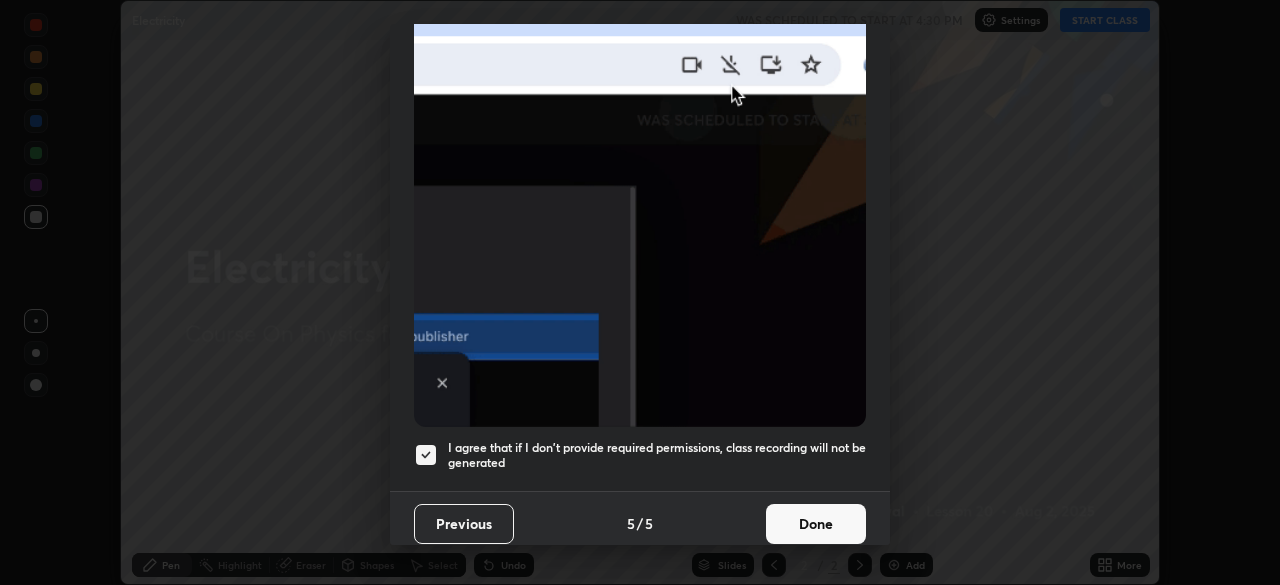 click on "I agree that if I don't provide required permissions, class recording will not be generated" at bounding box center [657, 455] 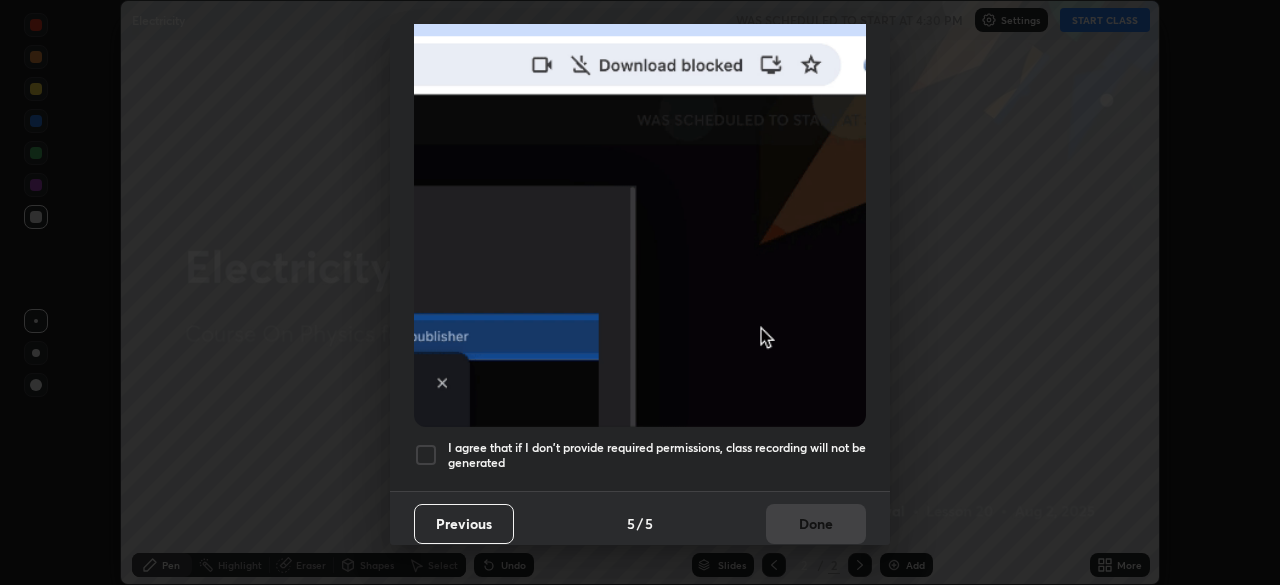 click on "Allow "Download multiple files" if prompted: If download blocked popup comes, open it and then "Always allow": I agree that if I don't provide required permissions, class recording will not be generated" at bounding box center [640, 70] 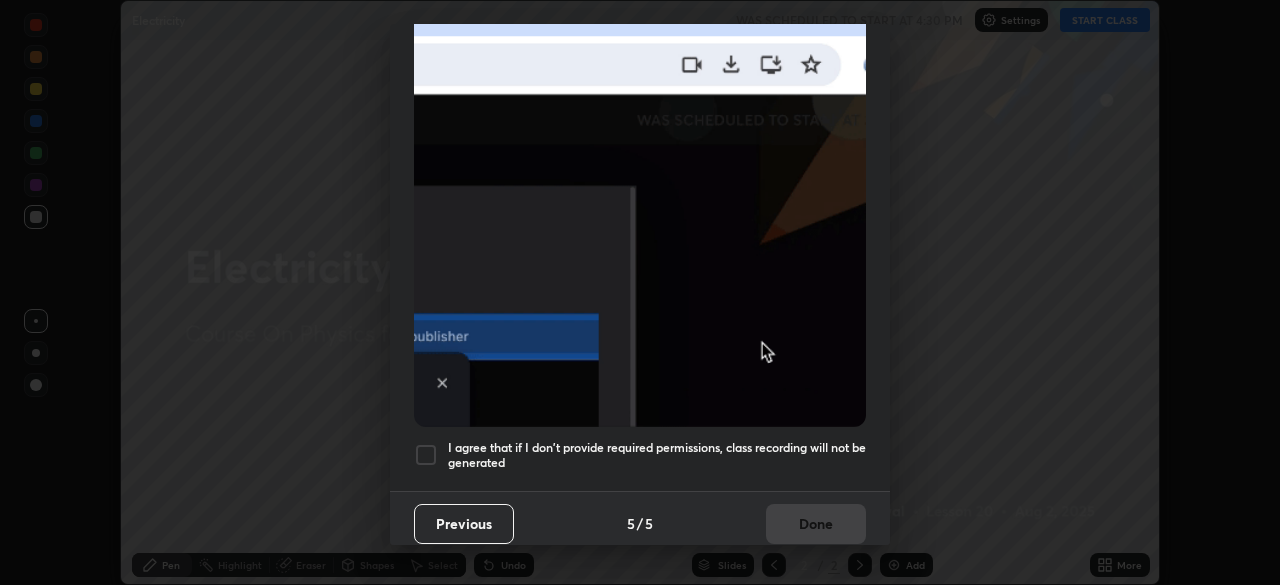 click on "I agree that if I don't provide required permissions, class recording will not be generated" at bounding box center [657, 455] 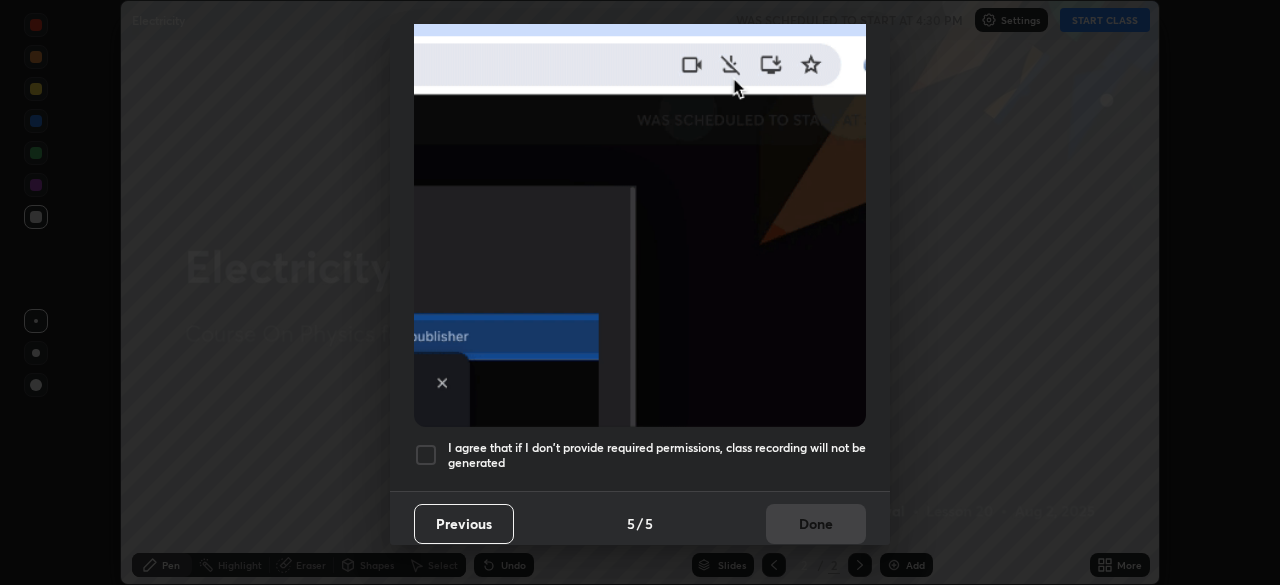 click on "Done" at bounding box center [816, 524] 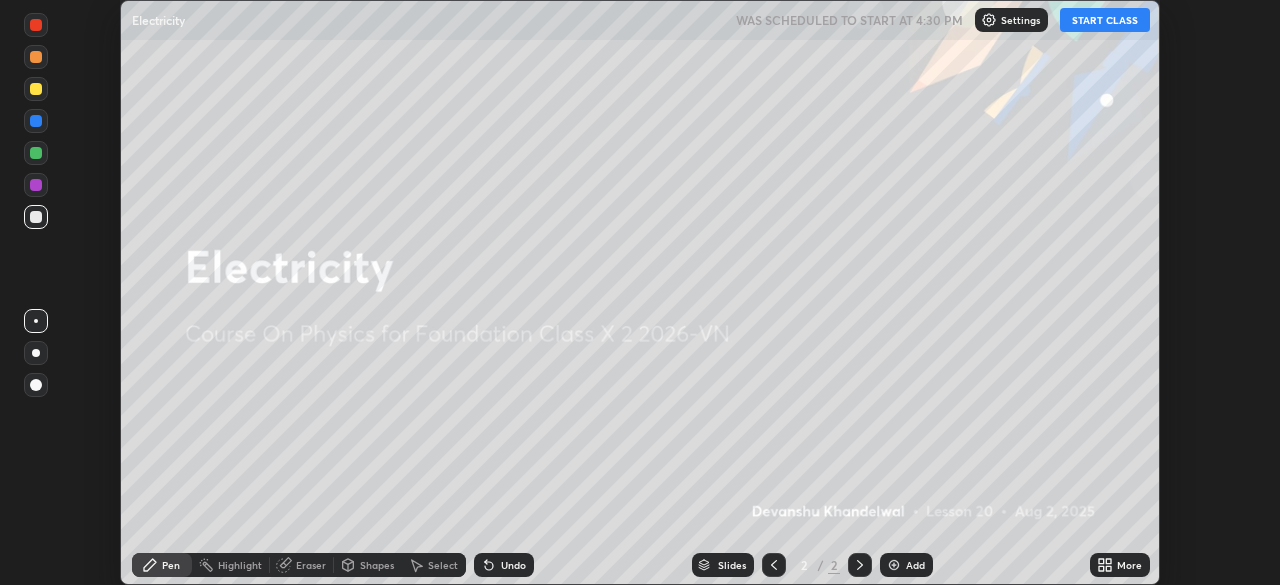 click on "START CLASS" at bounding box center (1105, 20) 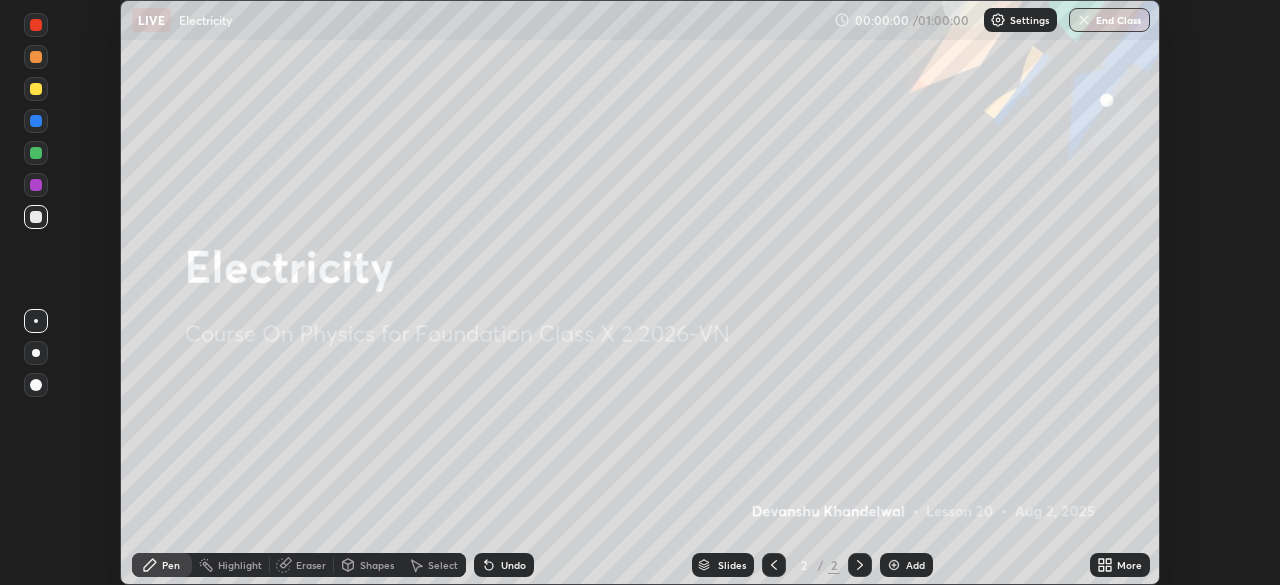 click 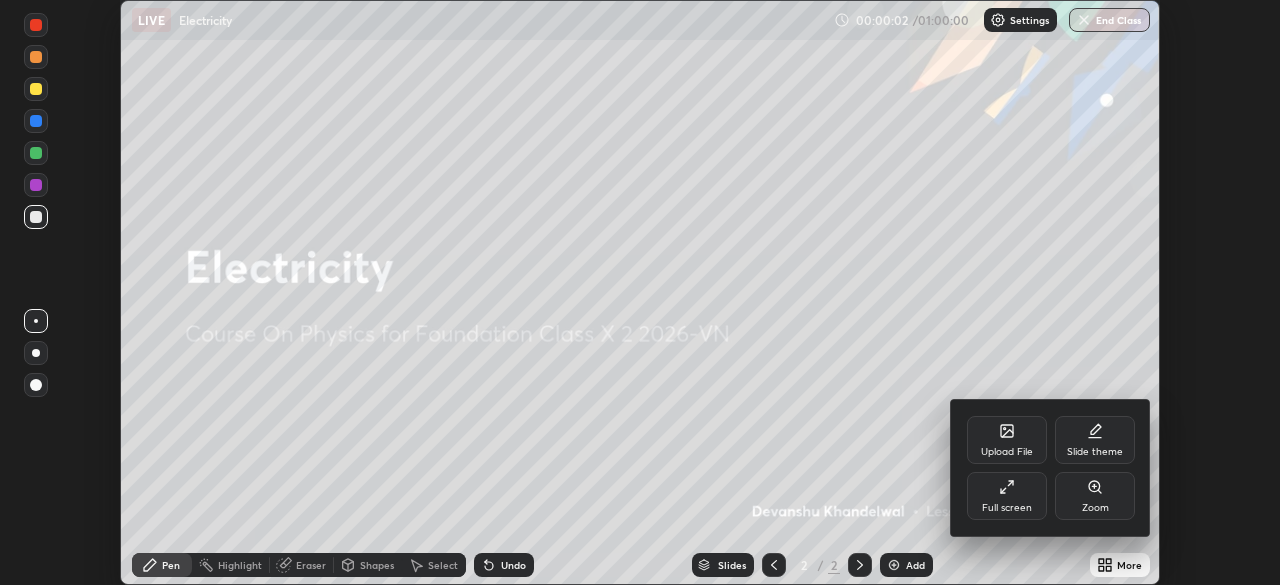 click on "Full screen" at bounding box center [1007, 496] 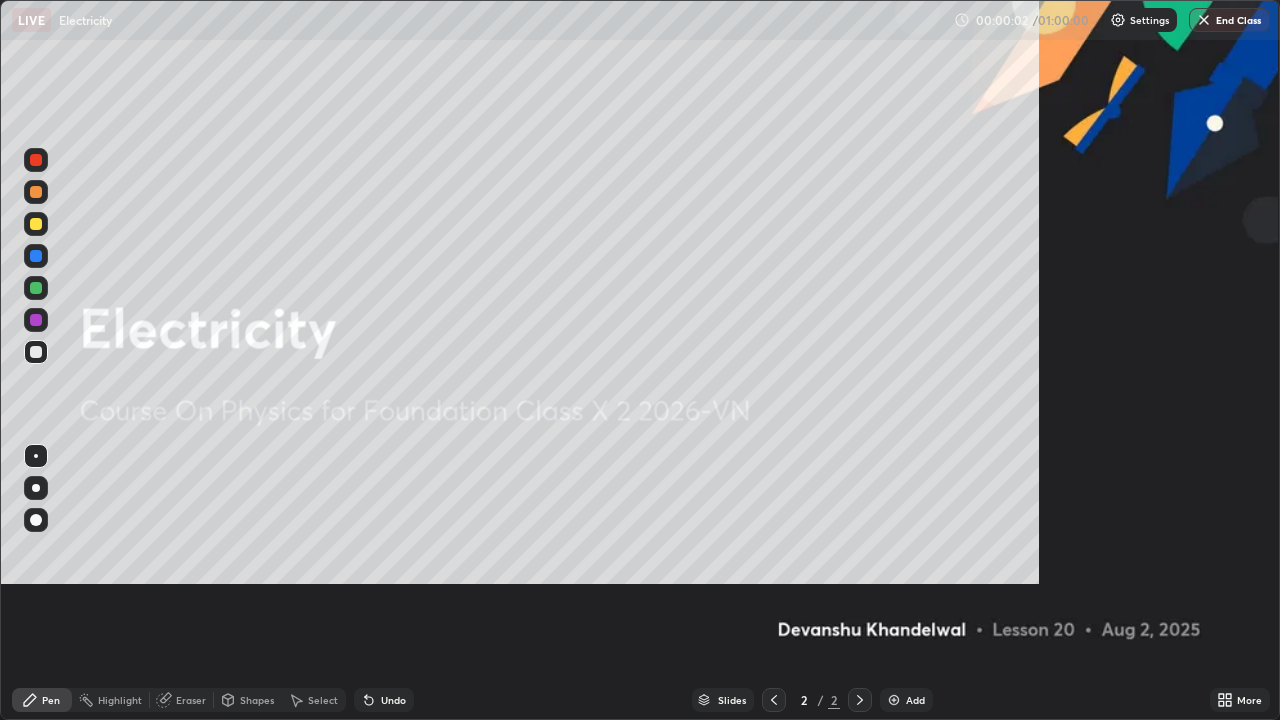 scroll, scrollTop: 99280, scrollLeft: 98720, axis: both 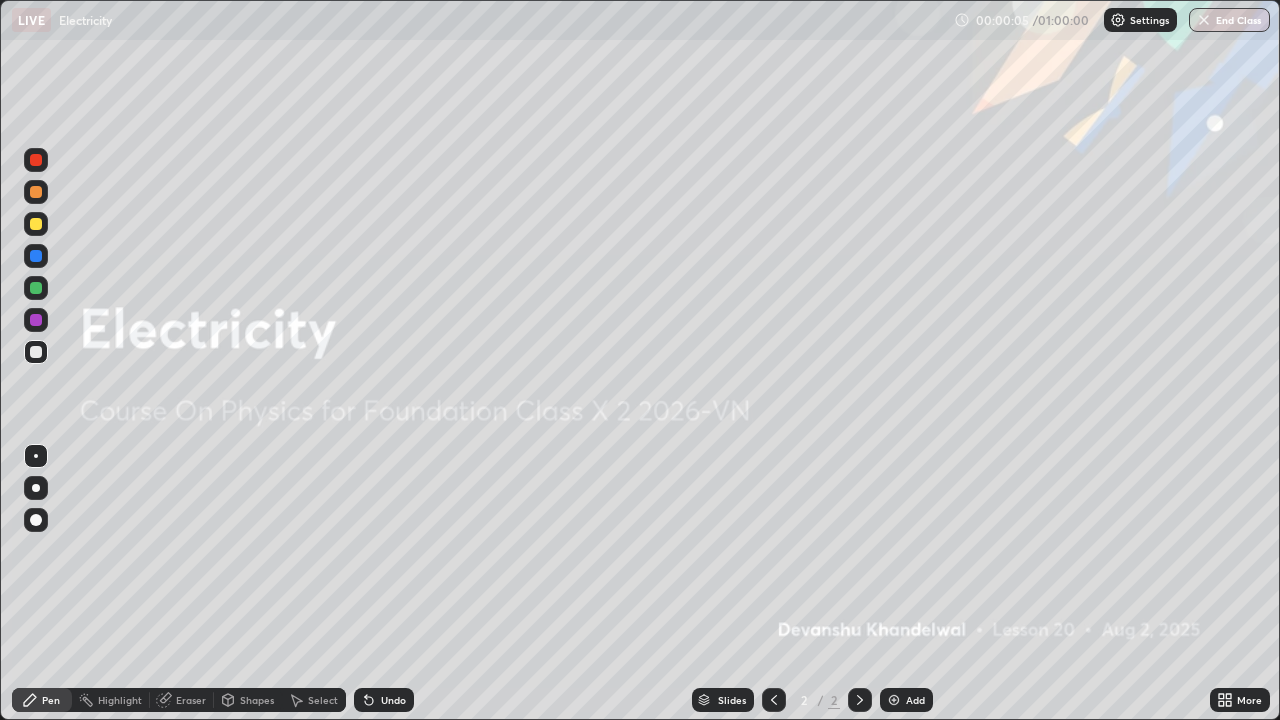 click on "Add" at bounding box center (915, 700) 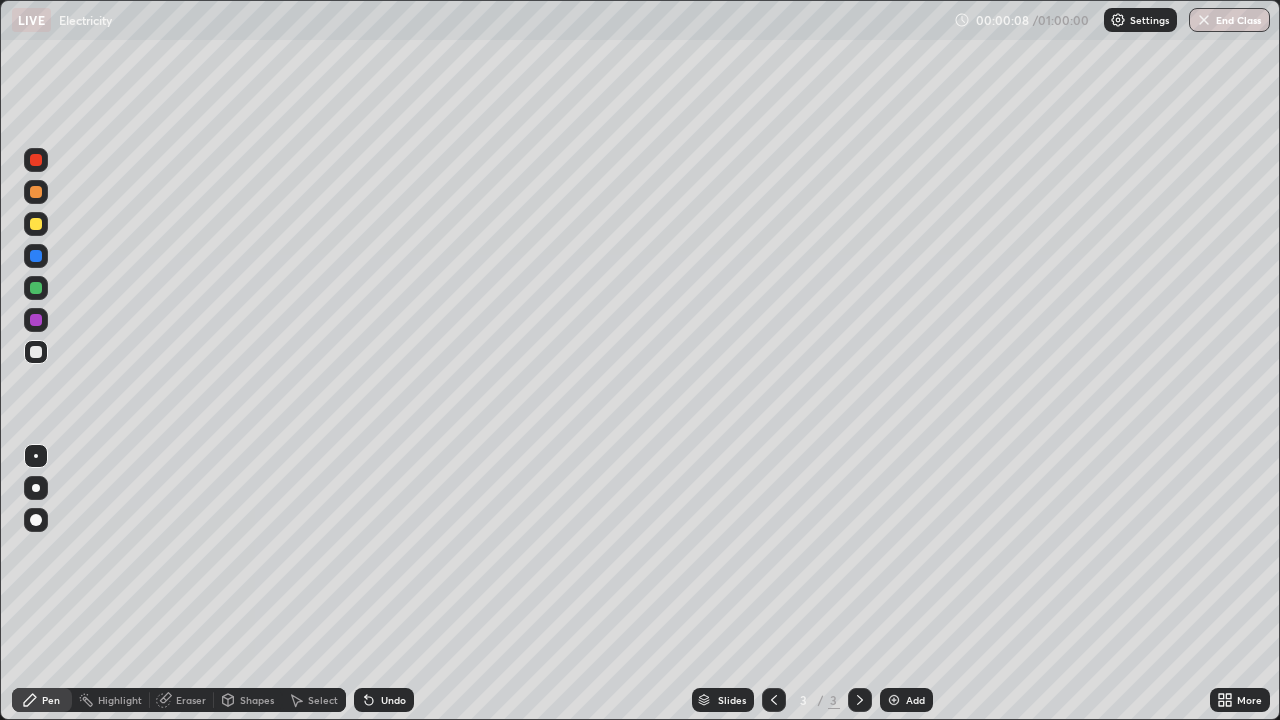 click at bounding box center [1118, 20] 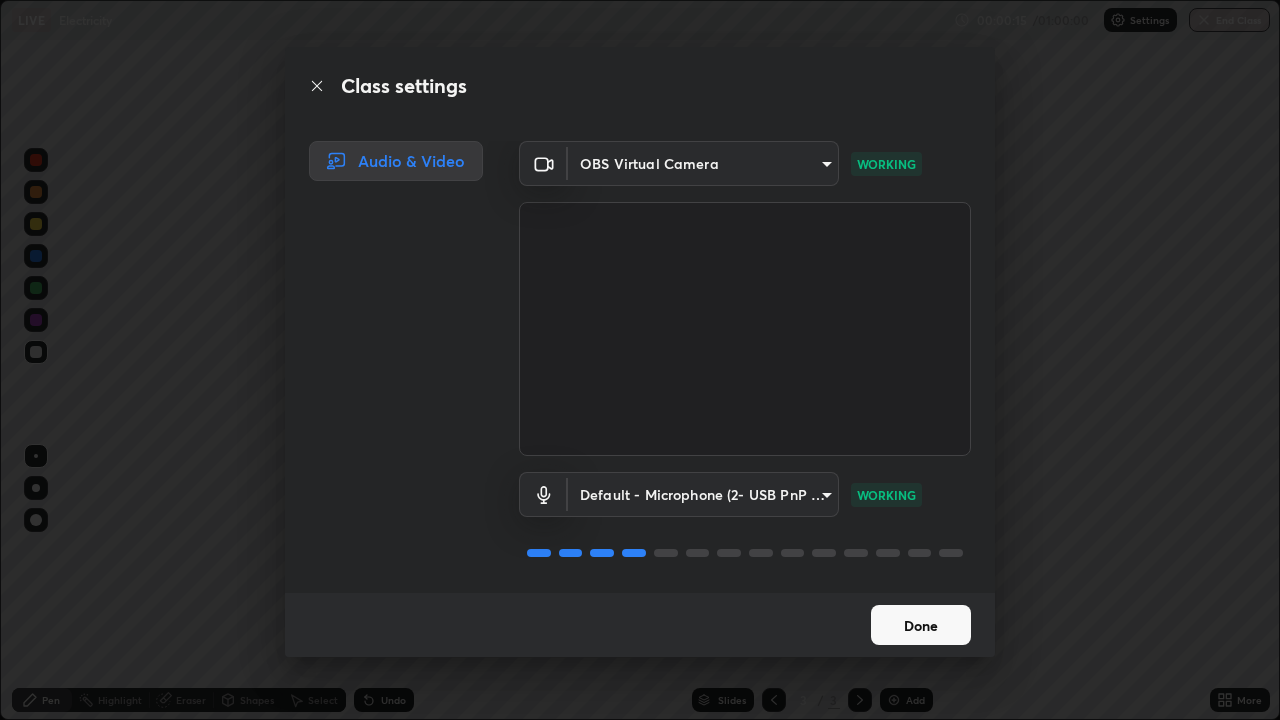 click on "Done" at bounding box center (921, 625) 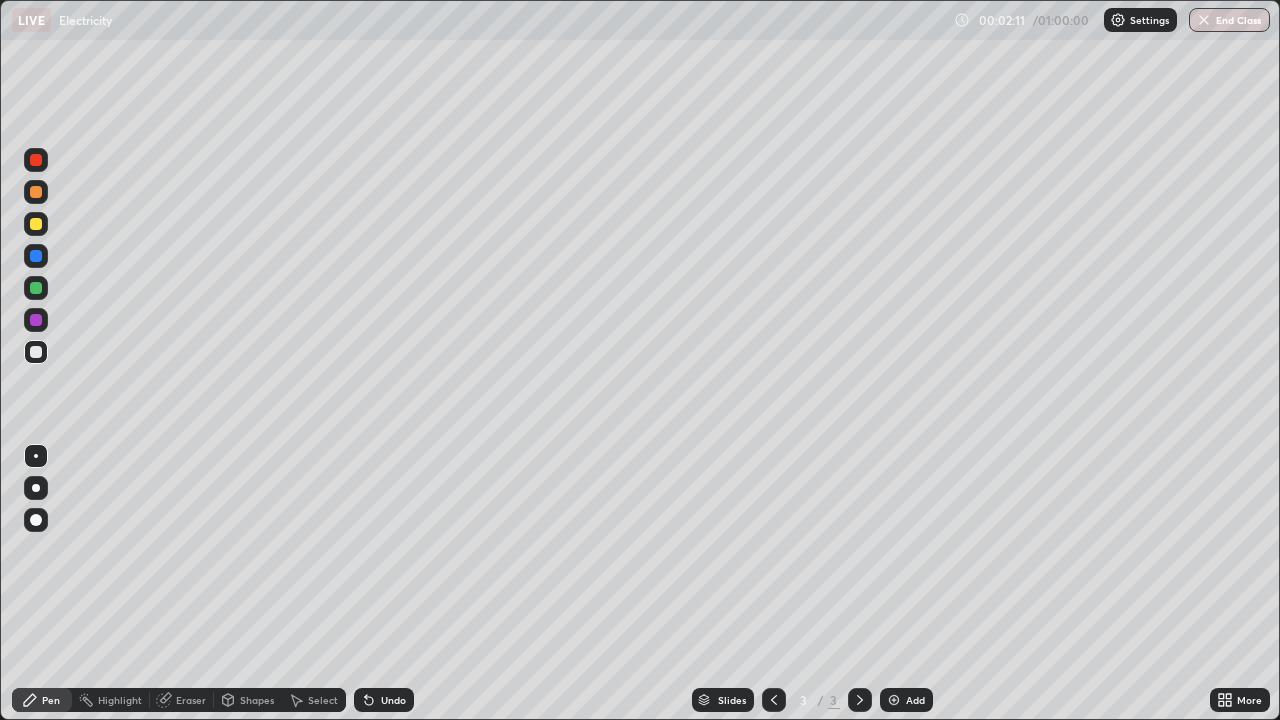 click on "Undo" at bounding box center [393, 700] 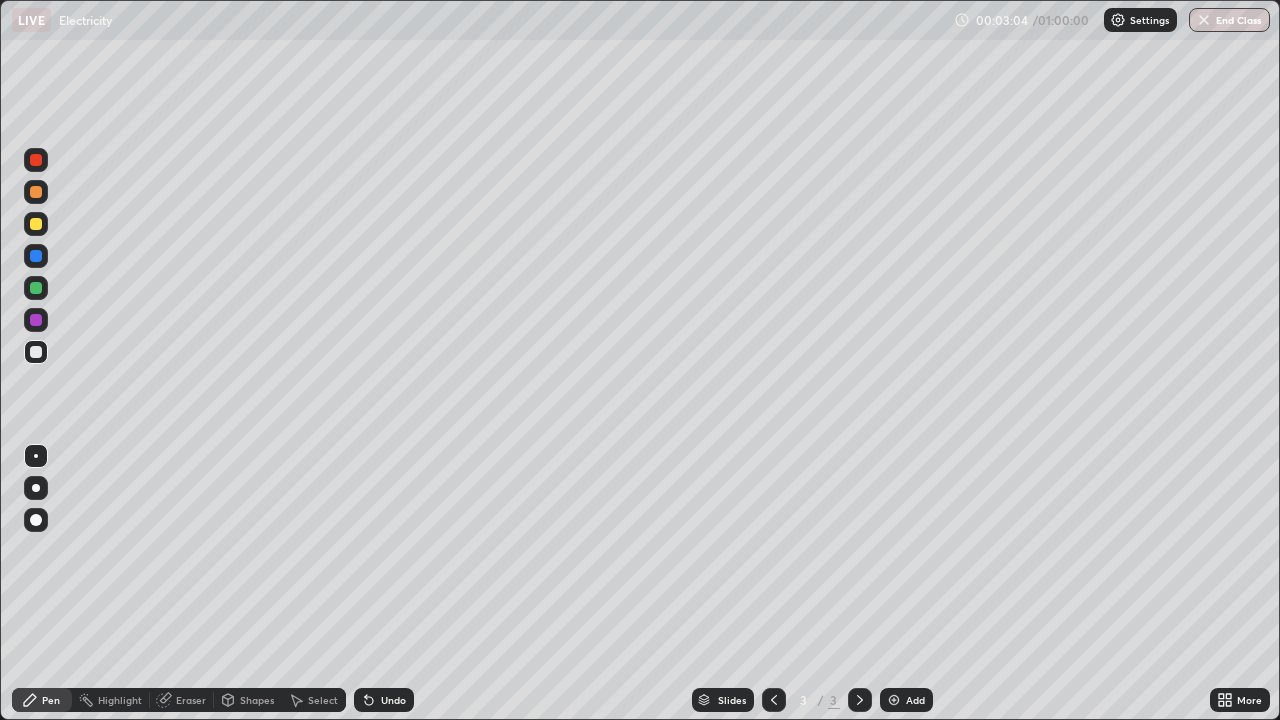 click on "Undo" at bounding box center [393, 700] 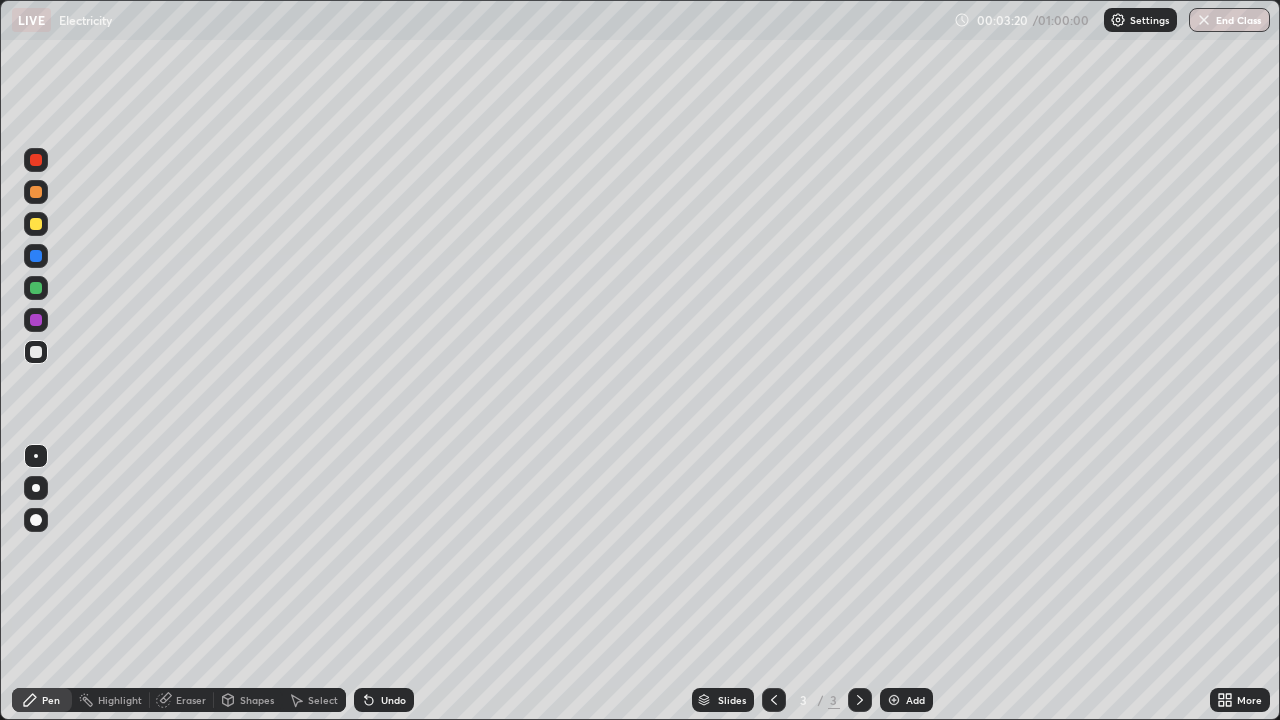 click on "Add" at bounding box center (906, 700) 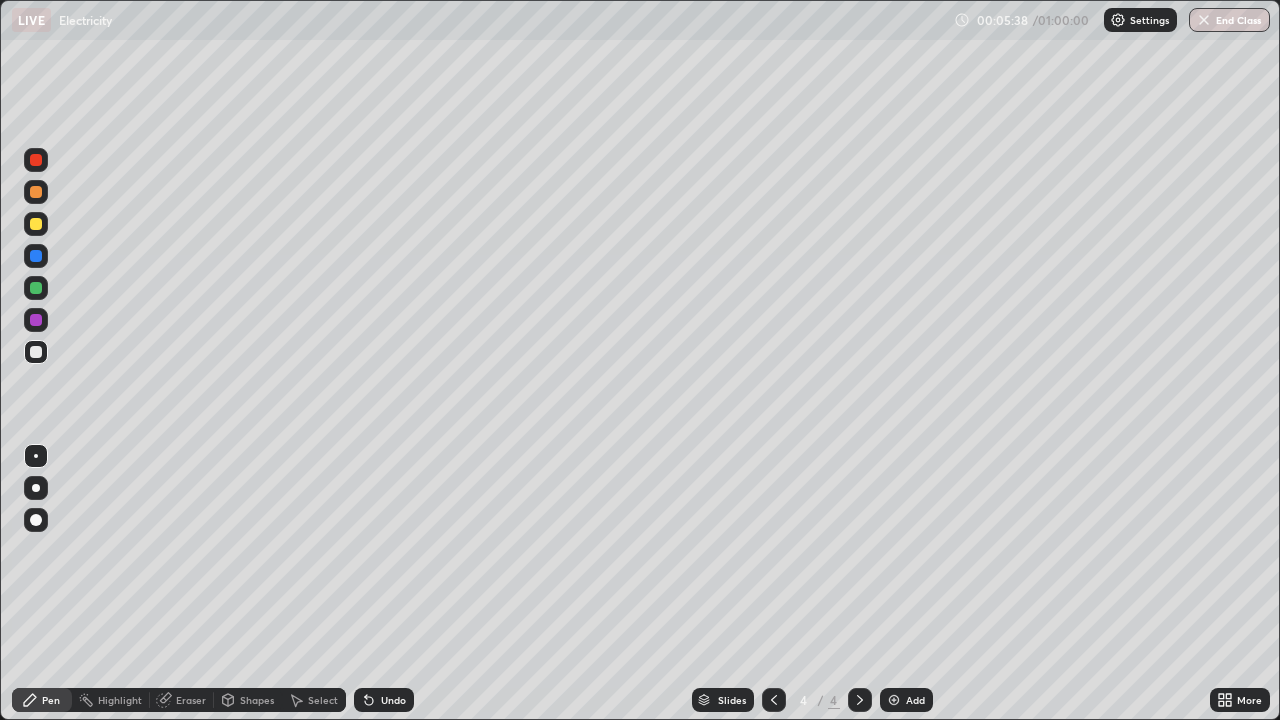 click 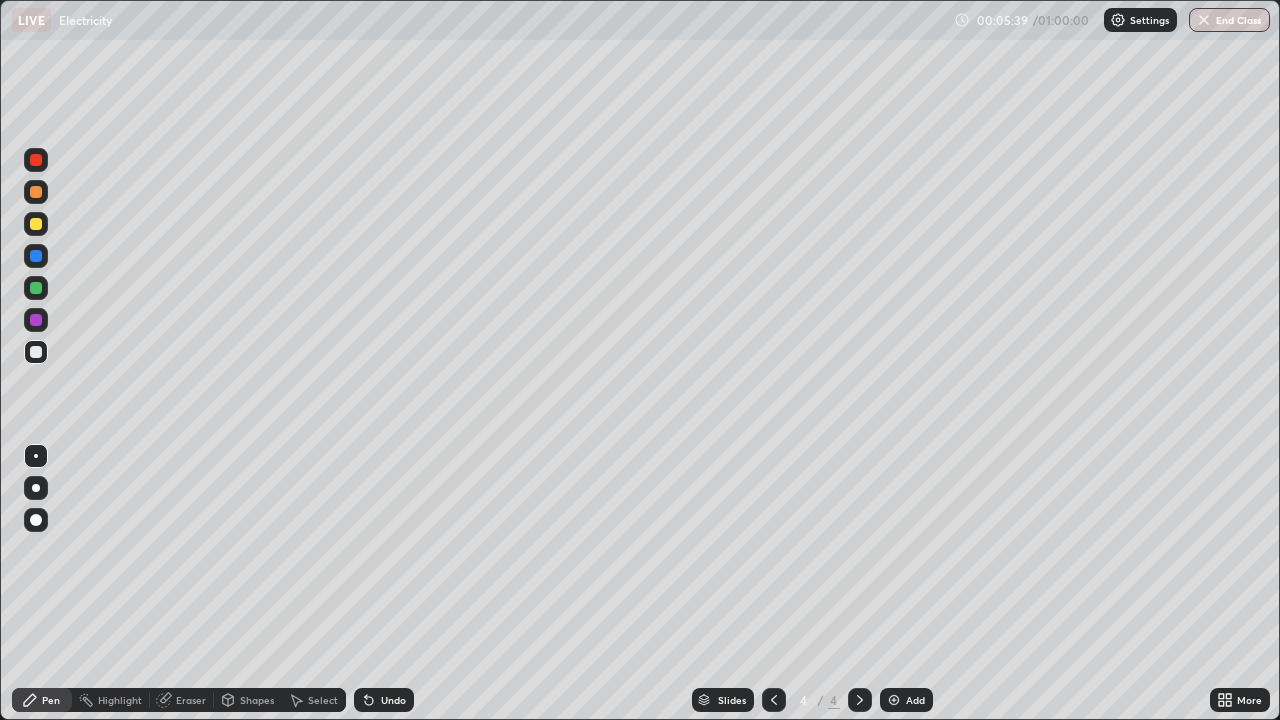 click 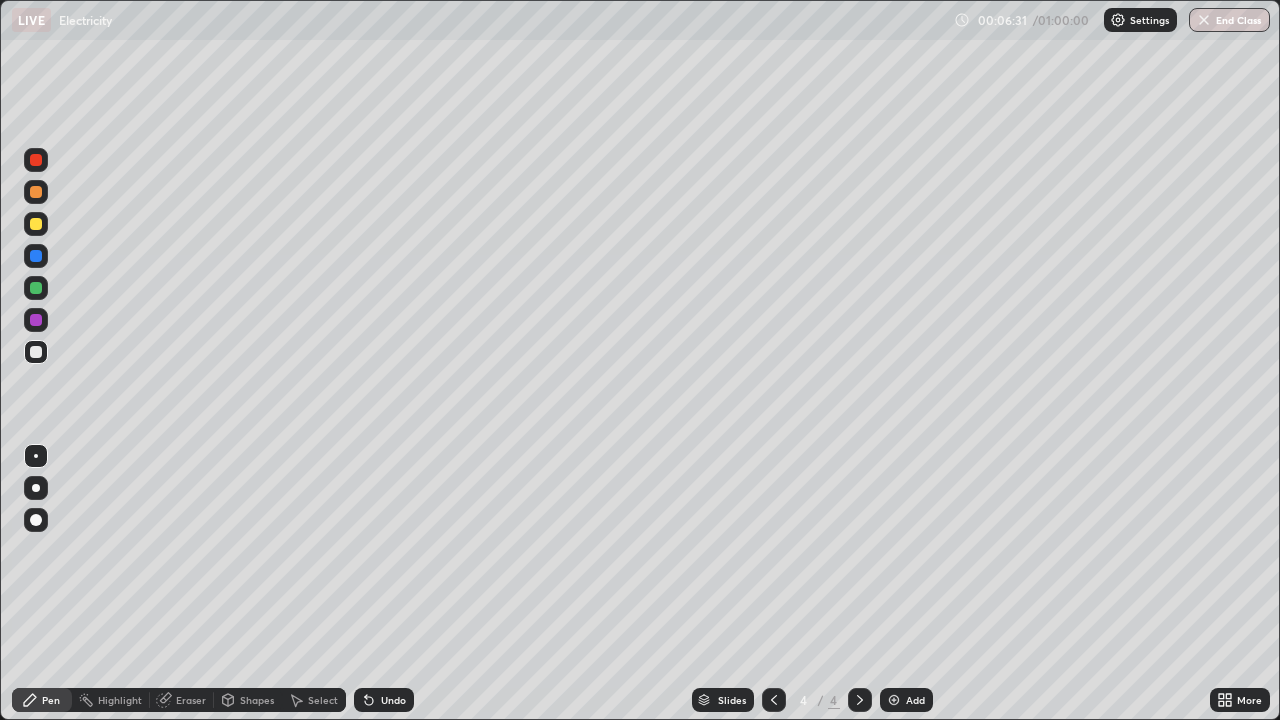 click on "Undo" at bounding box center [384, 700] 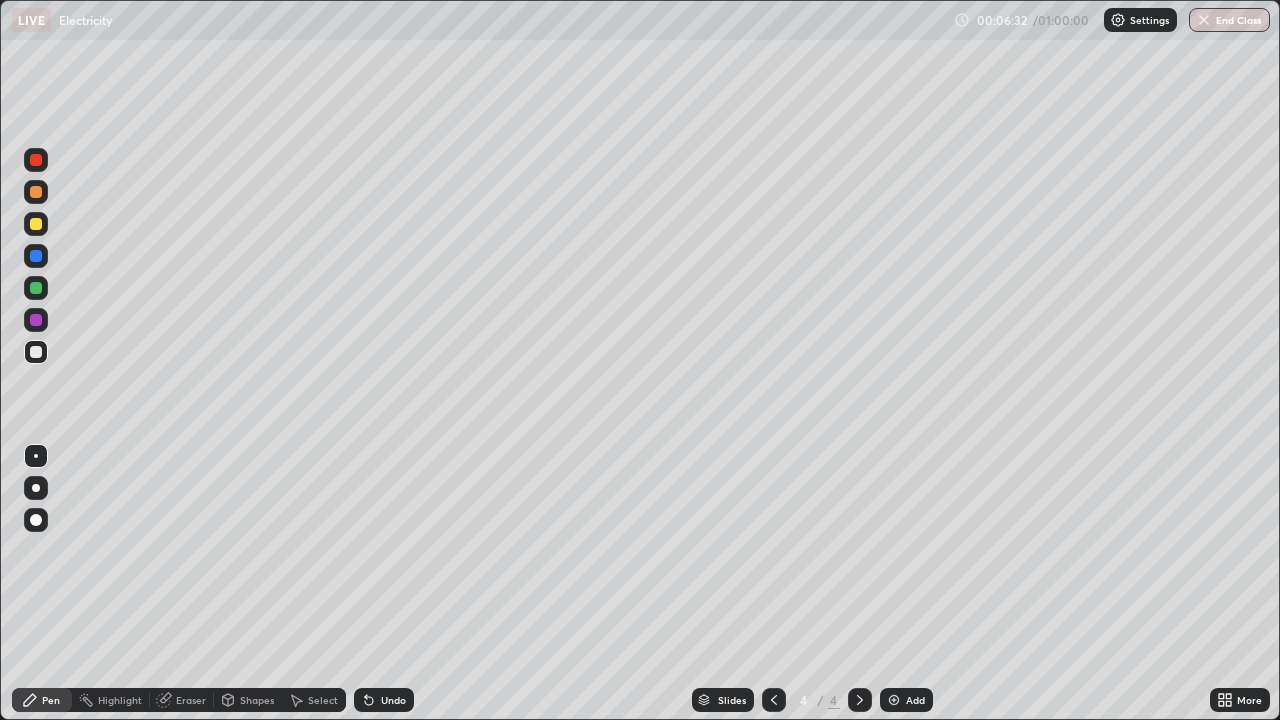 click on "Undo" at bounding box center [384, 700] 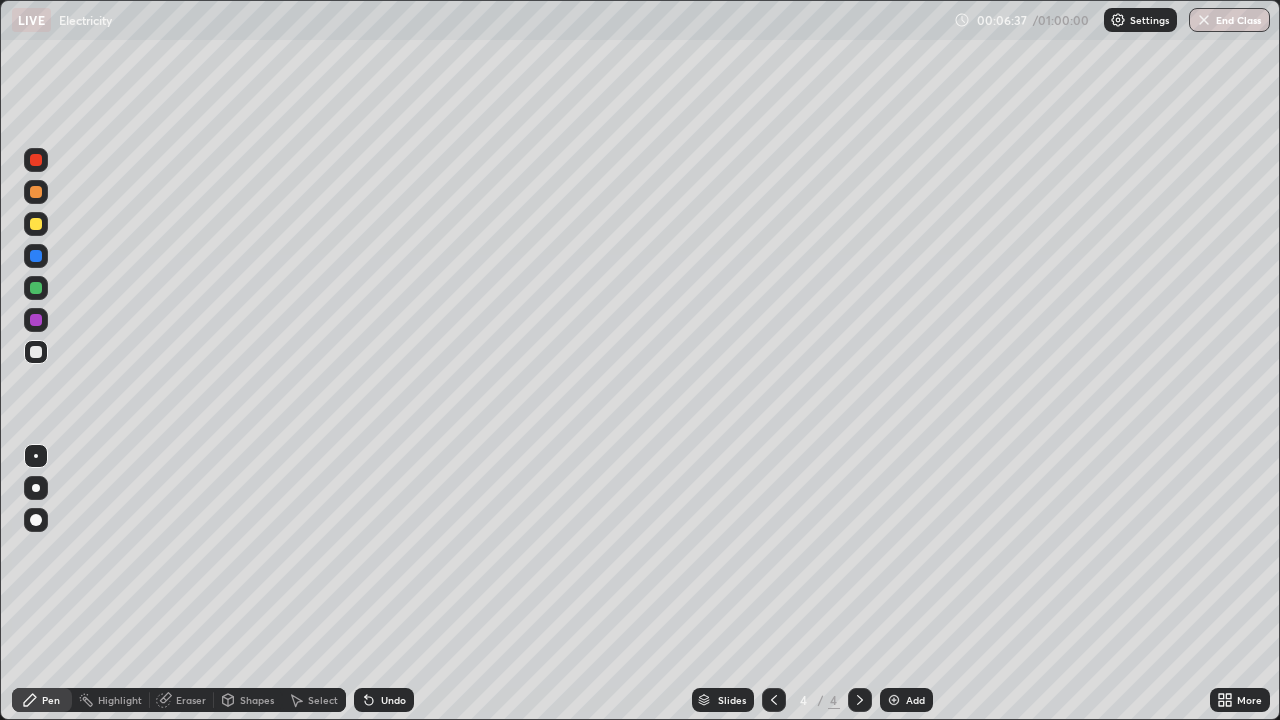 click on "Select" at bounding box center [323, 700] 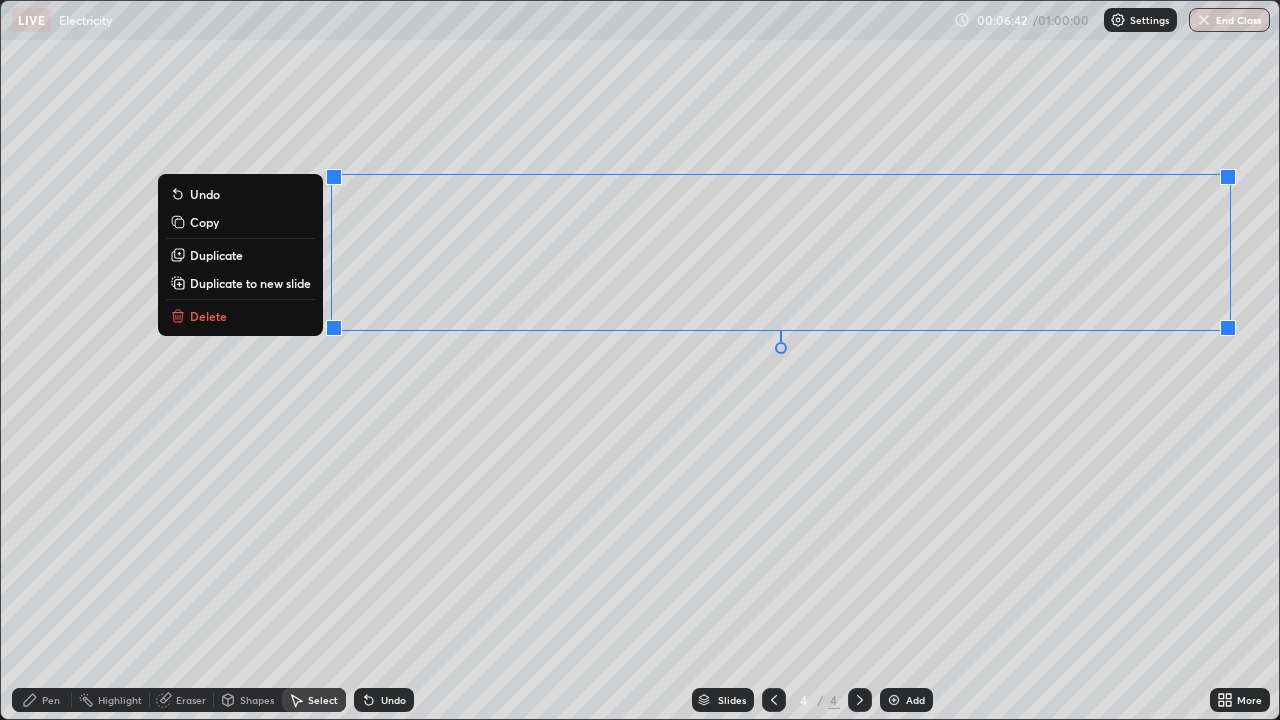 click on "0 ° Undo Copy Duplicate Duplicate to new slide Delete" at bounding box center [640, 360] 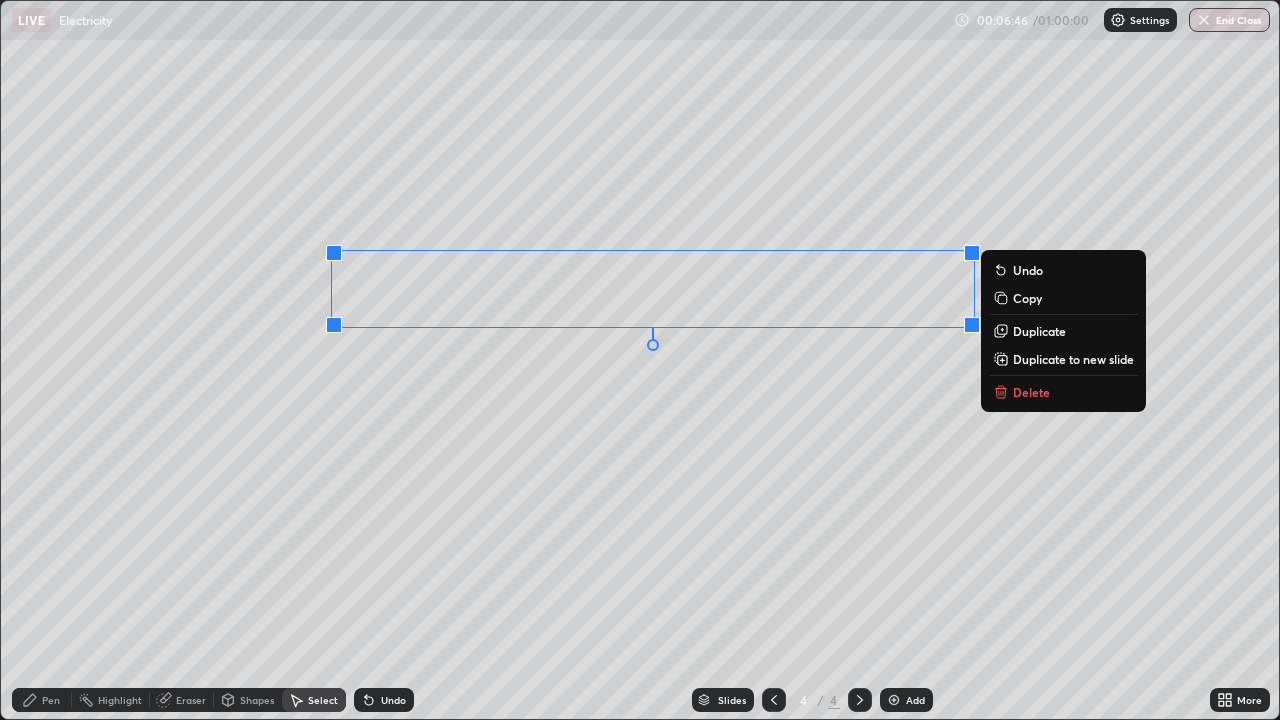 click on "Copy" at bounding box center [1027, 298] 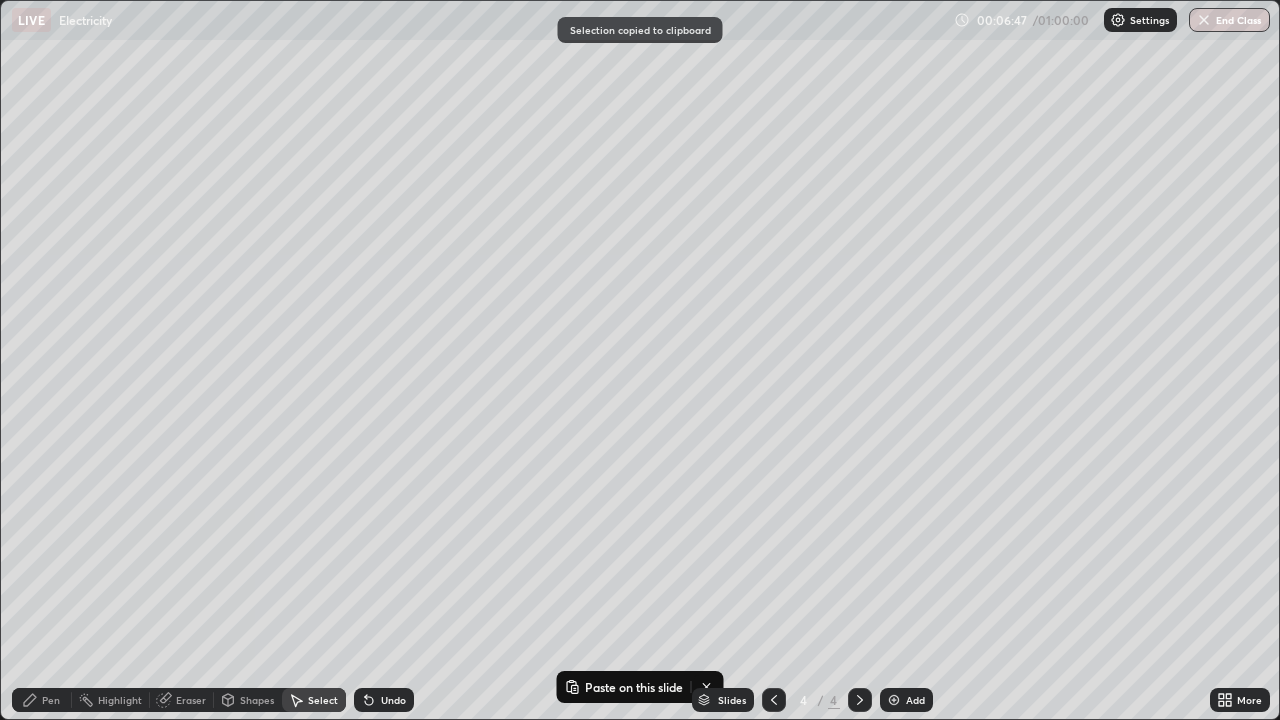 click on "0 ° Undo Copy Paste here Duplicate Duplicate to new slide Delete" at bounding box center [640, 360] 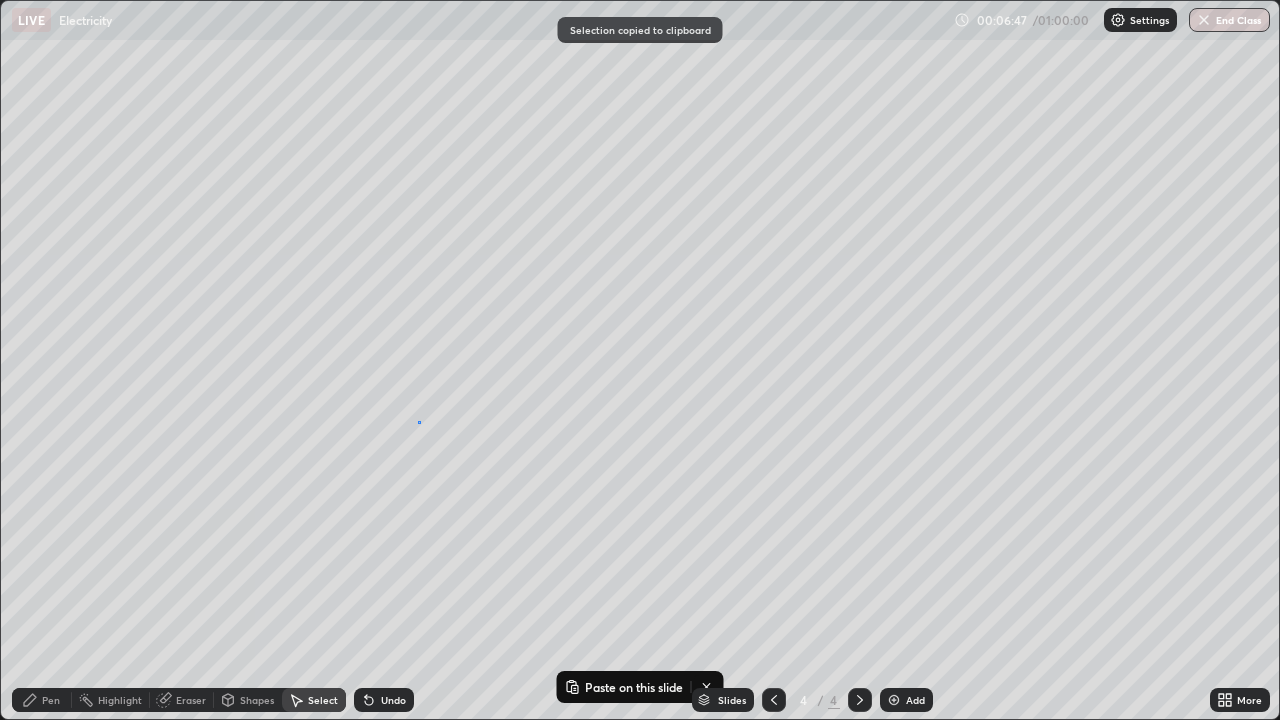 click on "0 ° Undo Copy Paste here Duplicate Duplicate to new slide Delete" at bounding box center [640, 360] 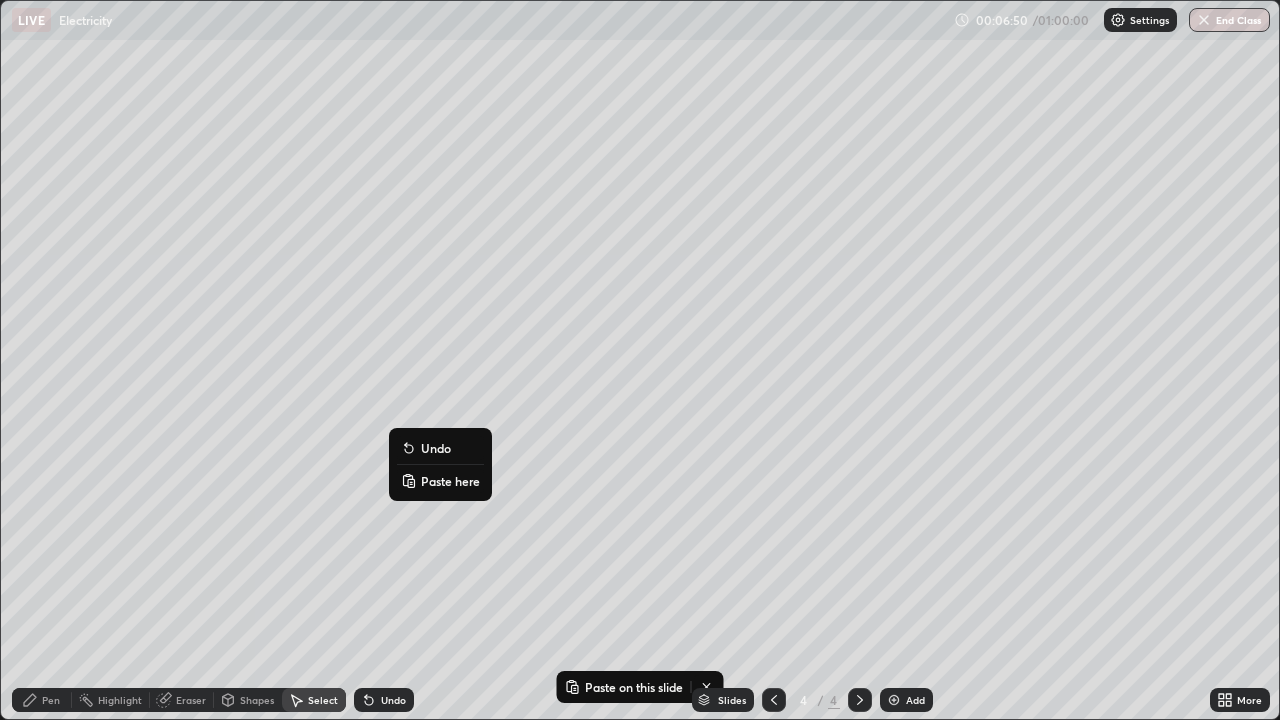 click on "Paste here" at bounding box center (450, 481) 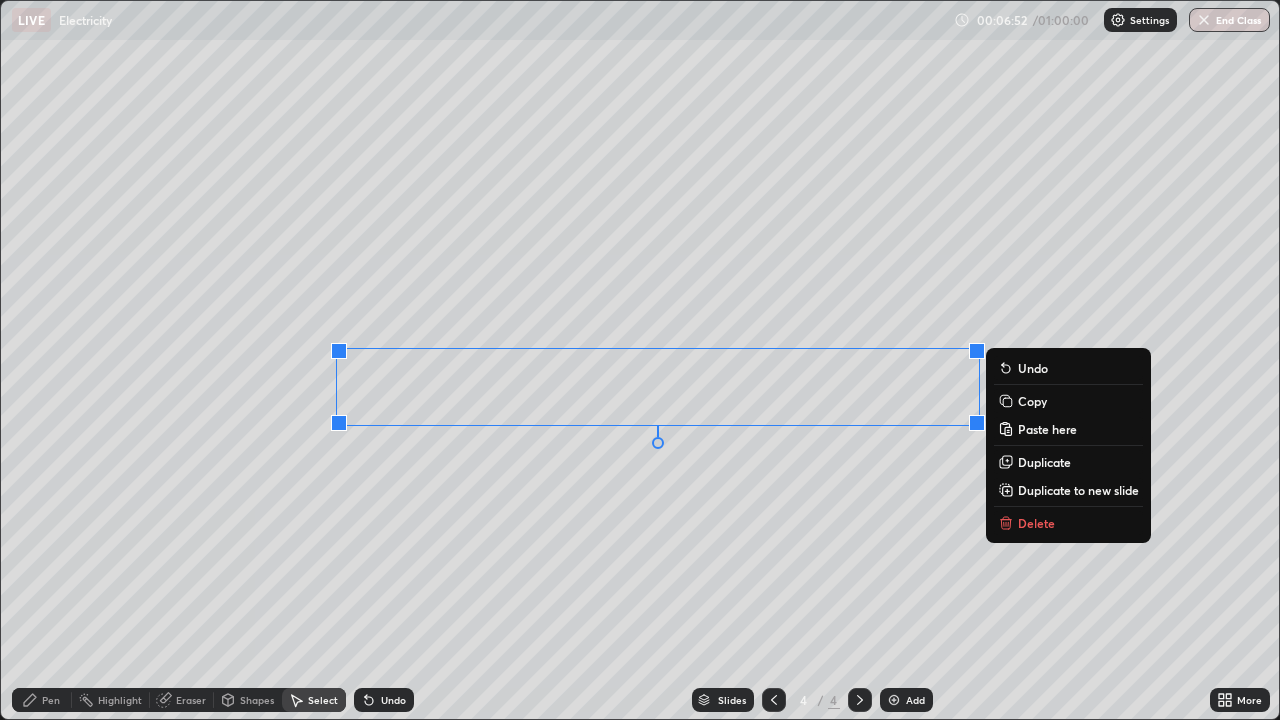 click on "0 ° Undo Copy Paste here Duplicate Duplicate to new slide Delete" at bounding box center [640, 360] 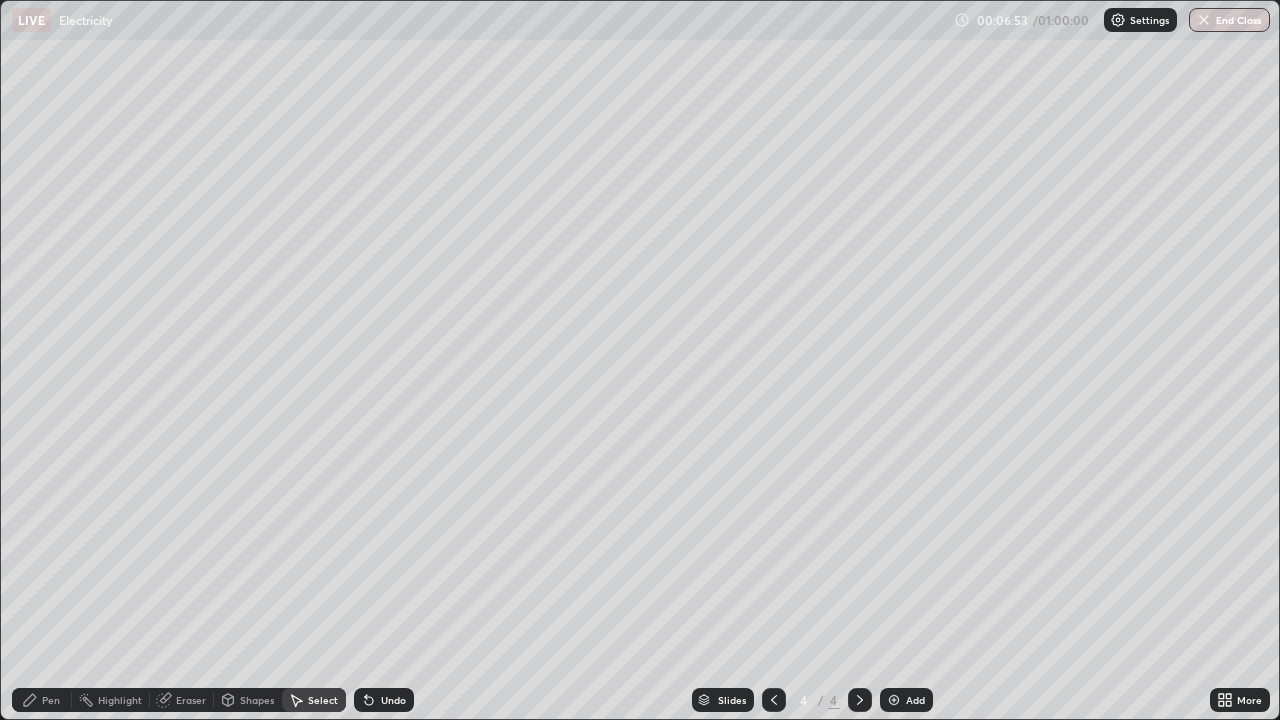 click on "Pen" at bounding box center (42, 700) 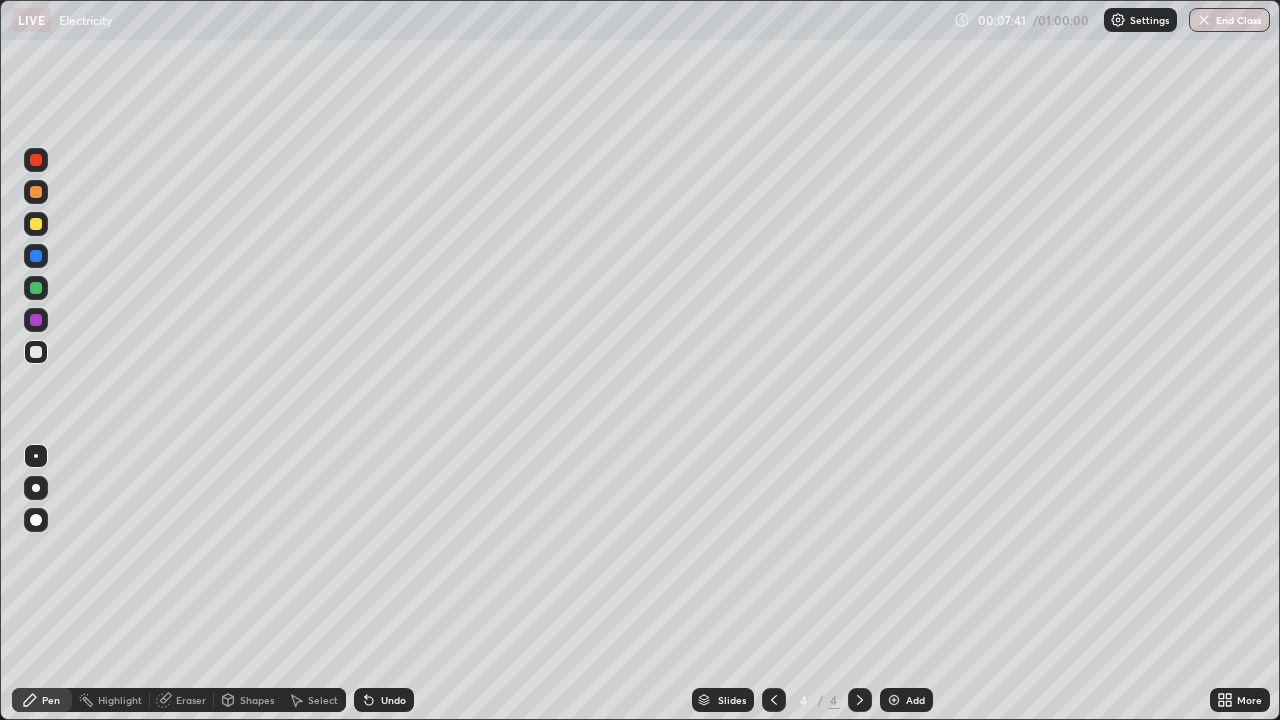 click 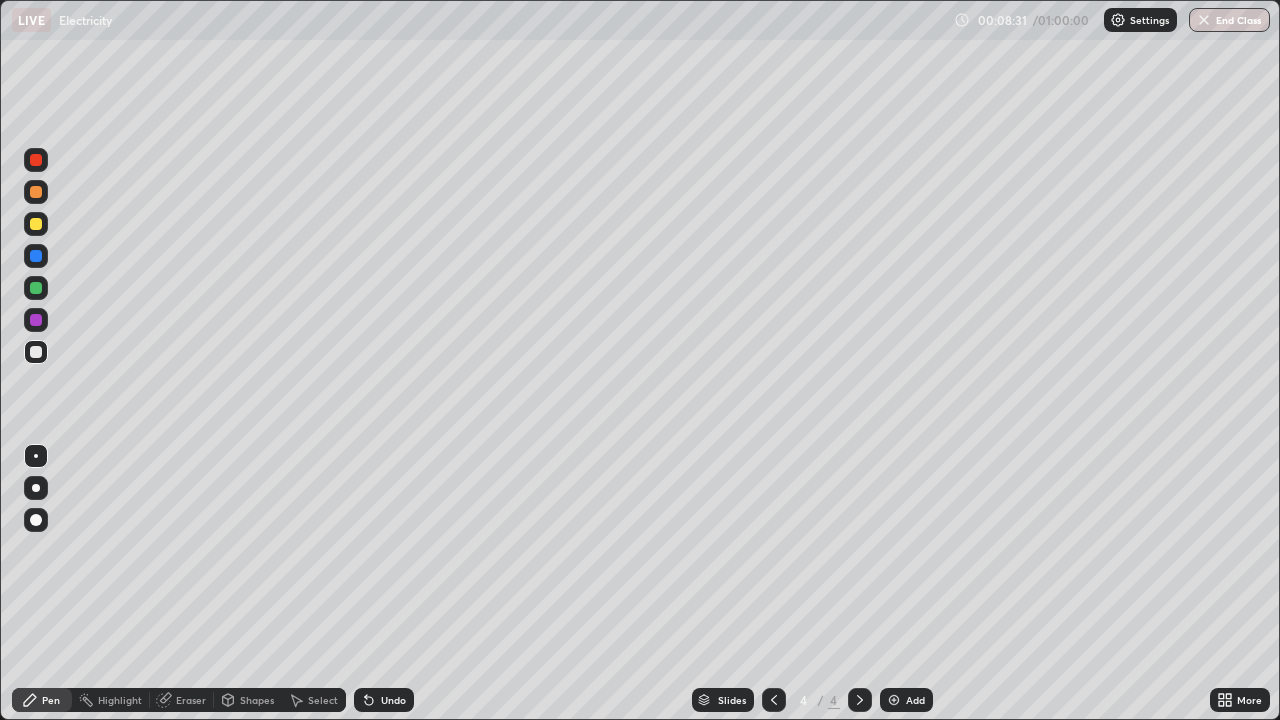 click at bounding box center [894, 700] 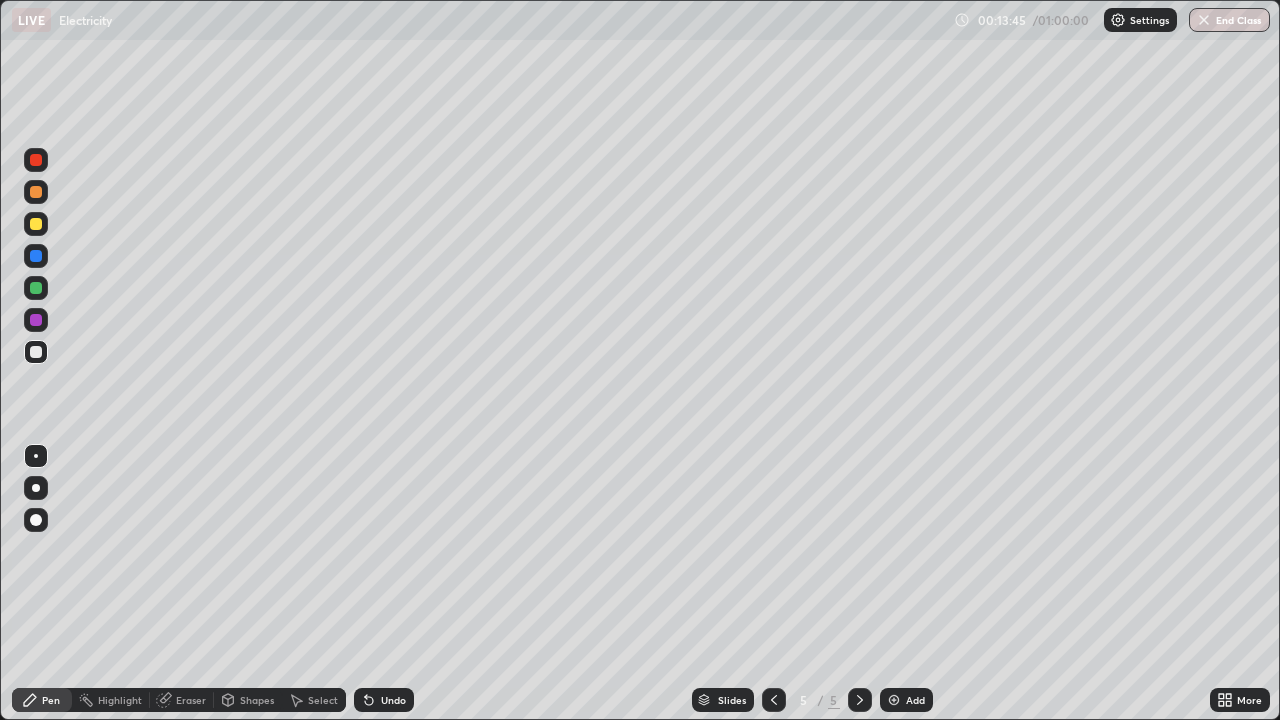 click on "Undo" at bounding box center (393, 700) 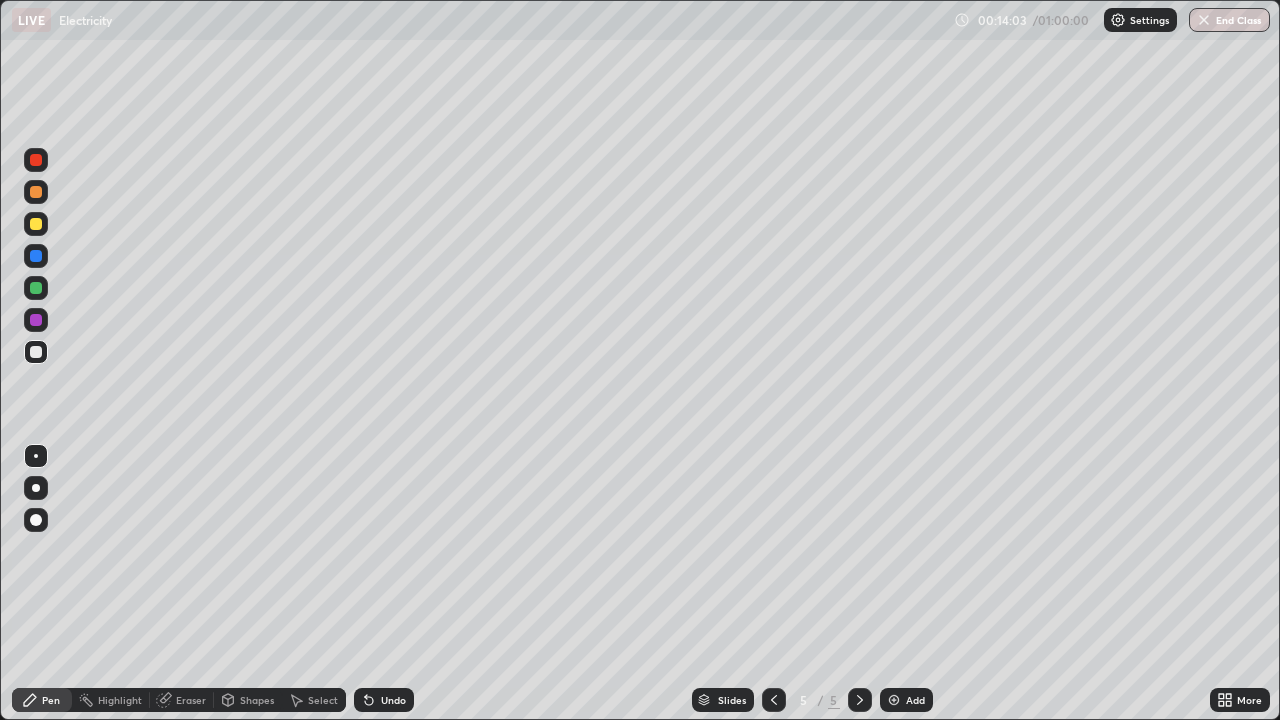 click at bounding box center [894, 700] 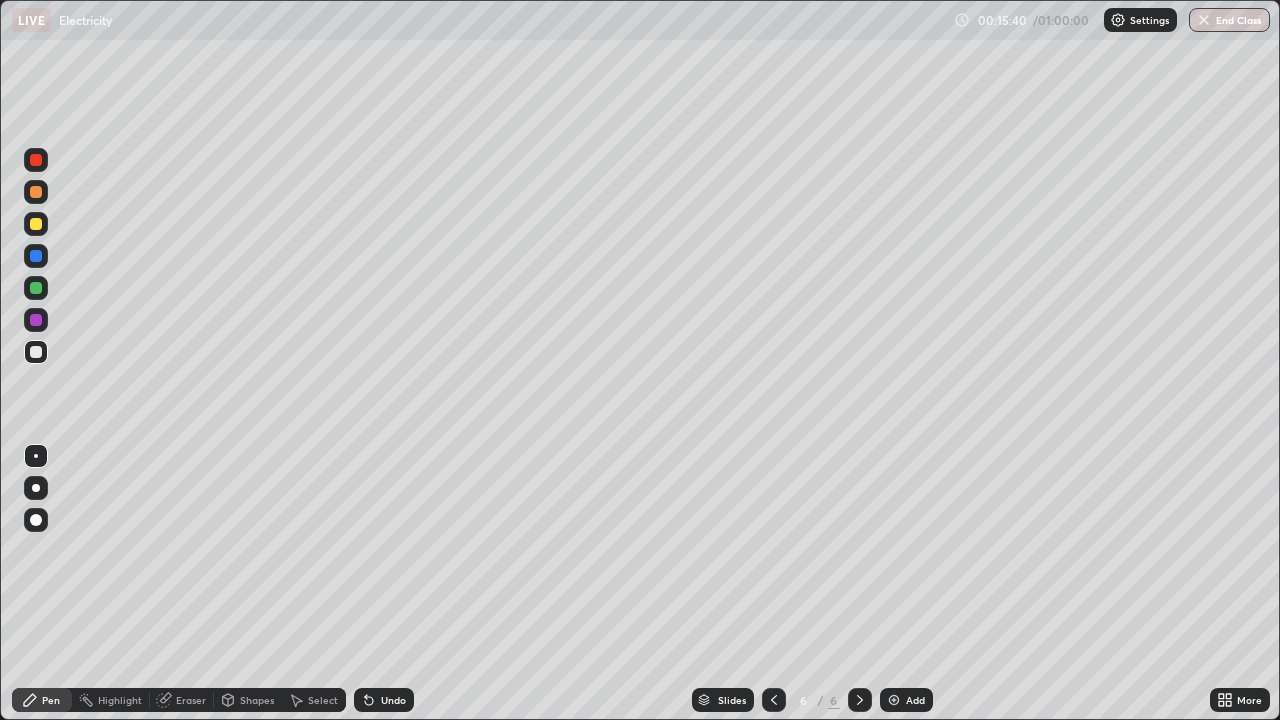 click on "Undo" at bounding box center (384, 700) 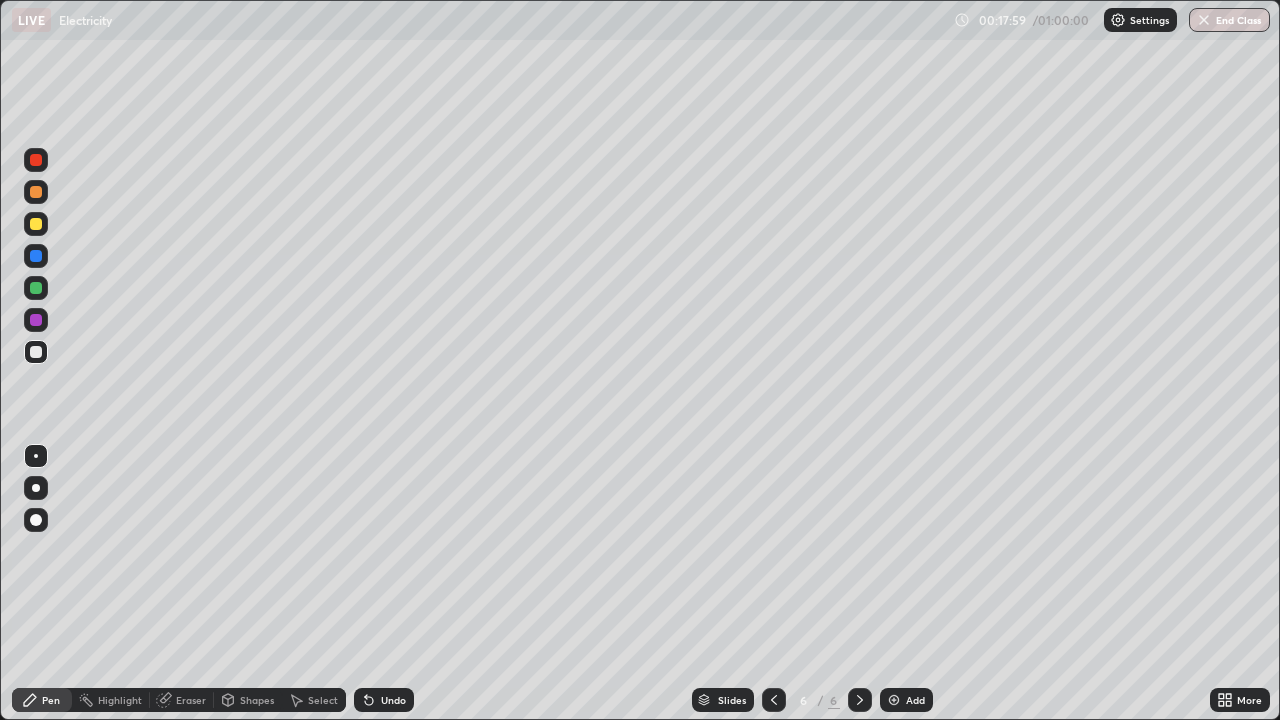 click at bounding box center (894, 700) 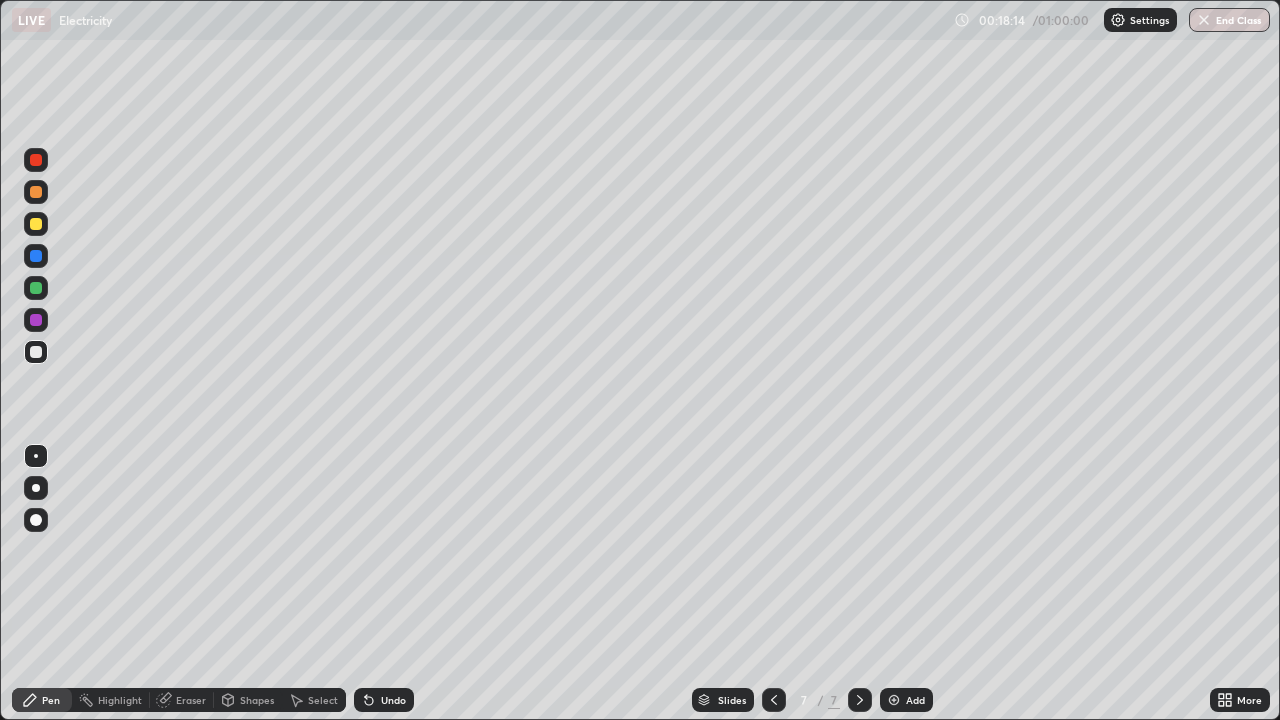 click on "Undo" at bounding box center [380, 700] 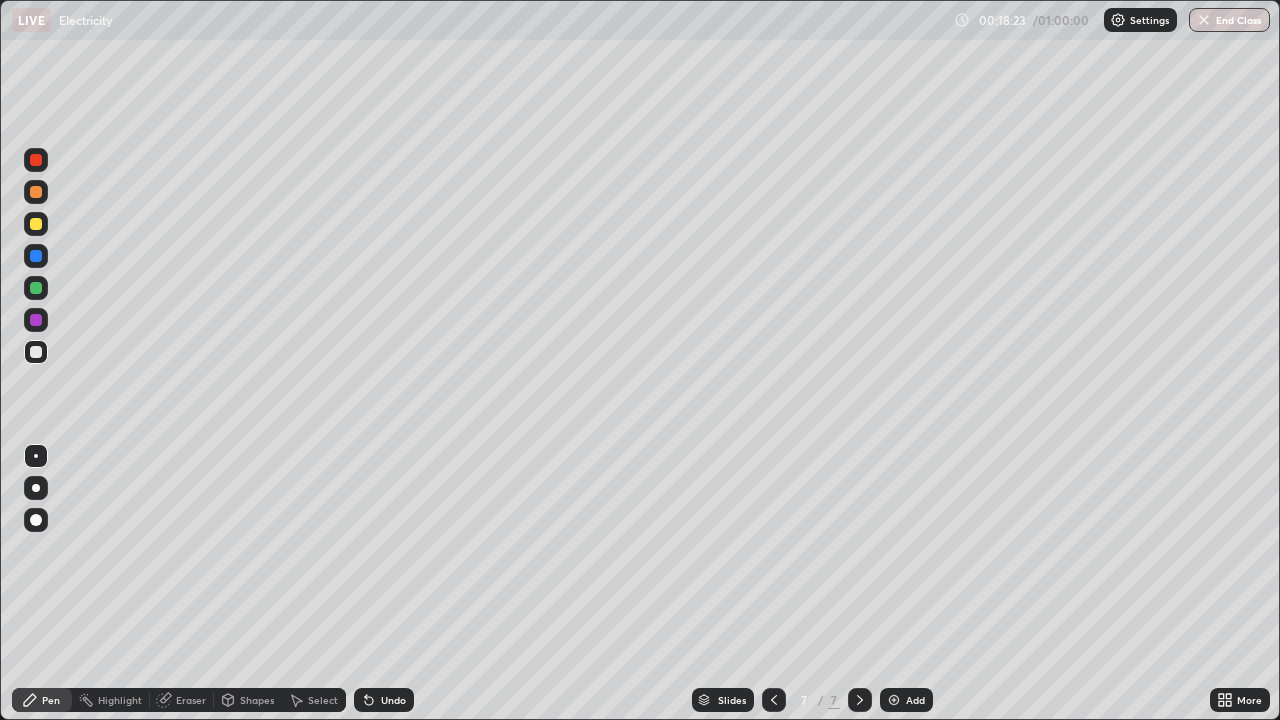 click on "Shapes" at bounding box center (257, 700) 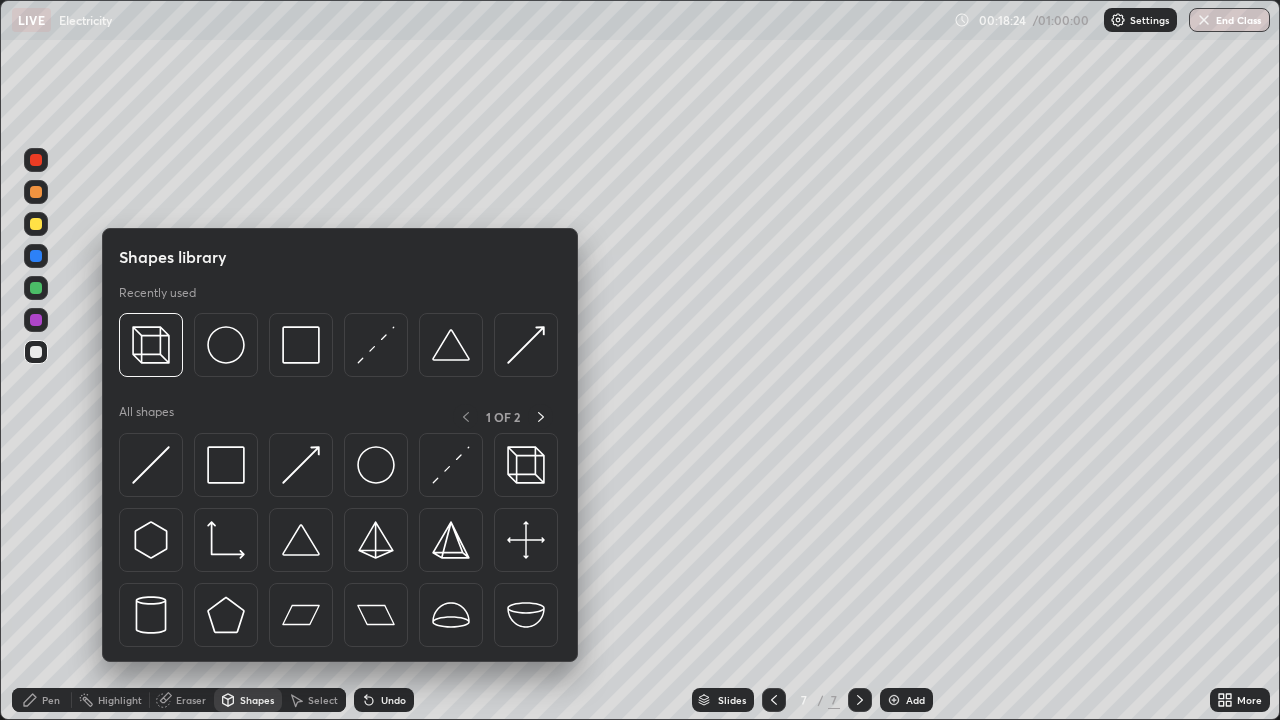 click 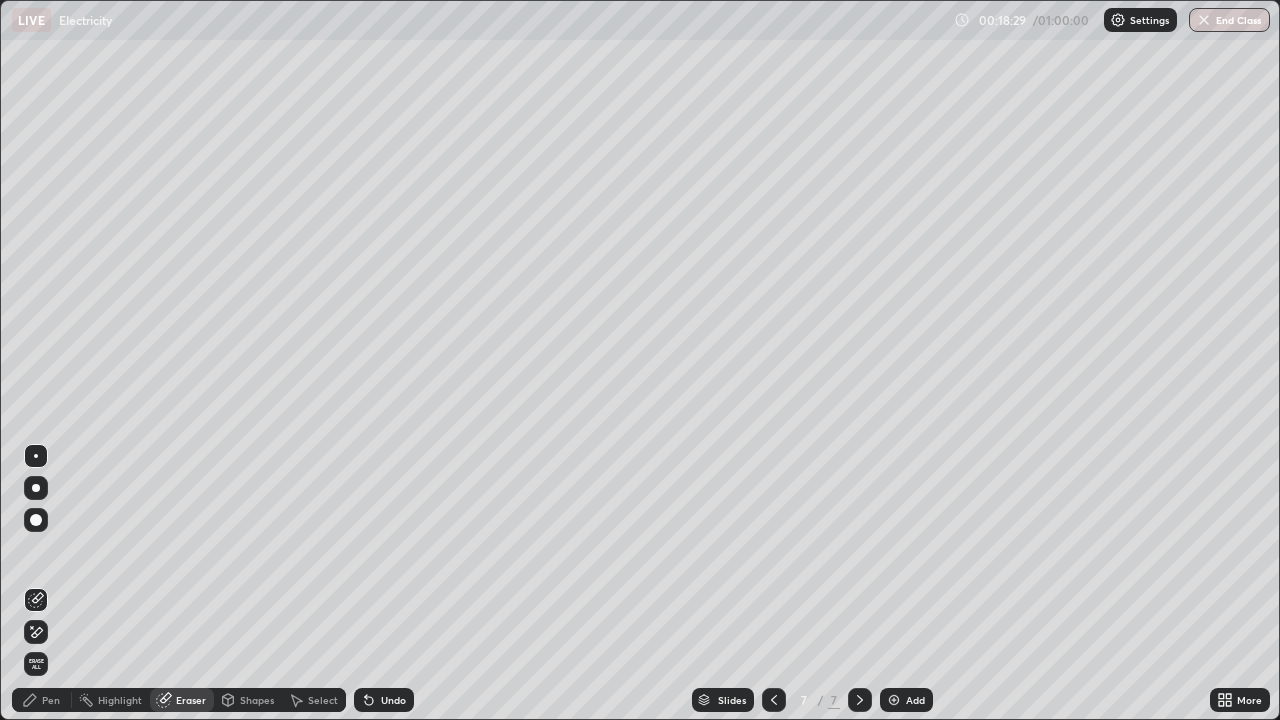 click on "Pen" at bounding box center (42, 700) 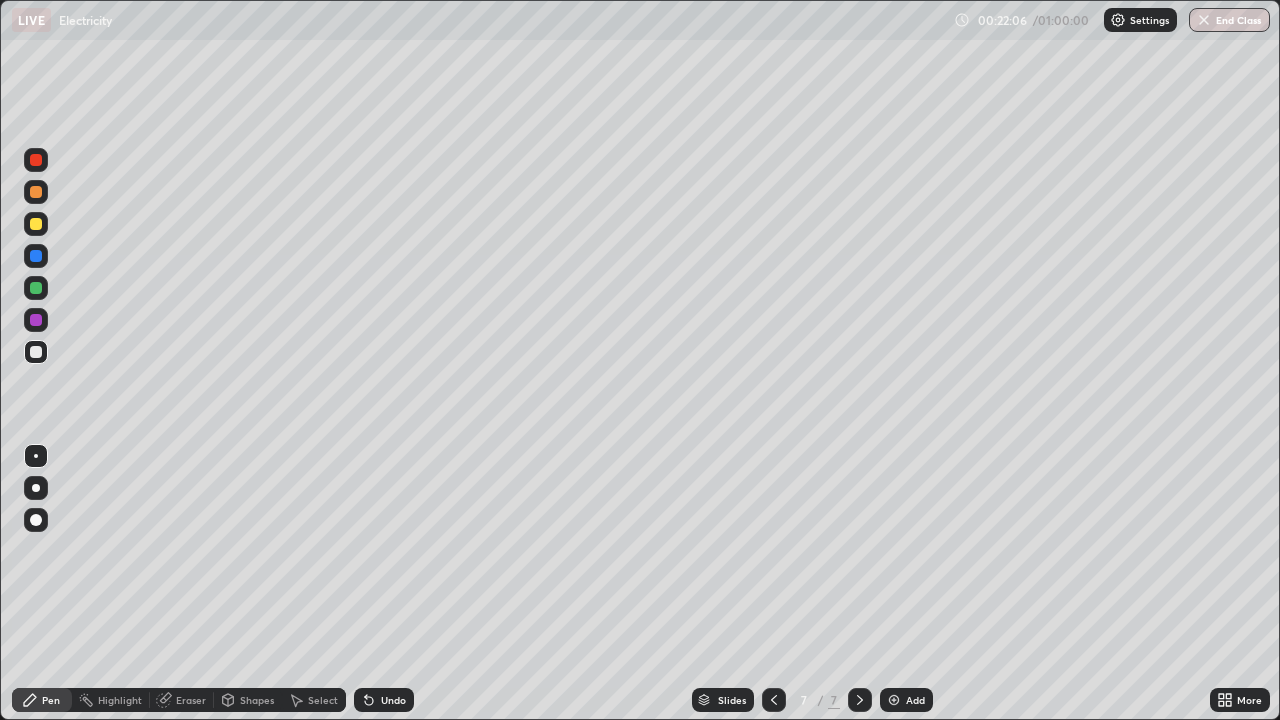 click on "Shapes" at bounding box center (257, 700) 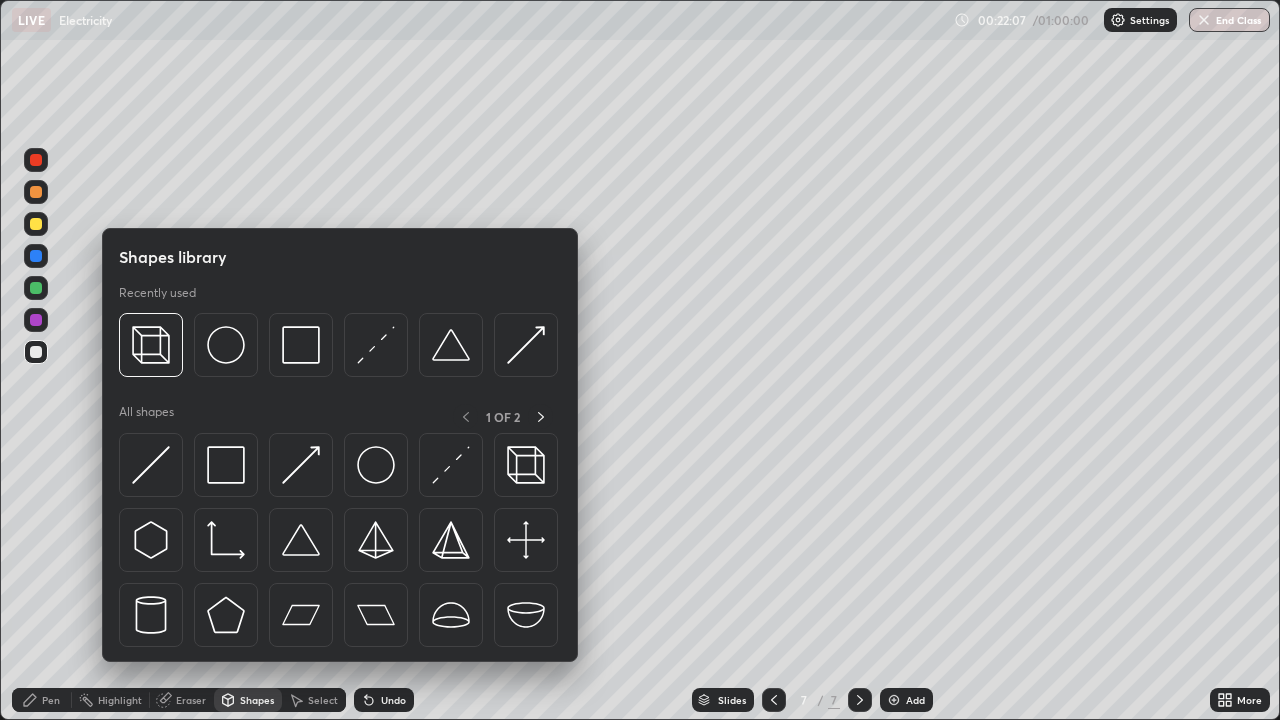 click on "Eraser" at bounding box center [182, 700] 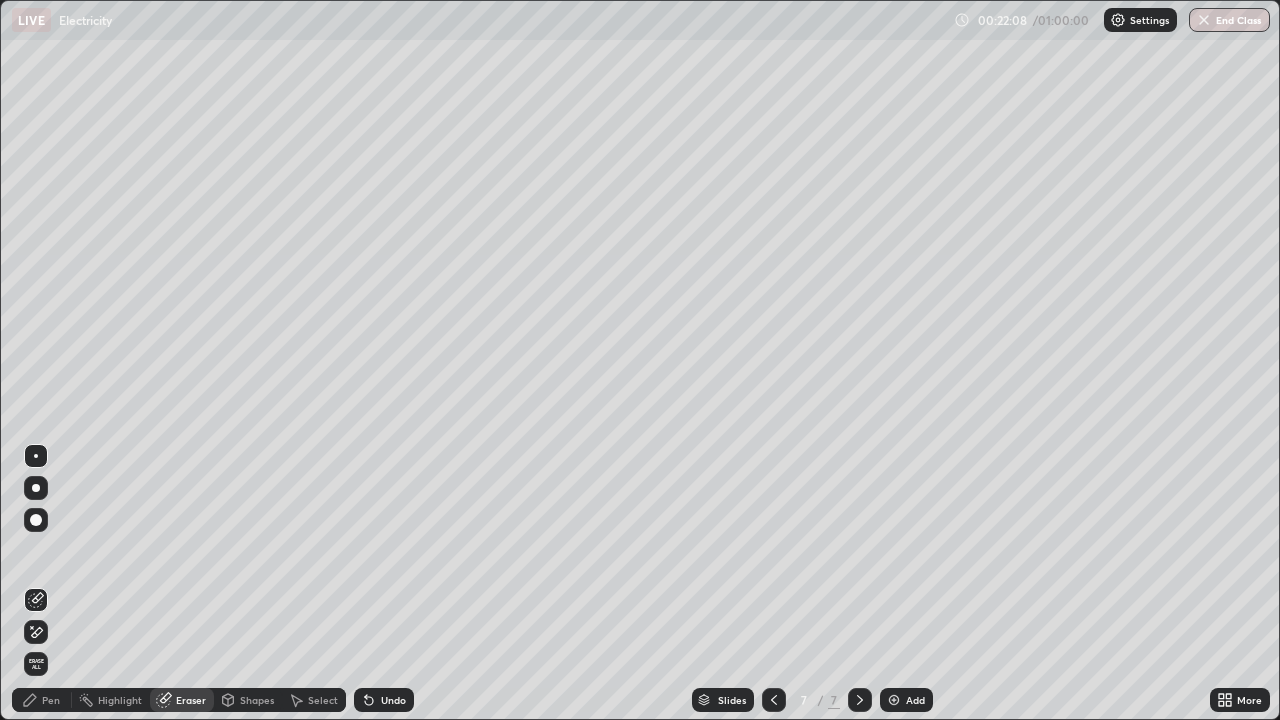 click on "Select" at bounding box center (314, 700) 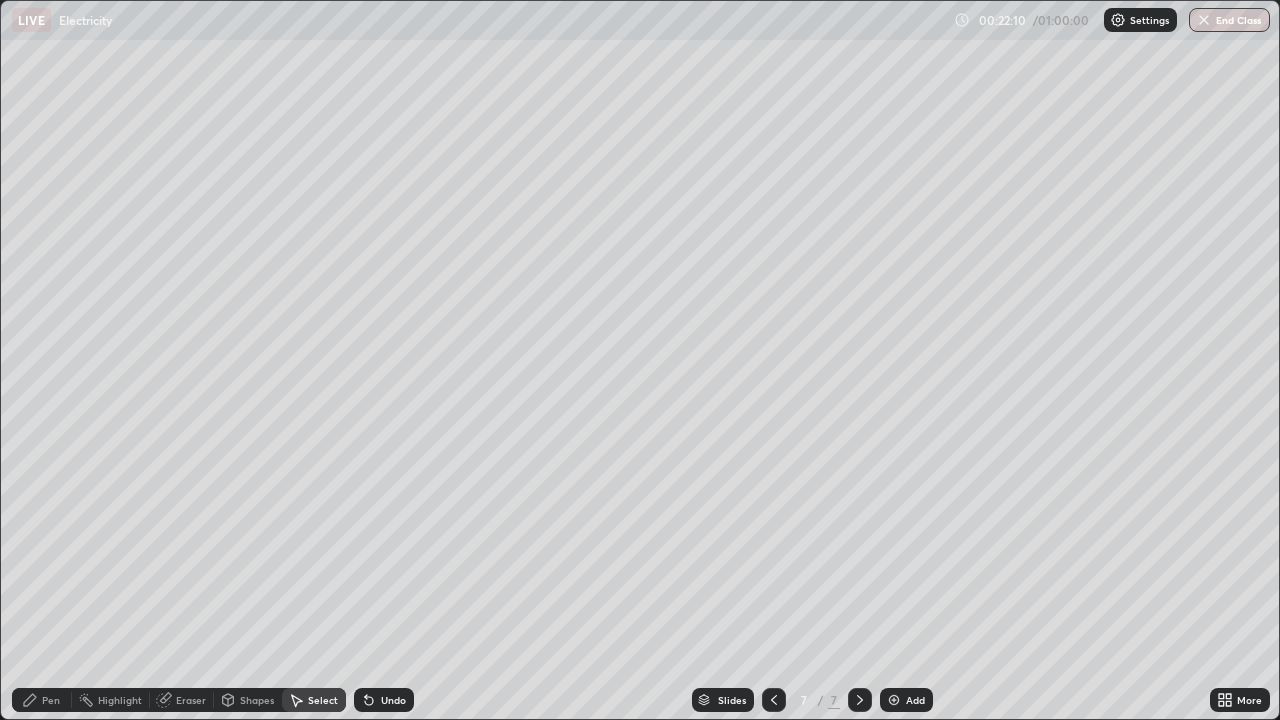 click on "Eraser" at bounding box center (182, 700) 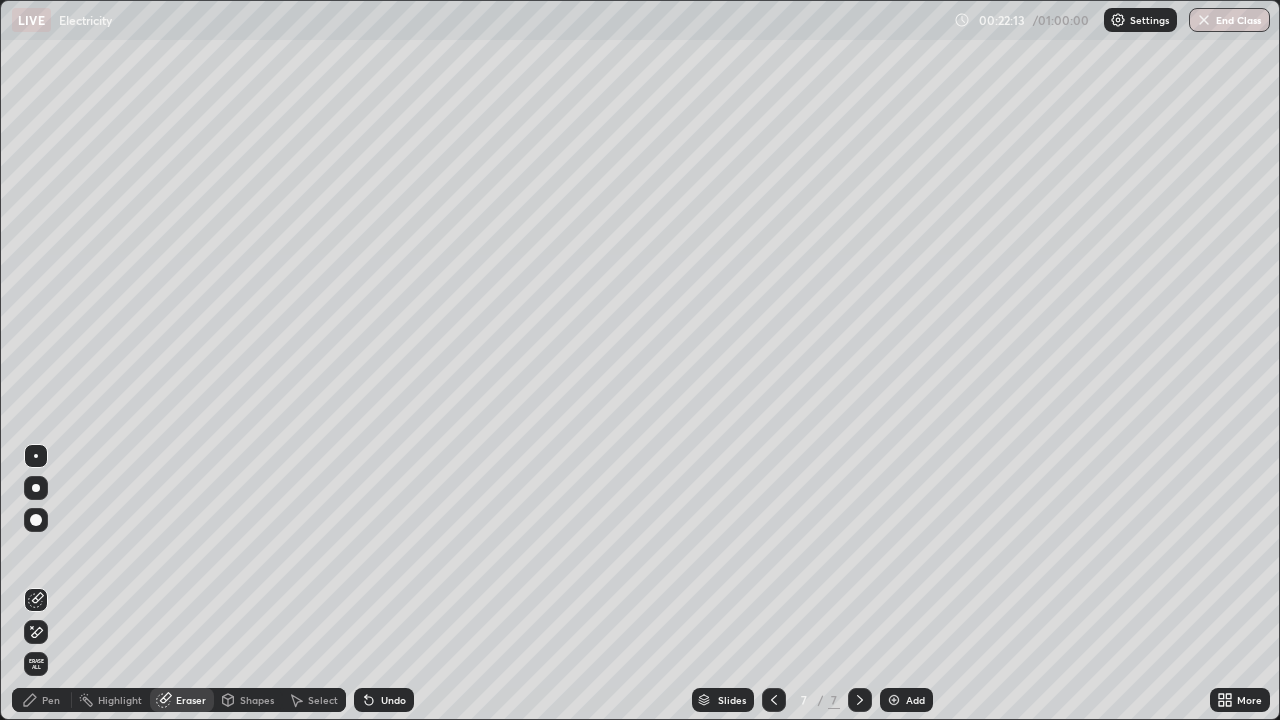 click on "Pen" at bounding box center (42, 700) 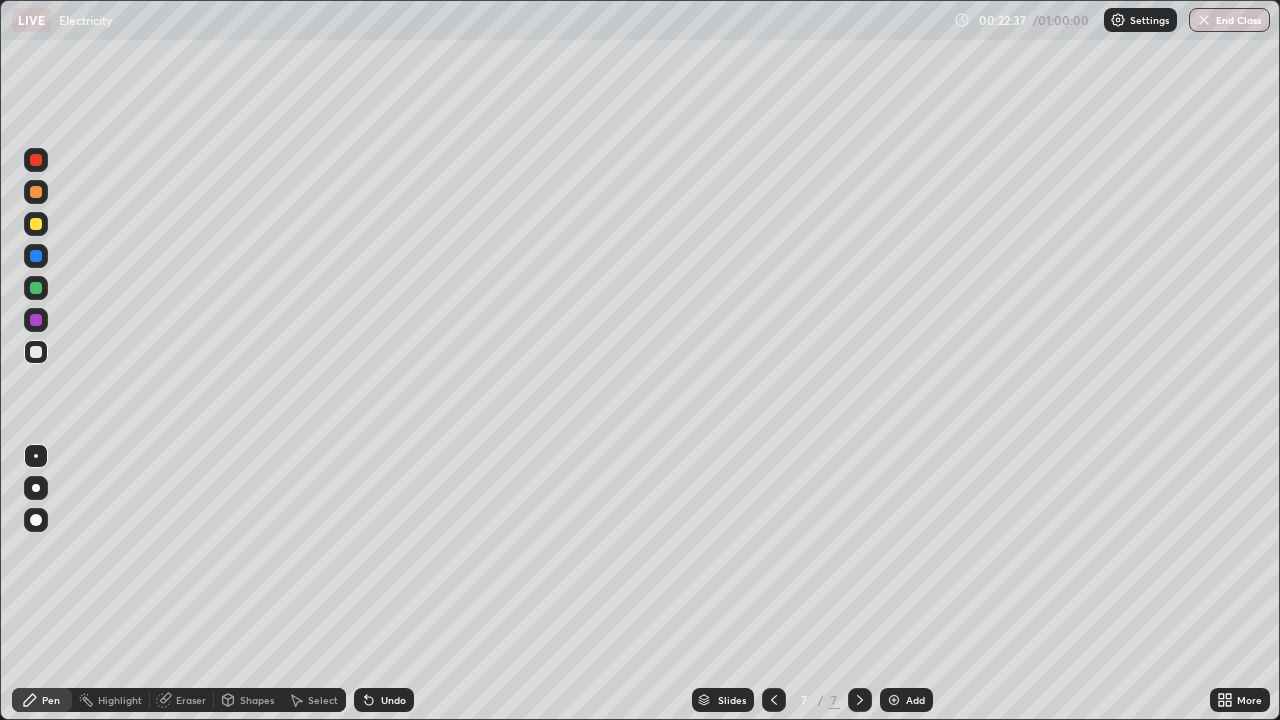 click 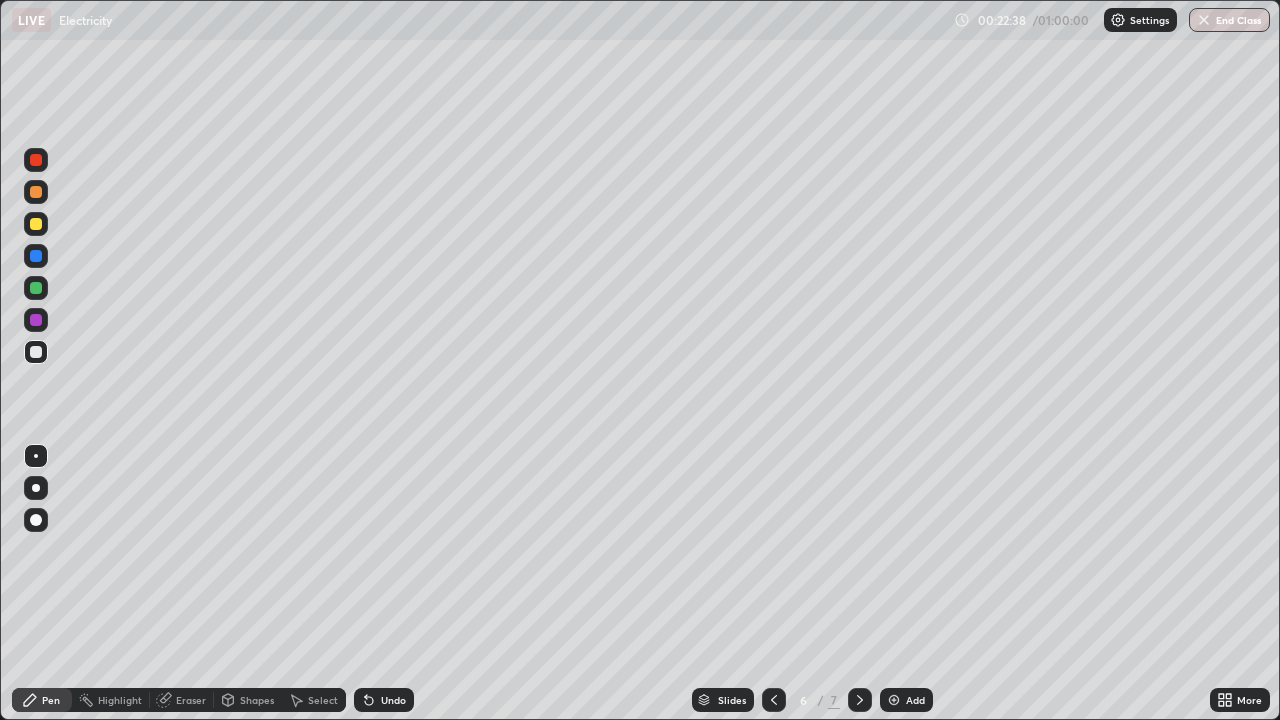click at bounding box center [774, 700] 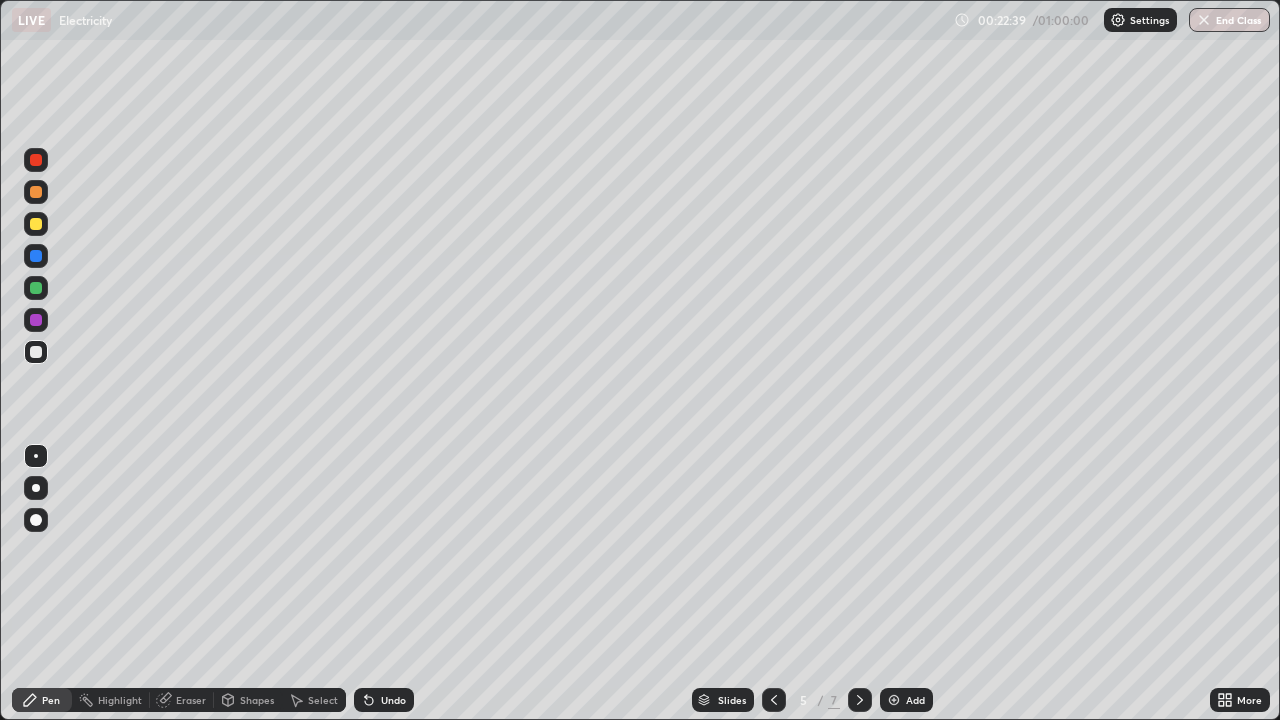 click 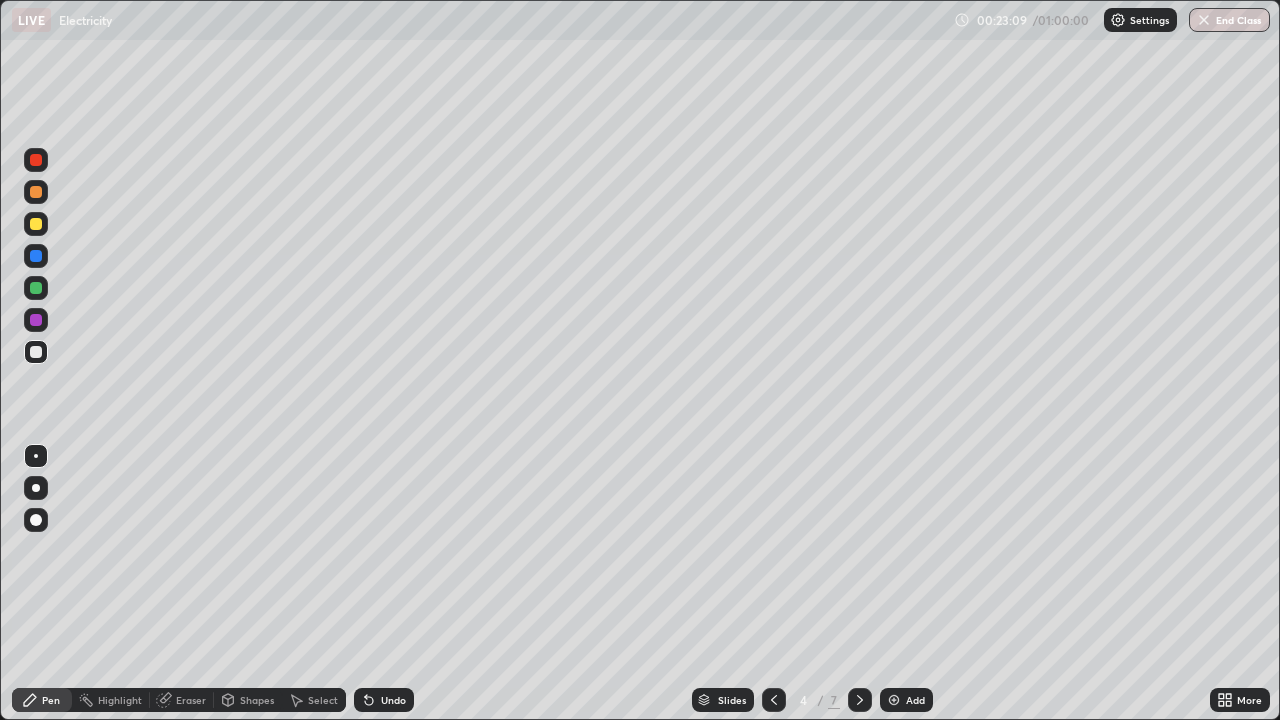 click 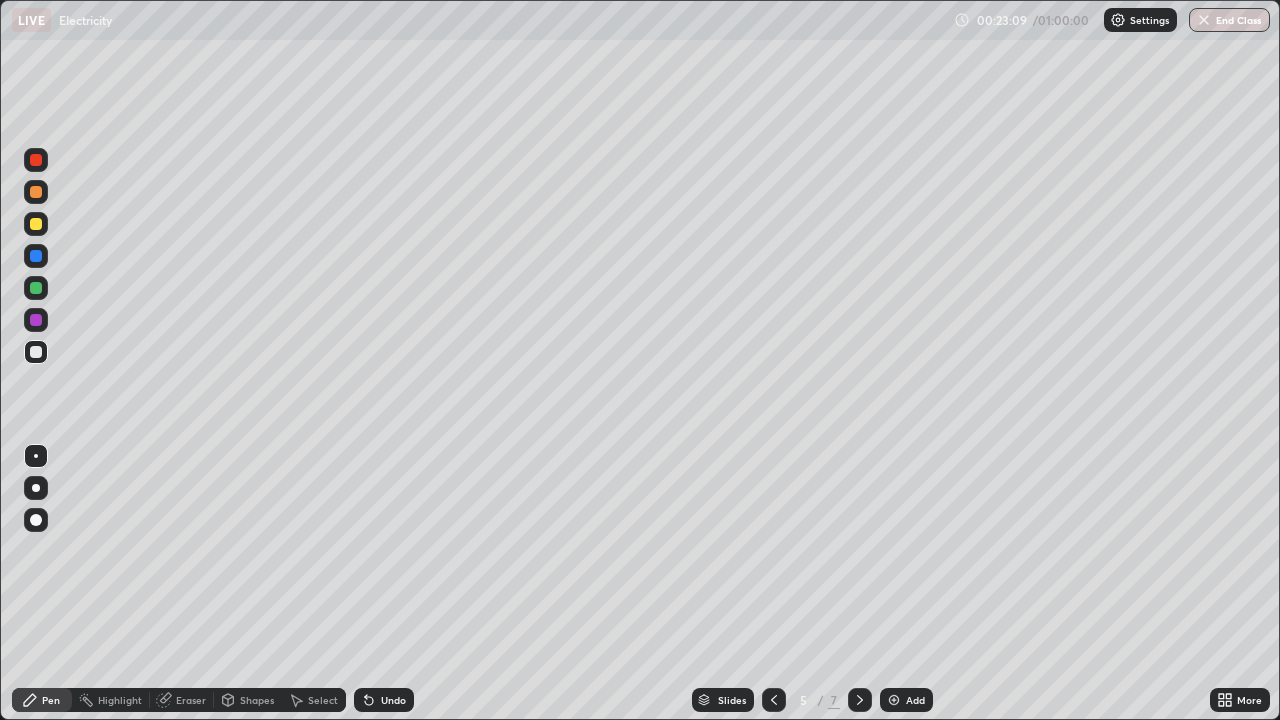 click 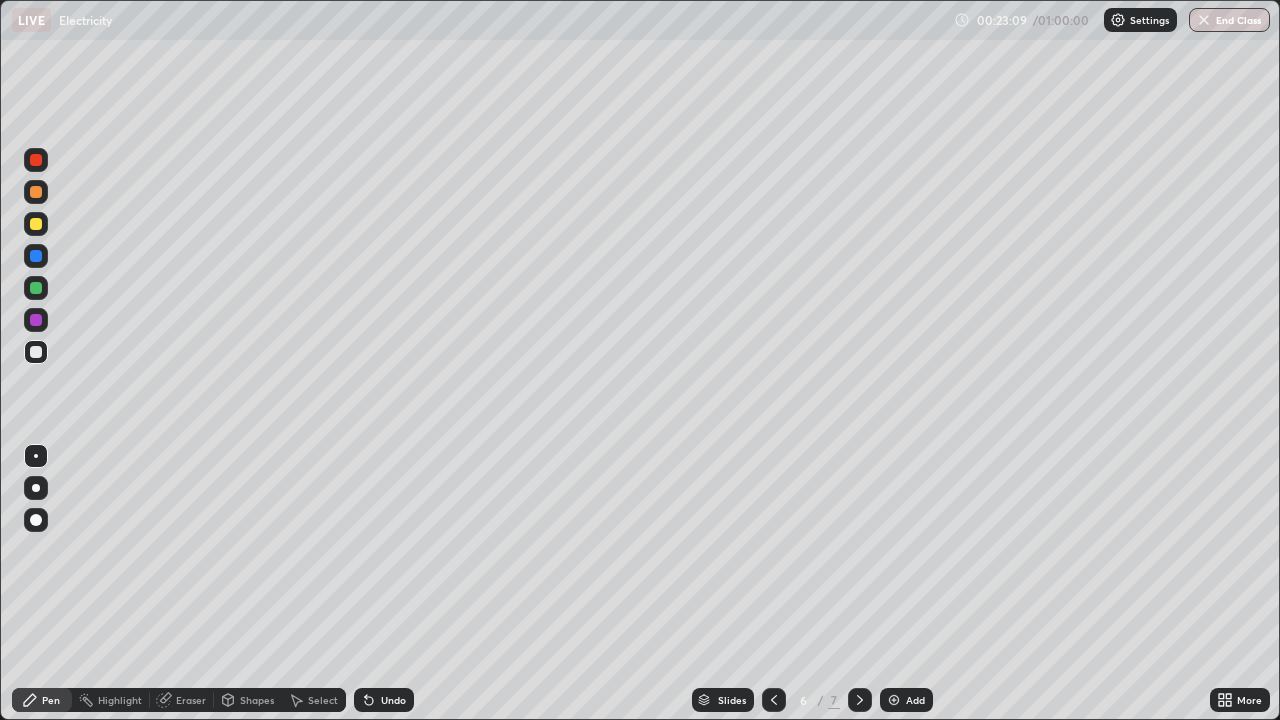 click 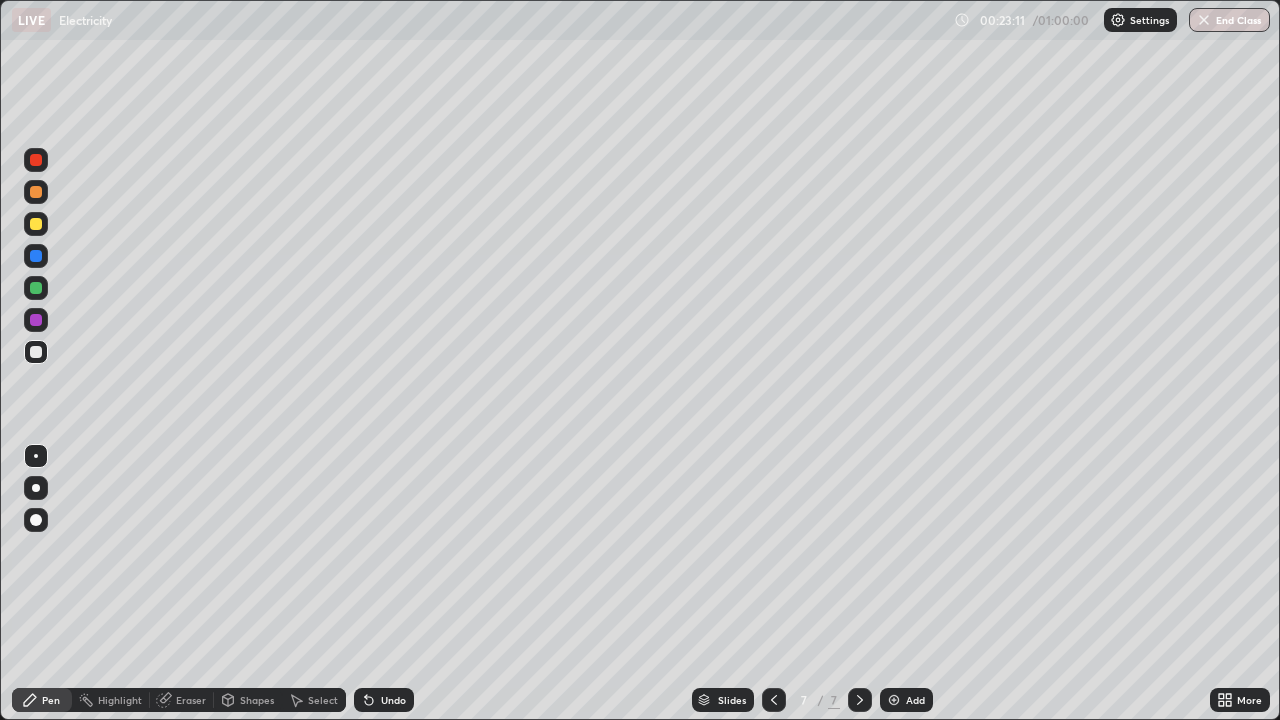 click on "Add" at bounding box center (906, 700) 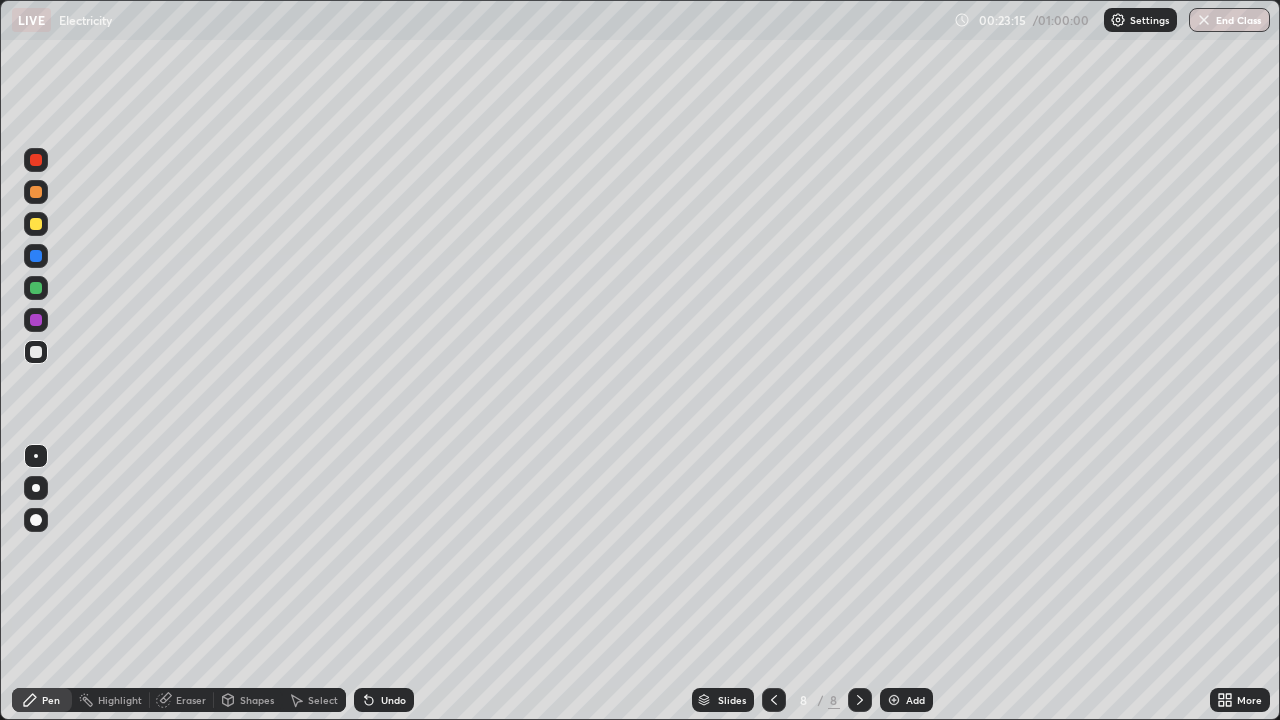 click at bounding box center [774, 700] 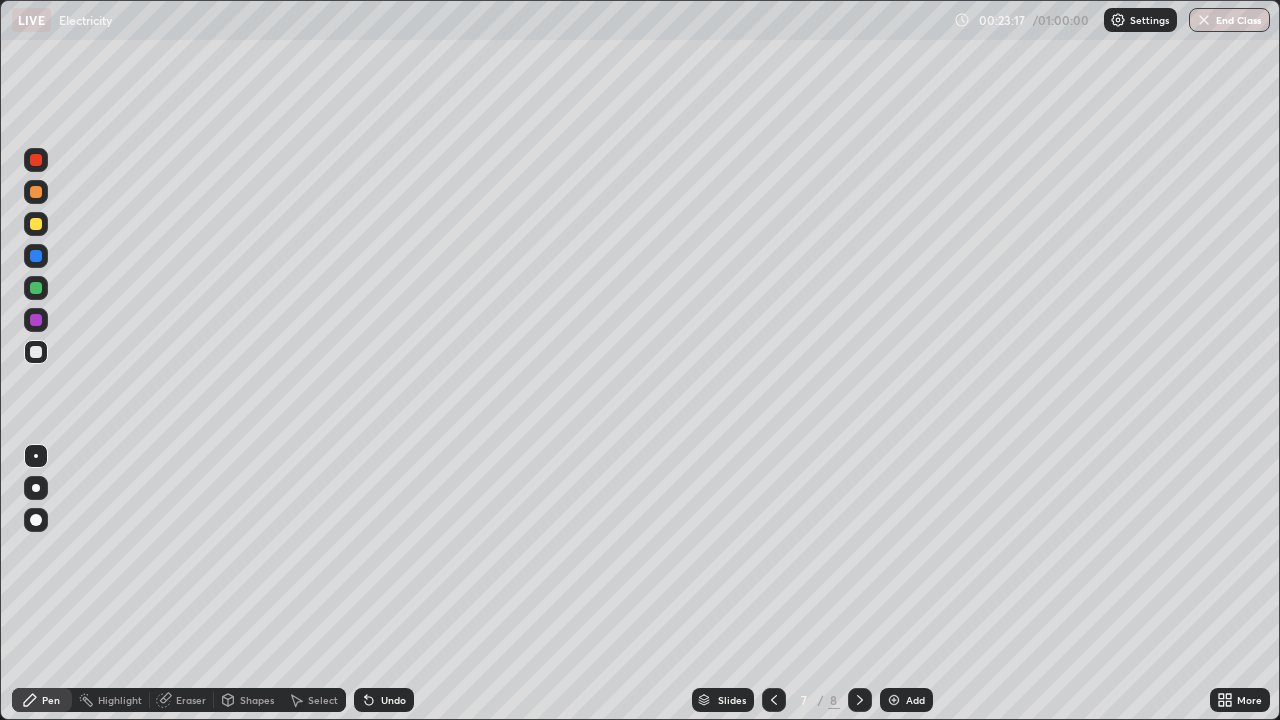 click at bounding box center (774, 700) 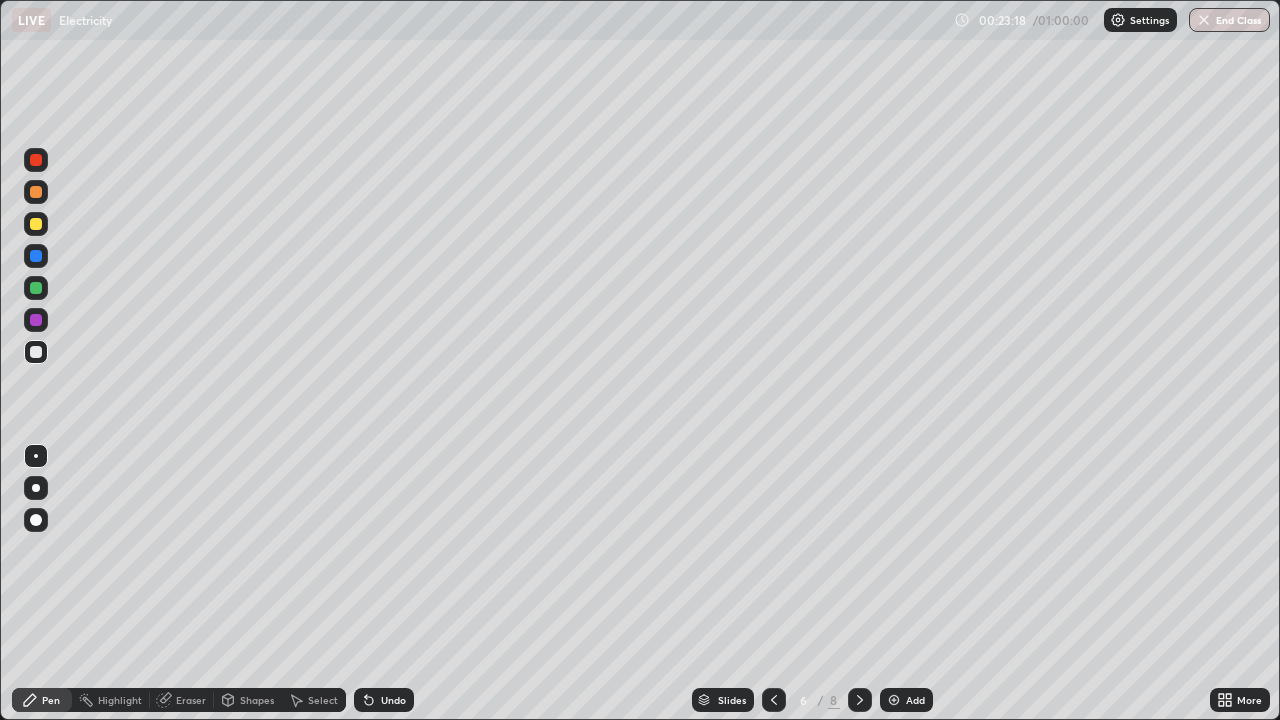 click 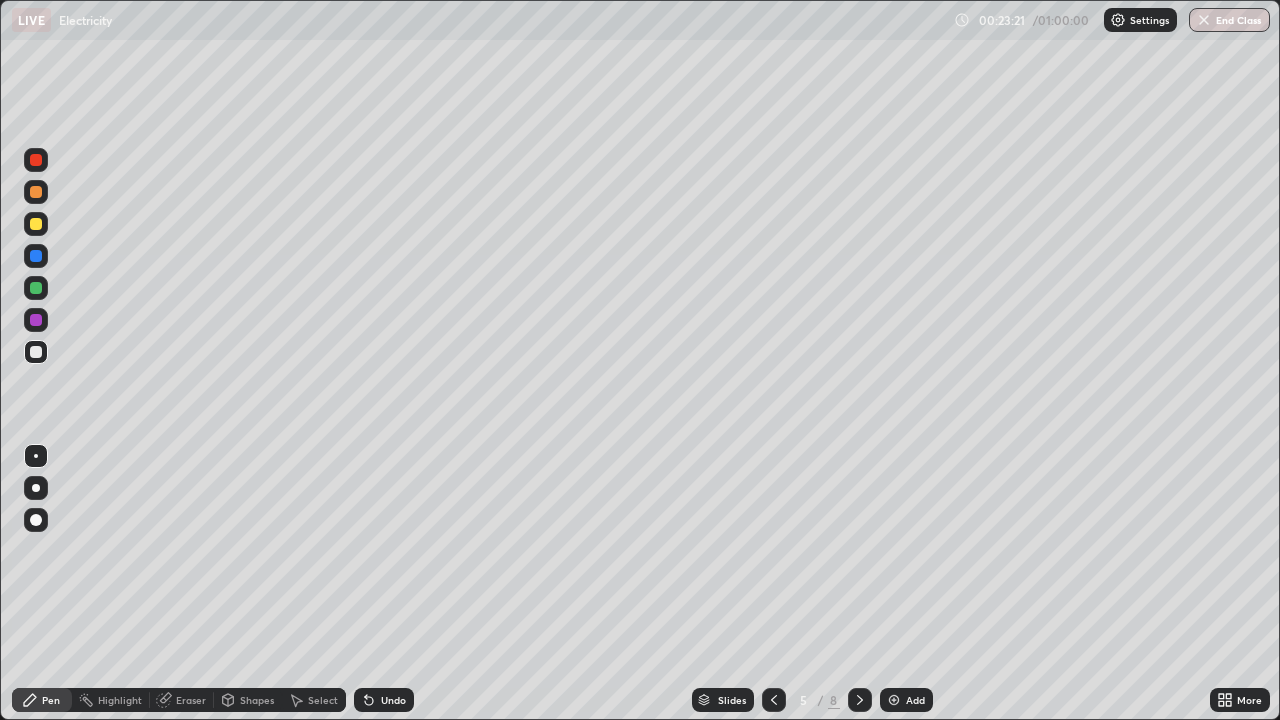 click at bounding box center (860, 700) 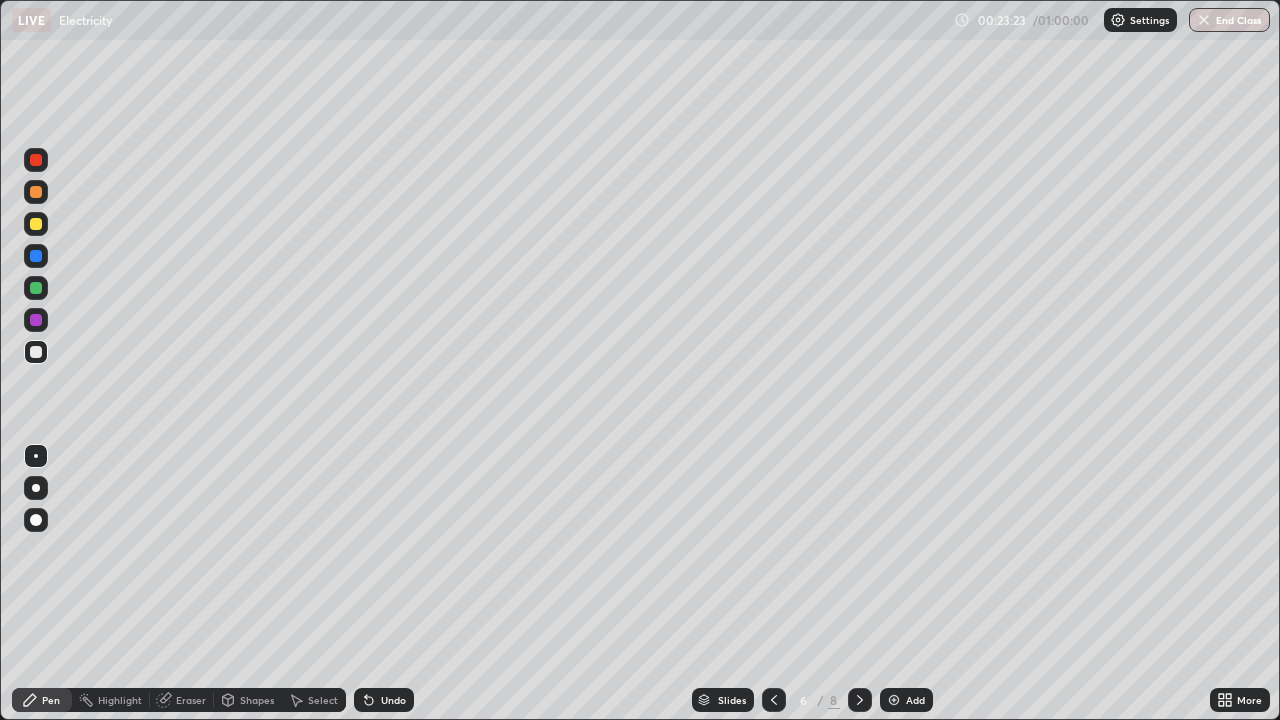 click 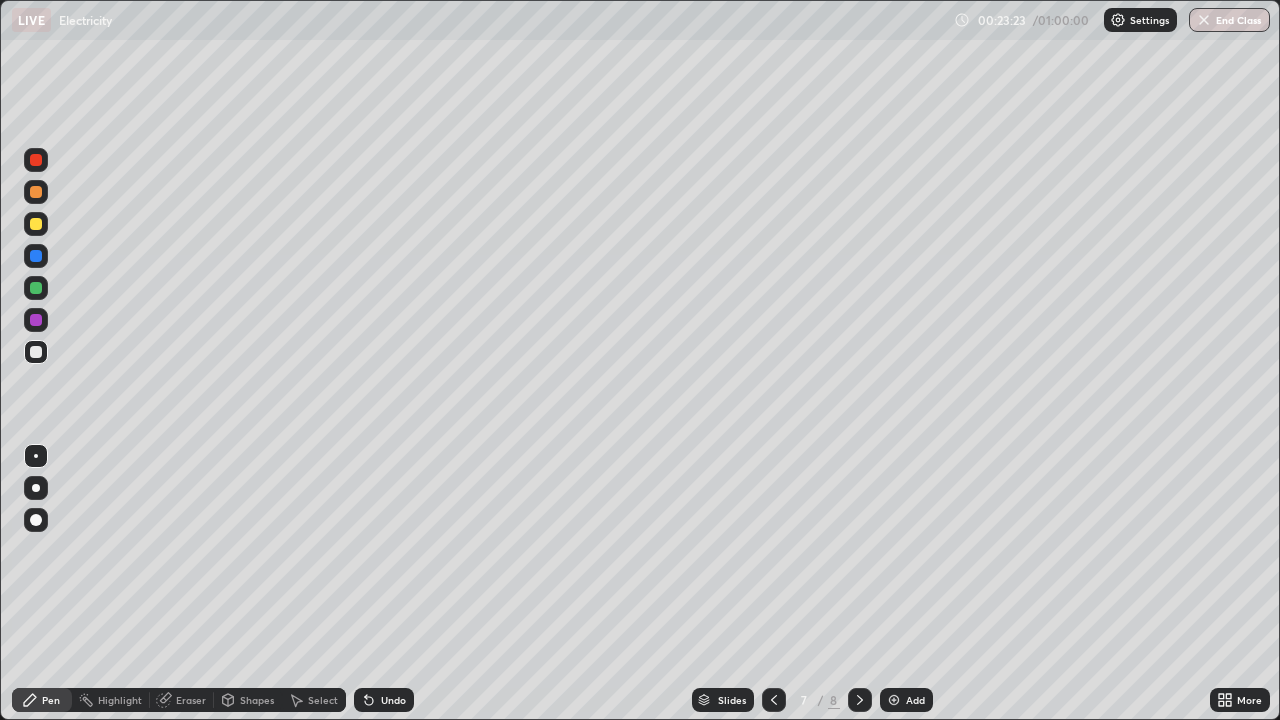 click 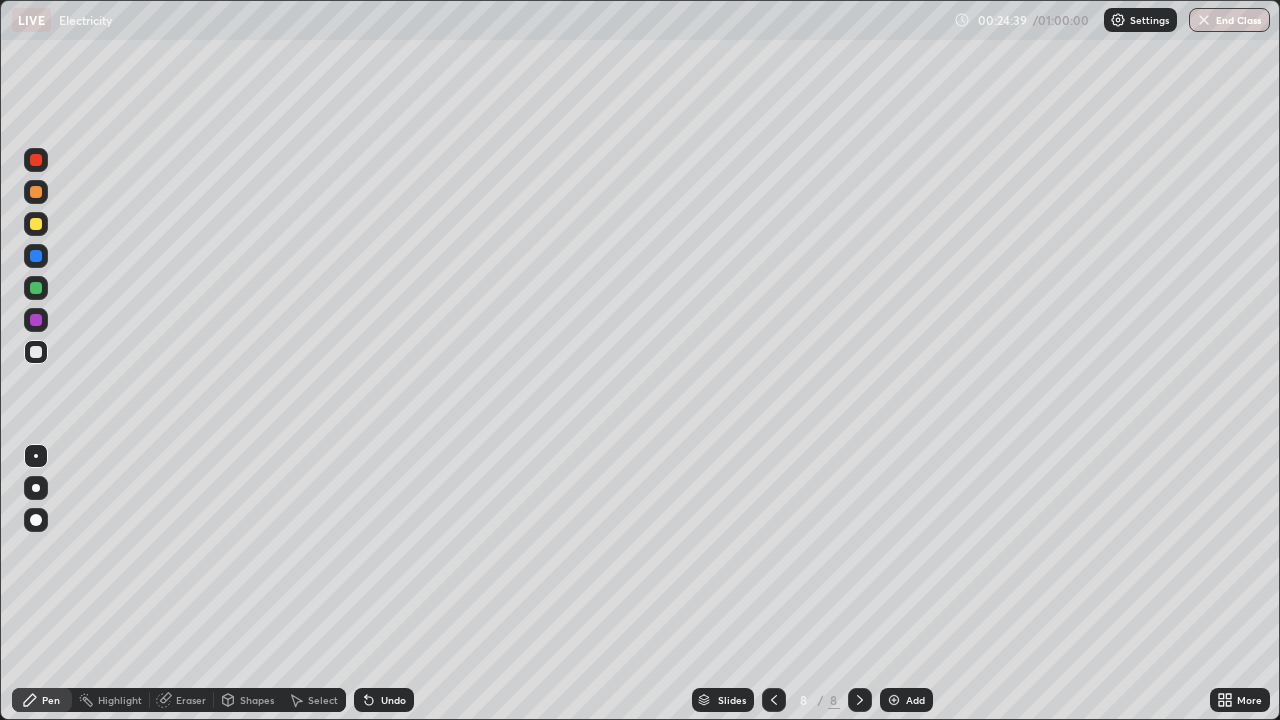 click on "Undo" at bounding box center [393, 700] 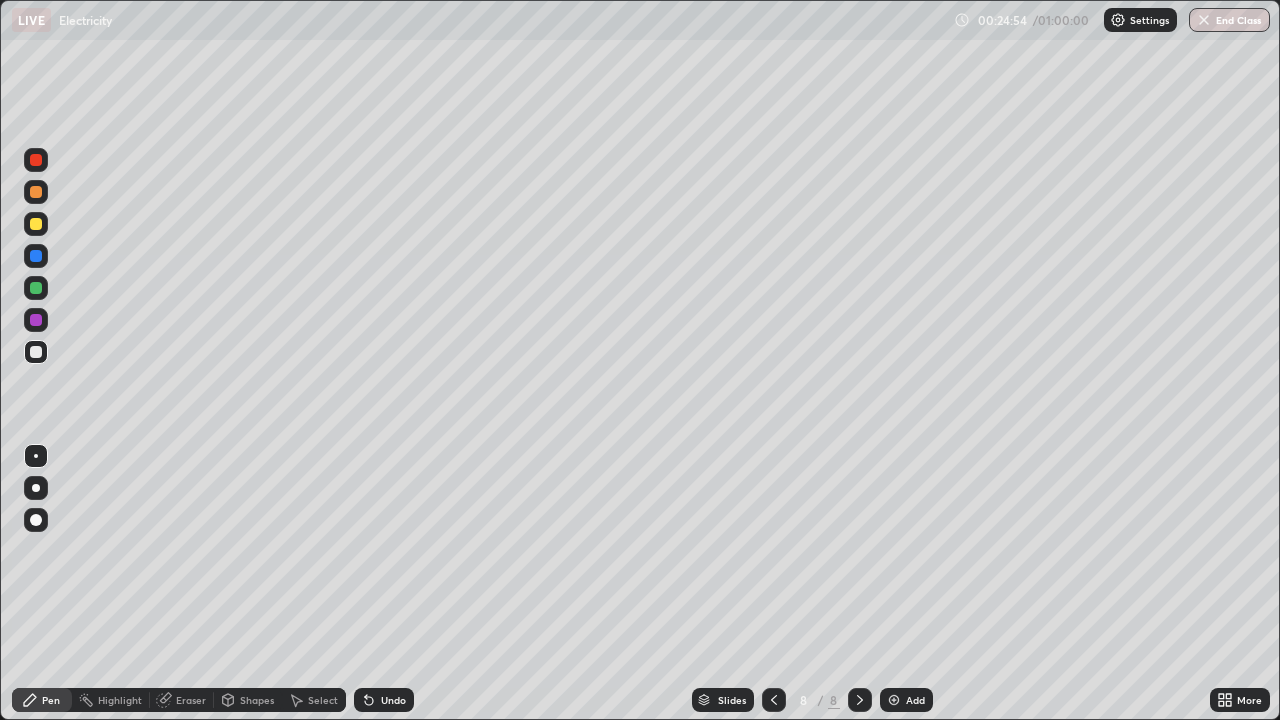 click on "Undo" at bounding box center (384, 700) 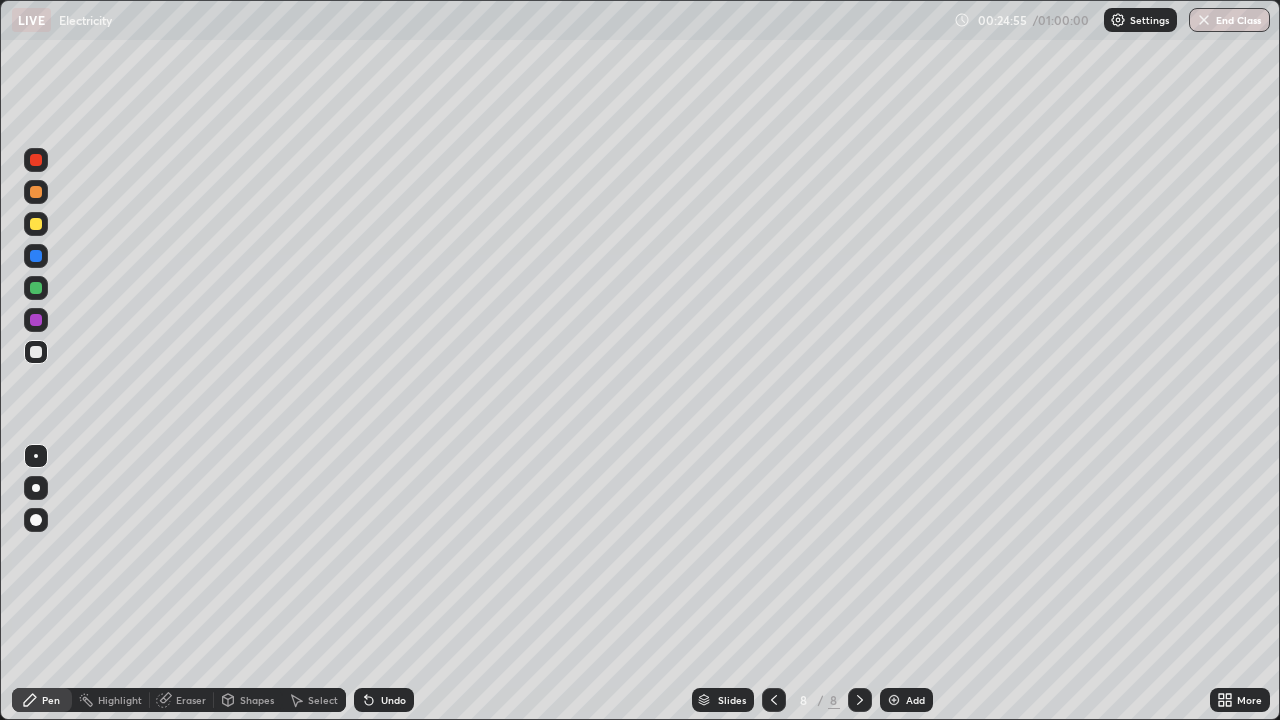 click on "Undo" at bounding box center [393, 700] 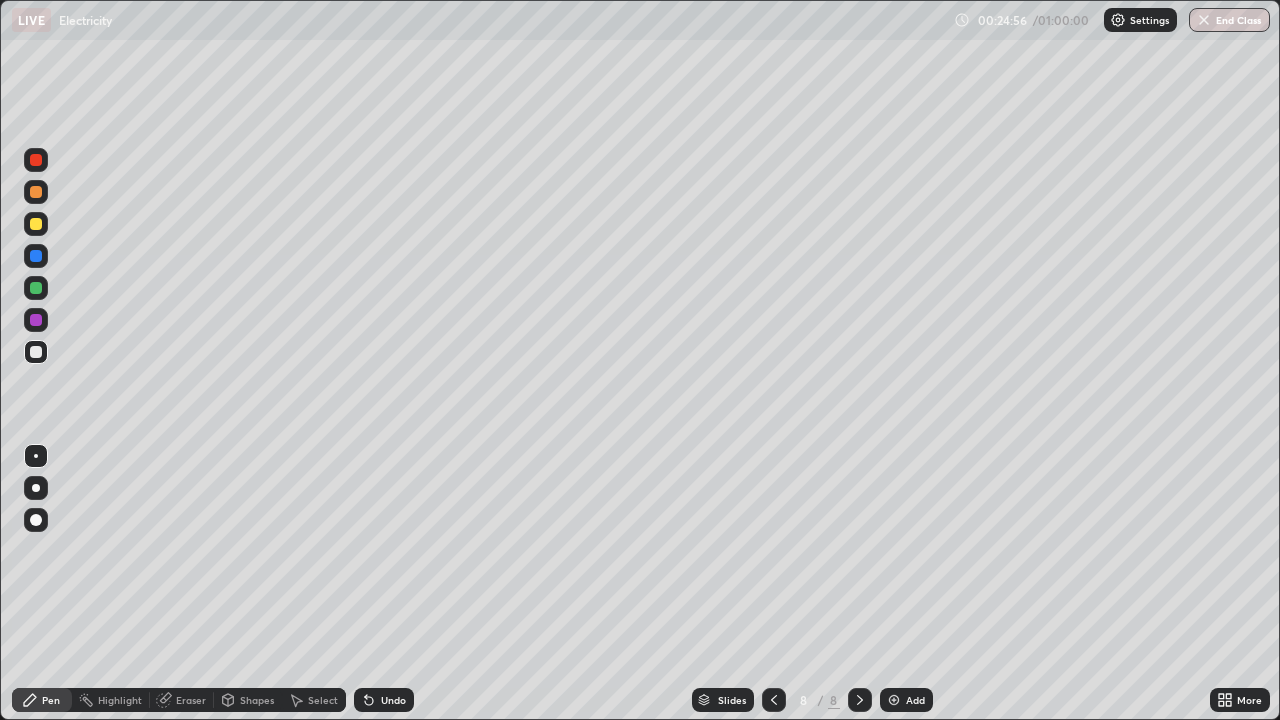 click 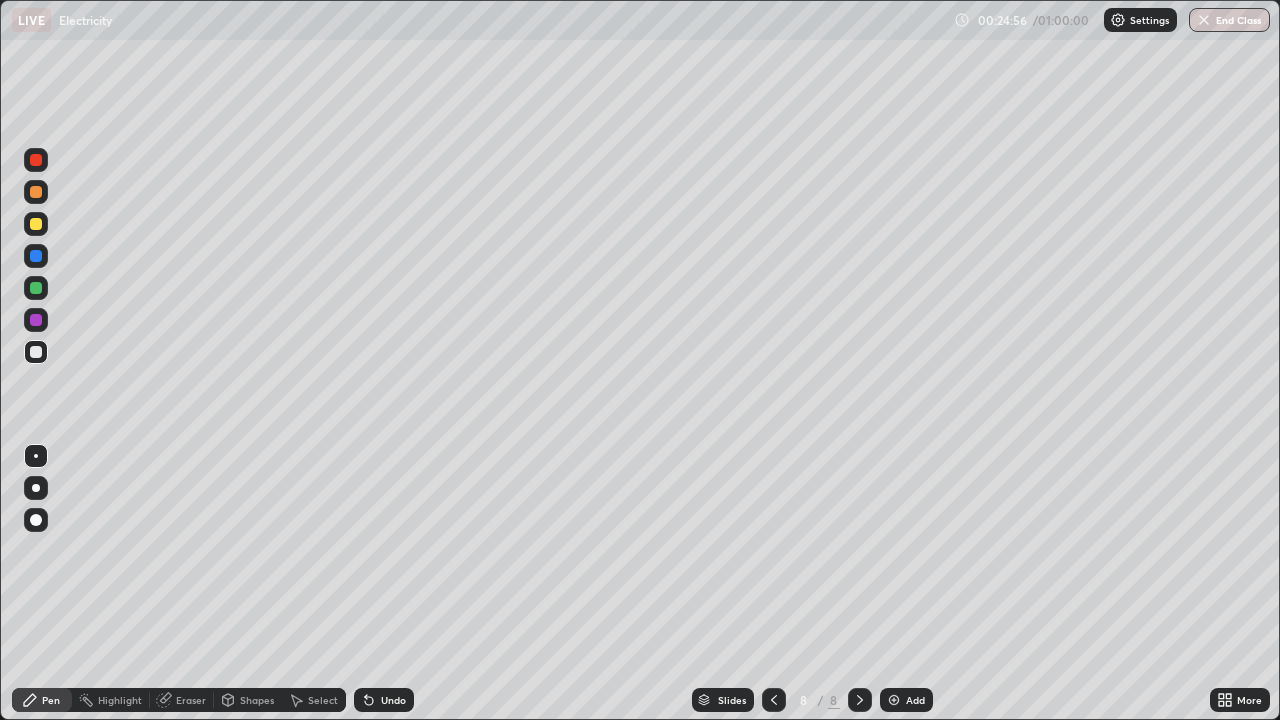 click 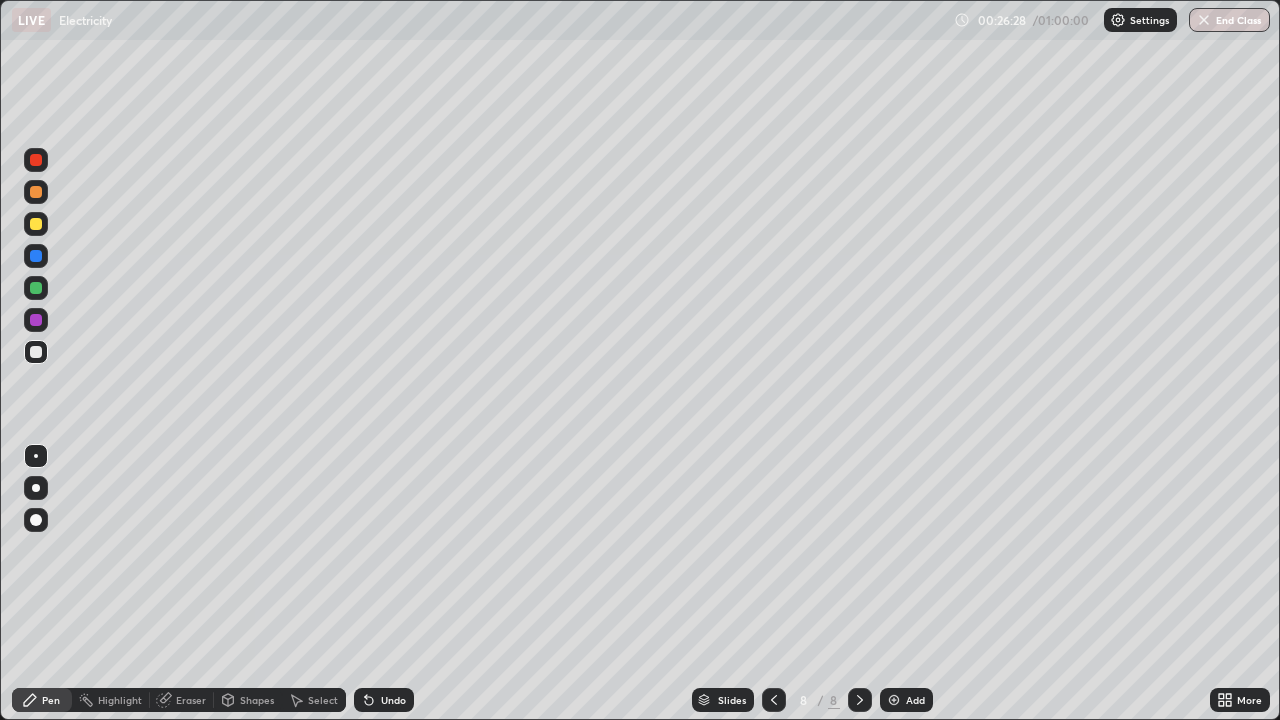 click on "Add" at bounding box center (906, 700) 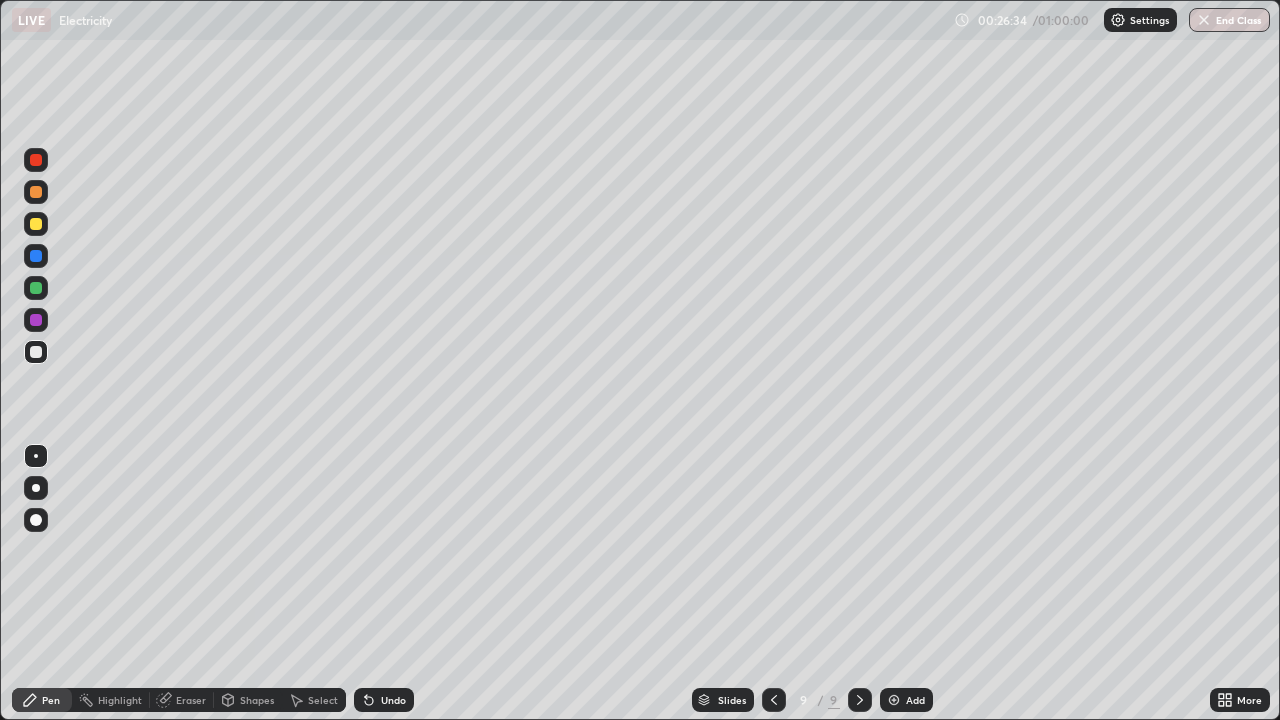 click on "Undo" at bounding box center (380, 700) 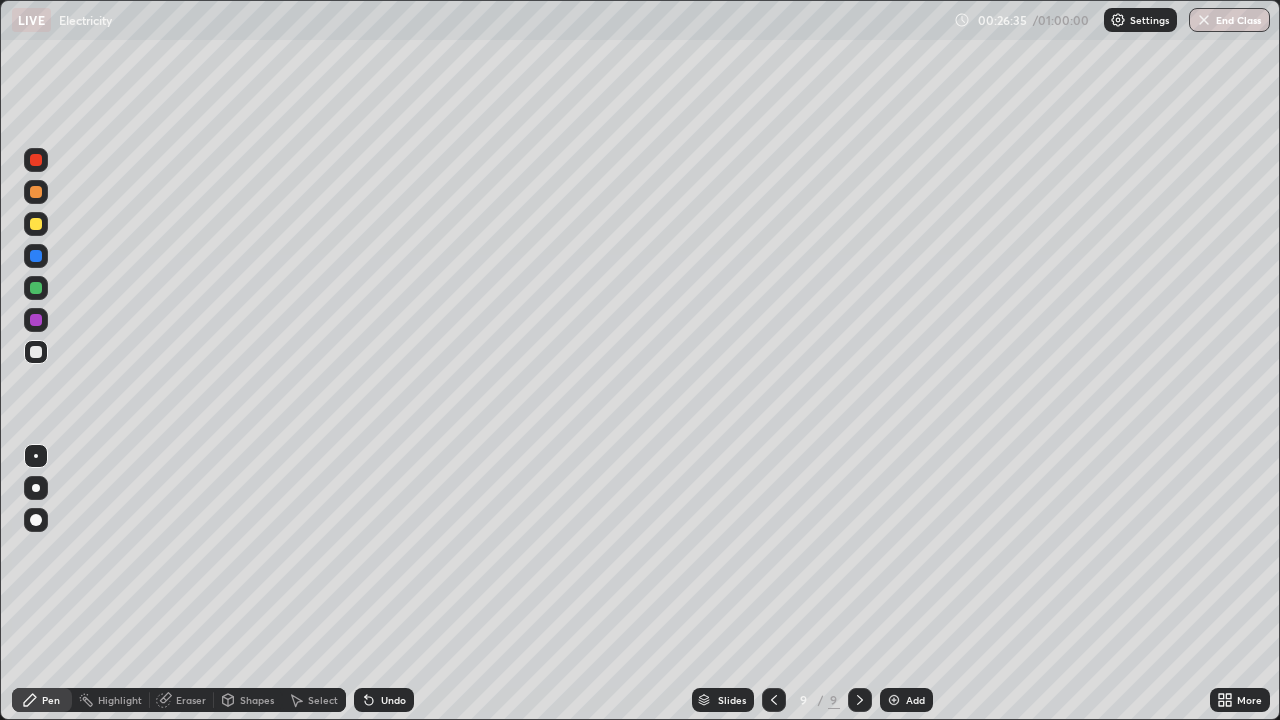 click on "Undo" at bounding box center [384, 700] 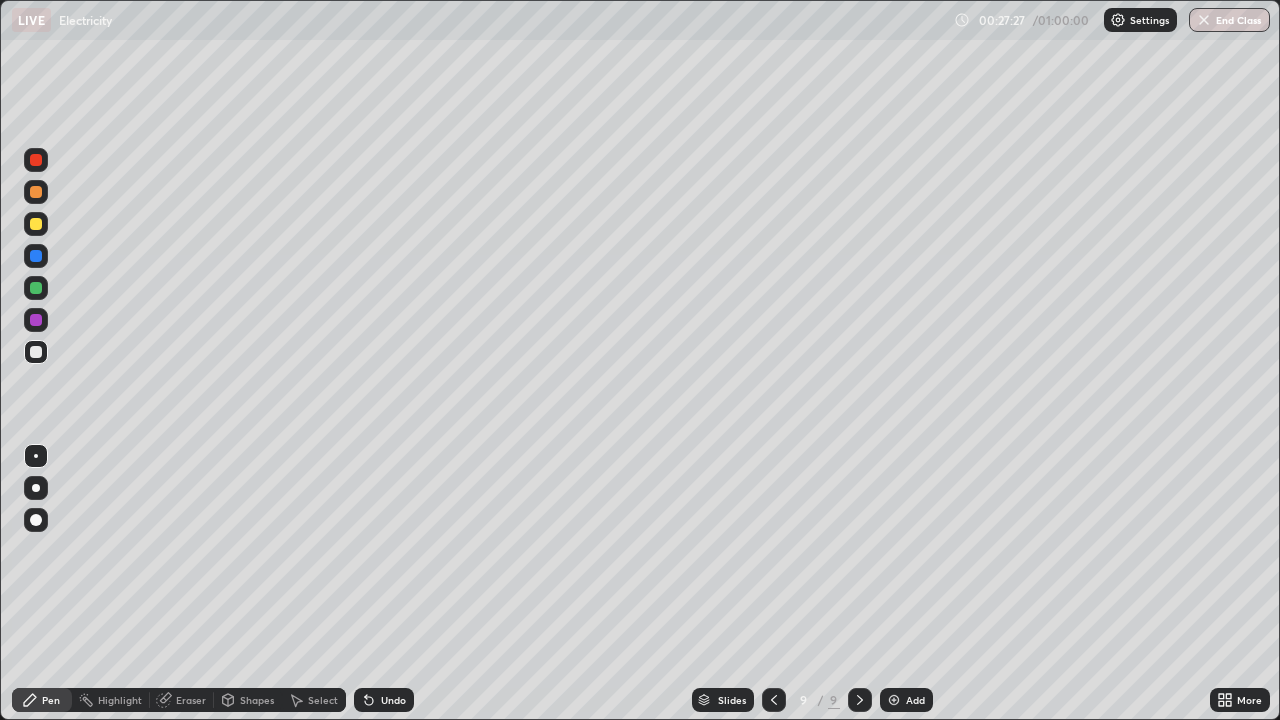 click on "Undo" at bounding box center [384, 700] 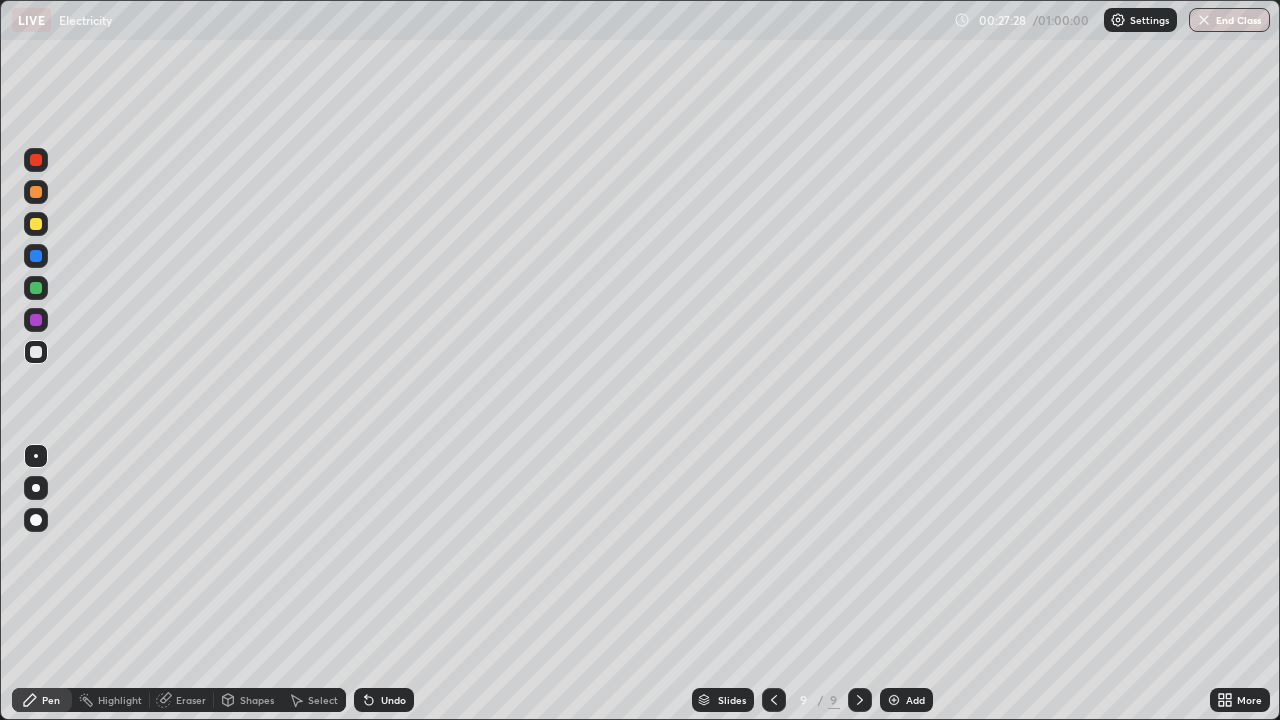 click 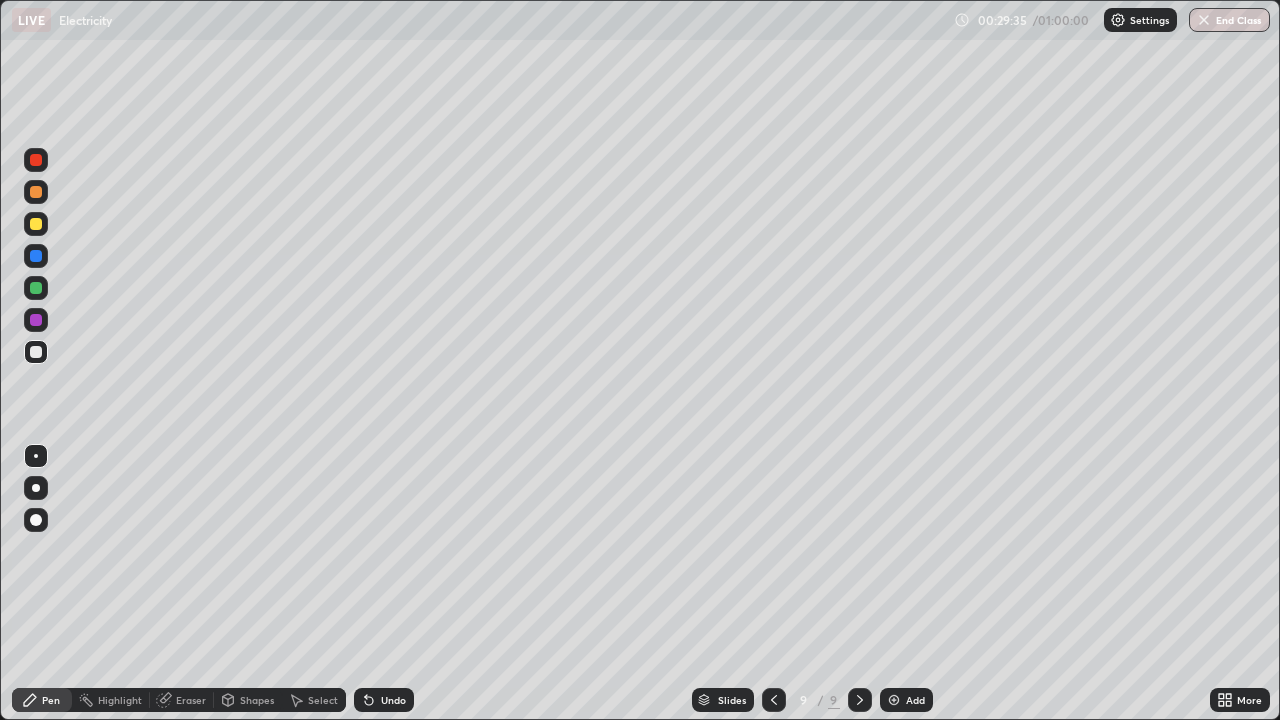 click on "Eraser" at bounding box center (191, 700) 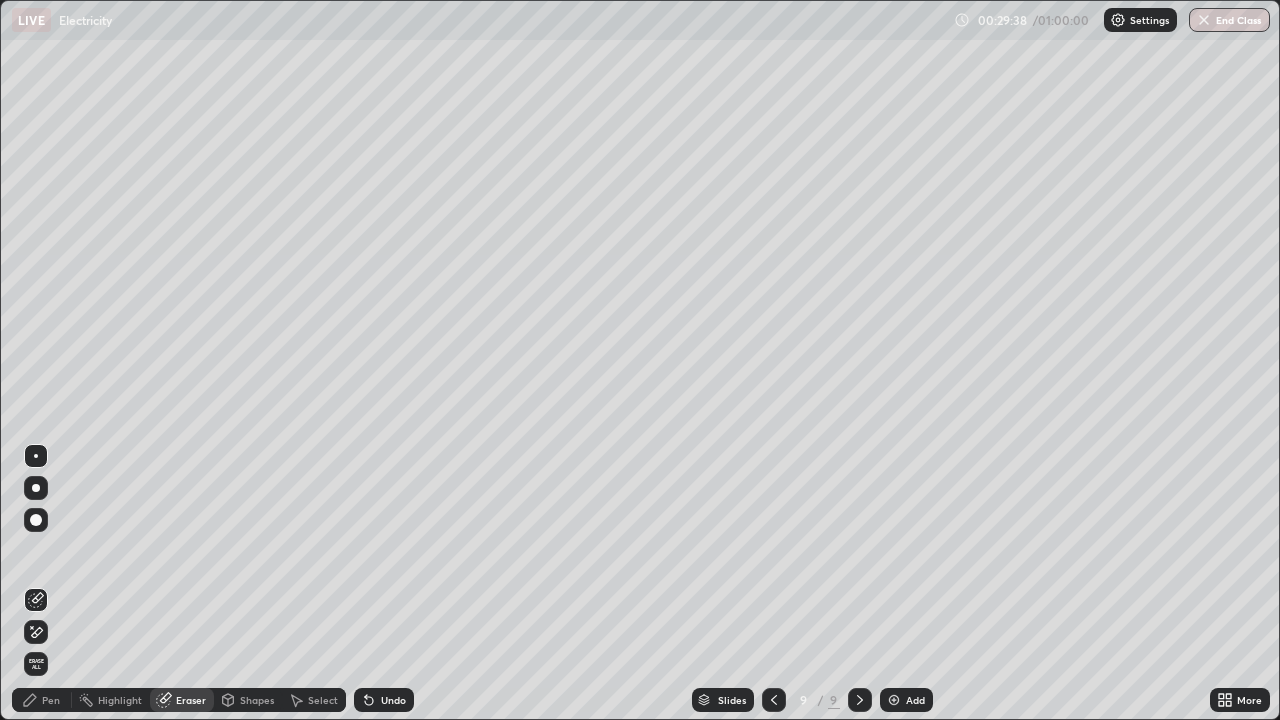 click on "Pen" at bounding box center [51, 700] 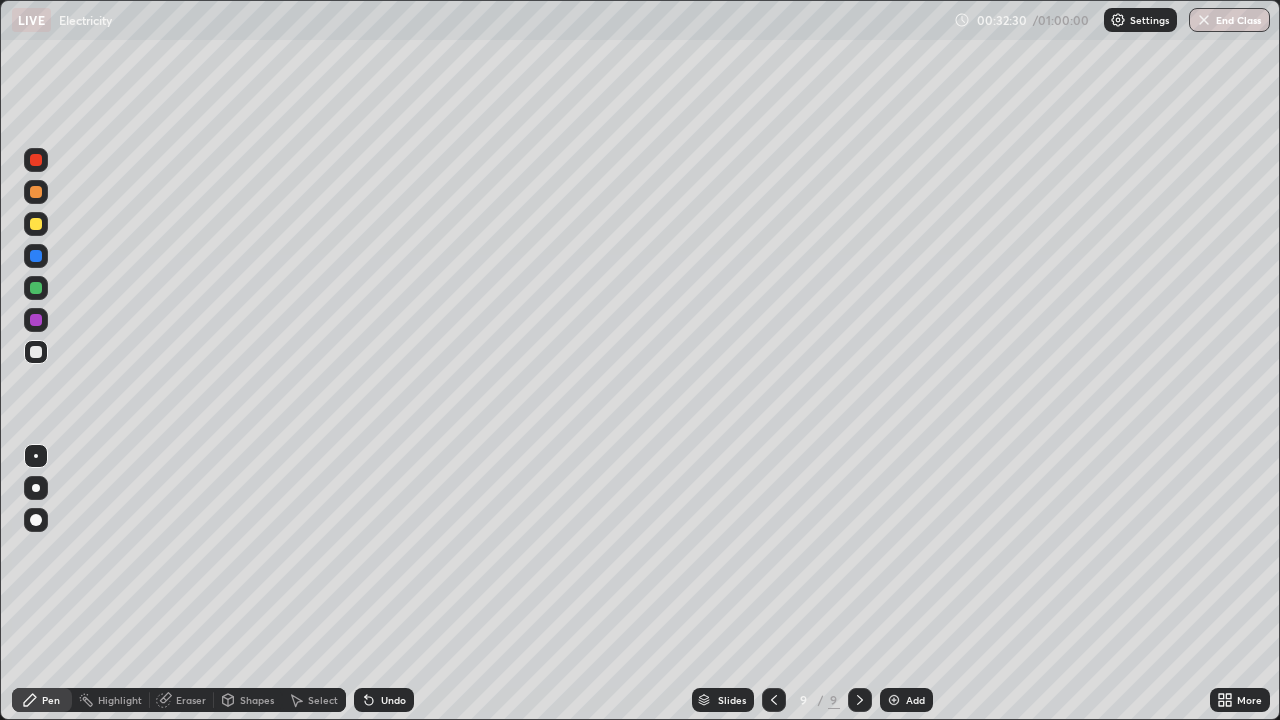 click on "Eraser" at bounding box center (182, 700) 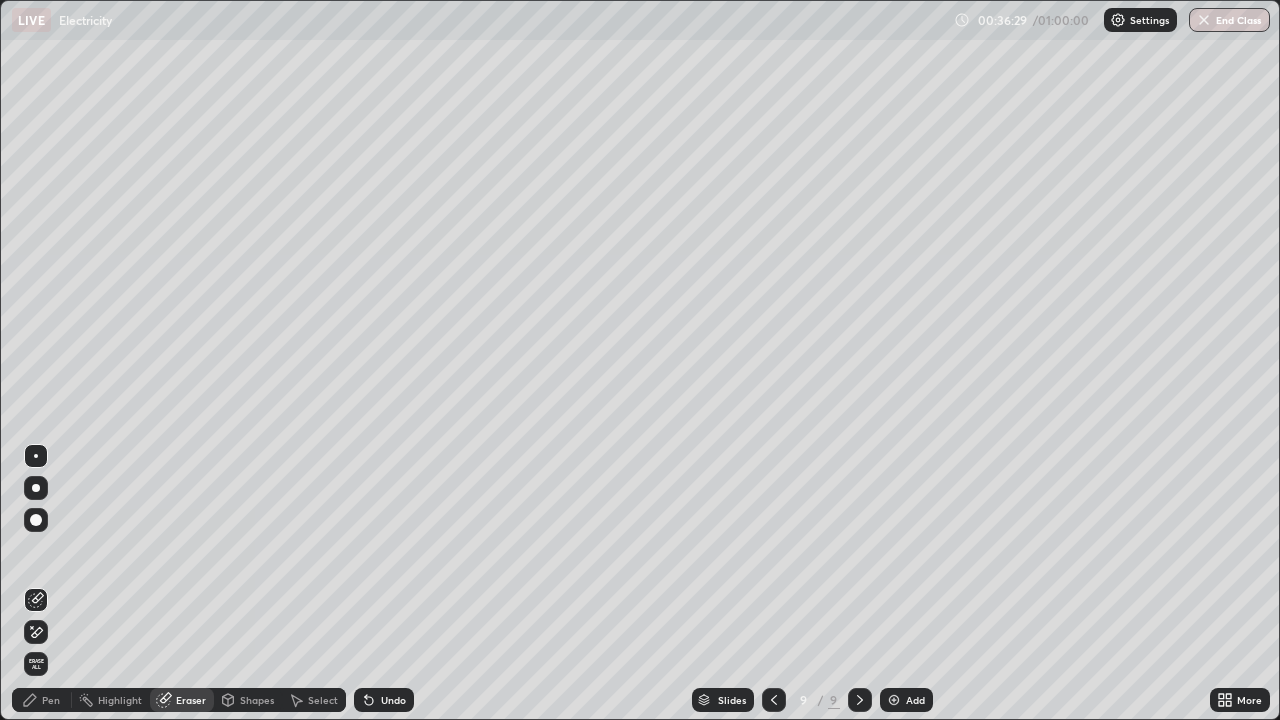 click 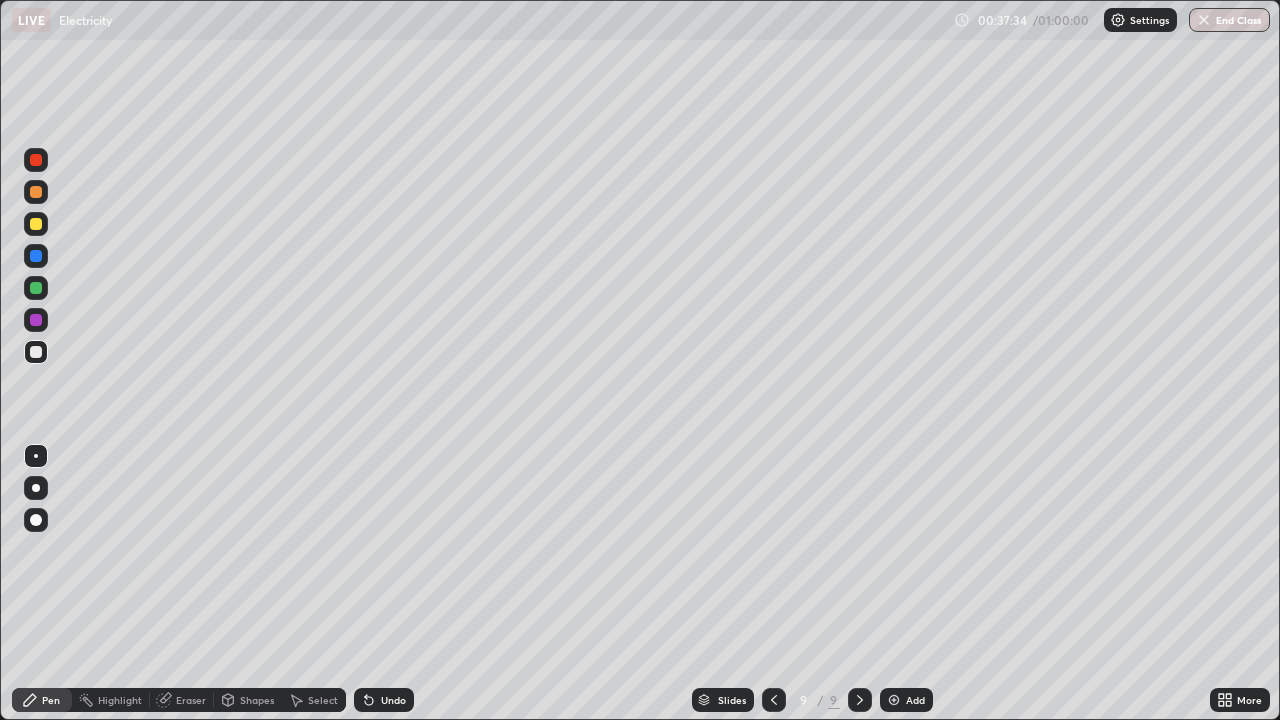 click on "Add" at bounding box center (906, 700) 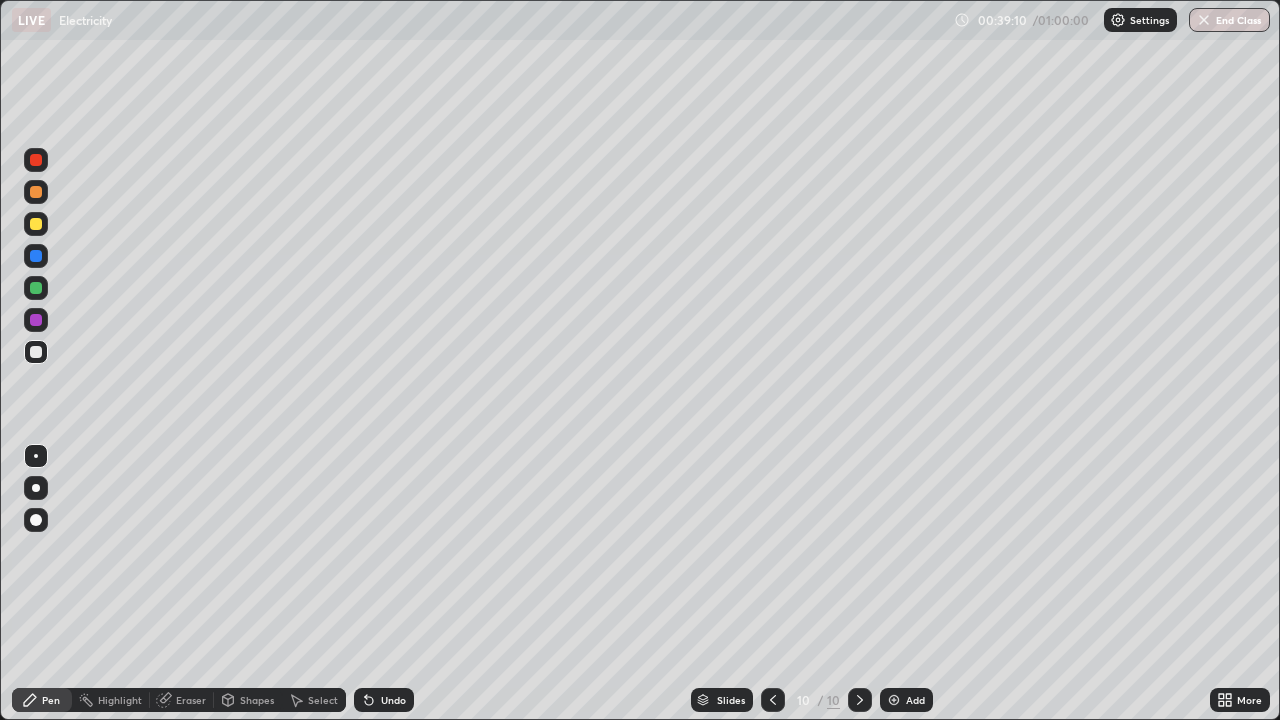 click on "Undo" at bounding box center (384, 700) 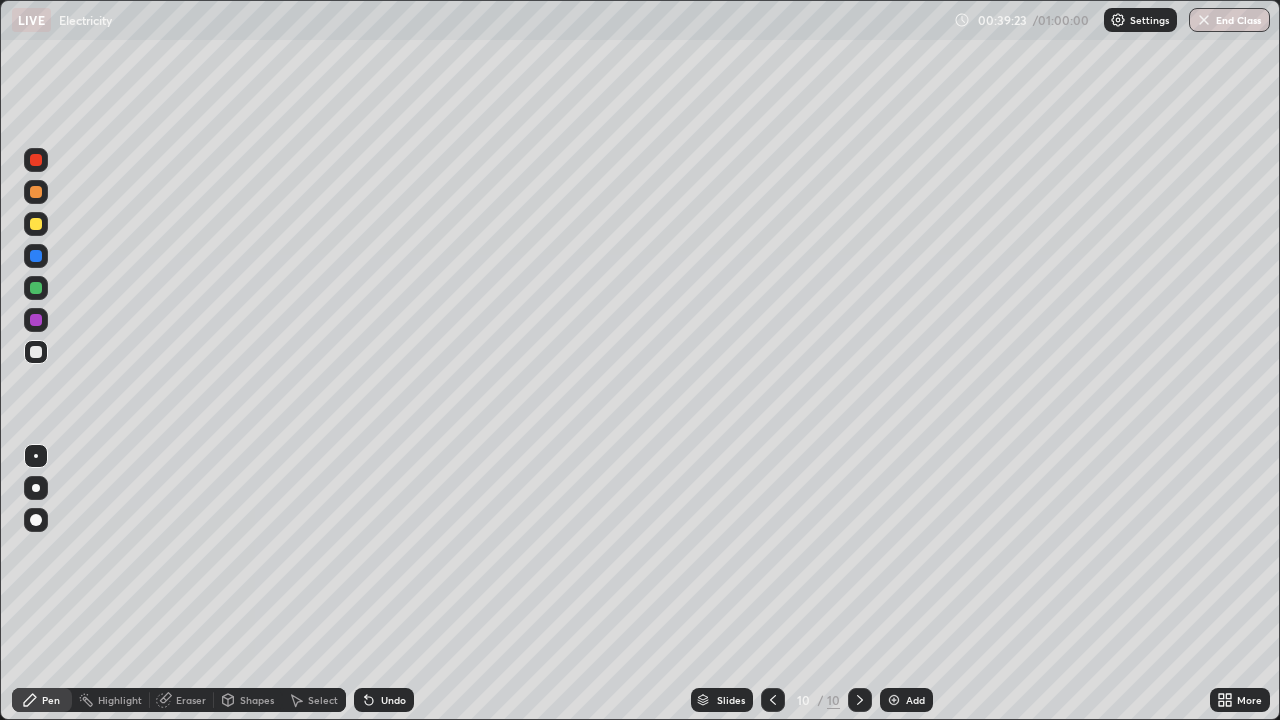 click on "Undo" at bounding box center [384, 700] 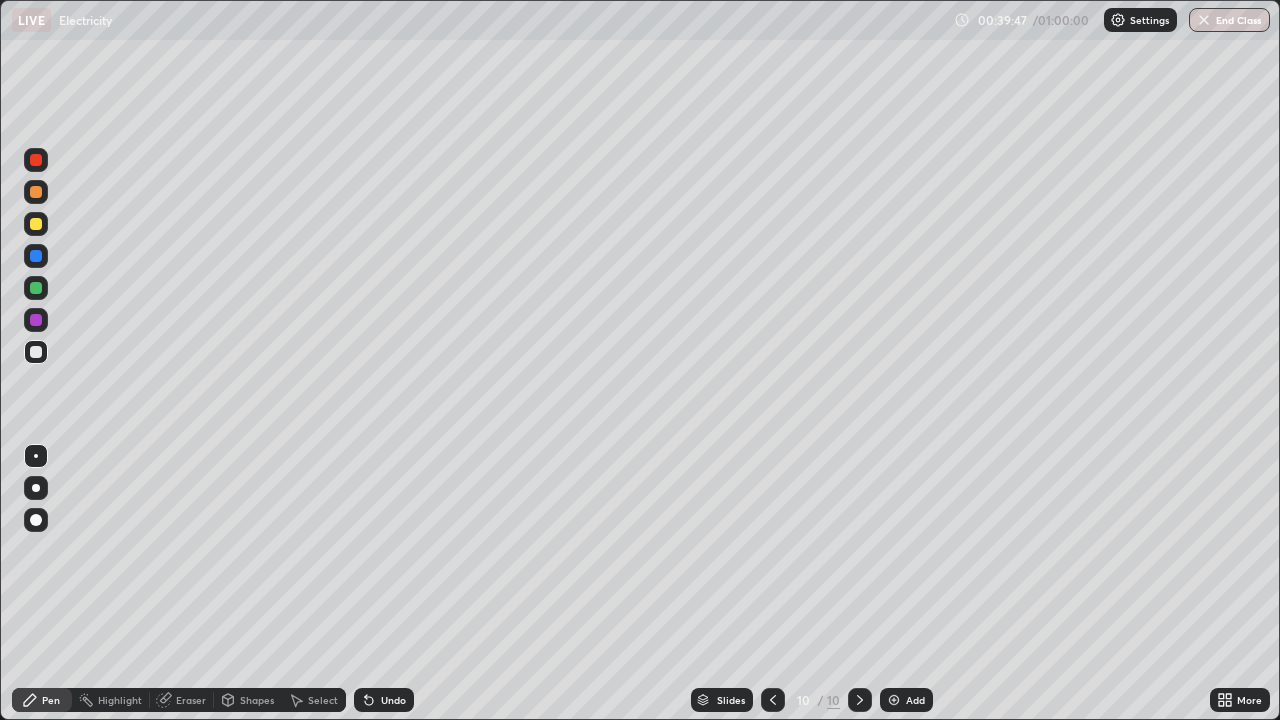 click on "Undo" at bounding box center (393, 700) 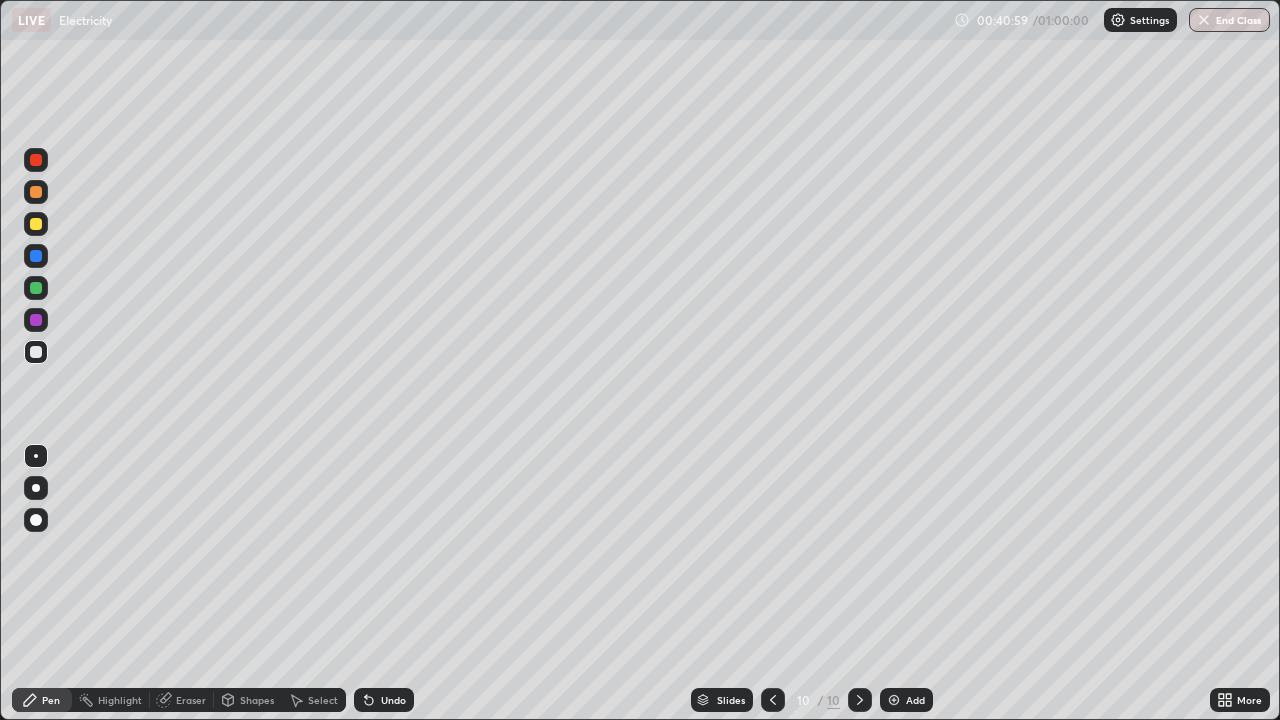 click 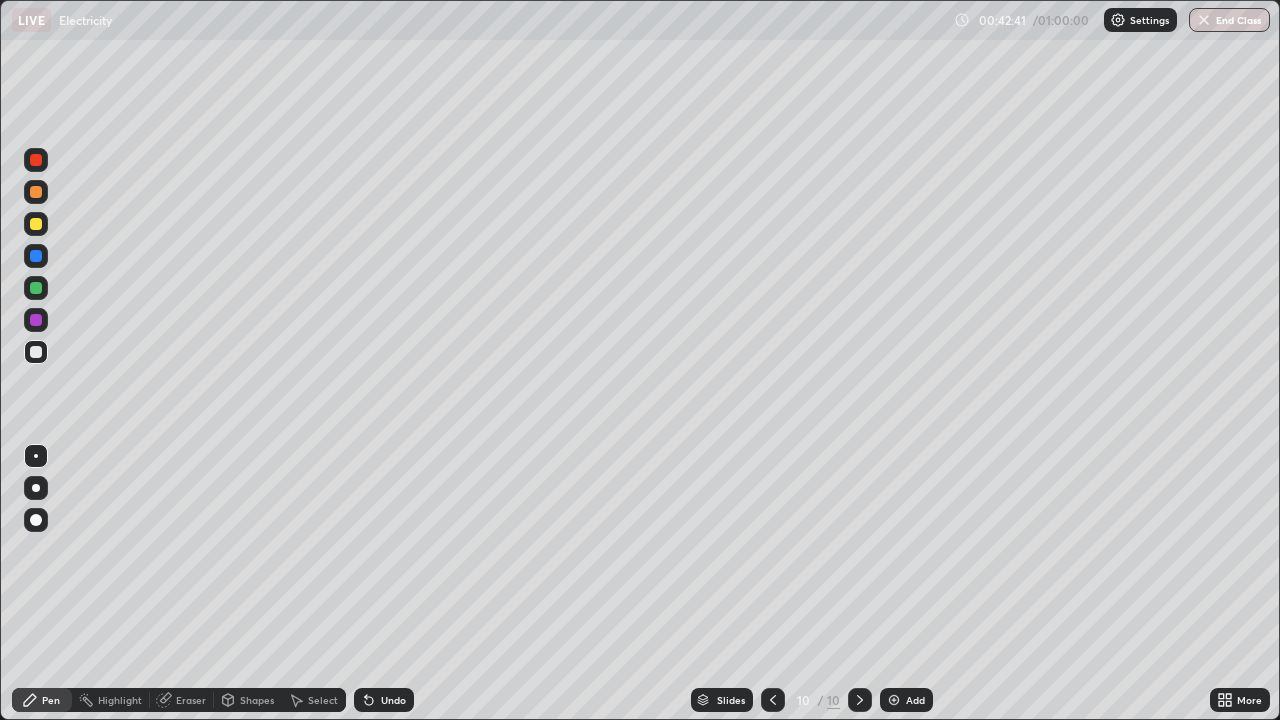 click 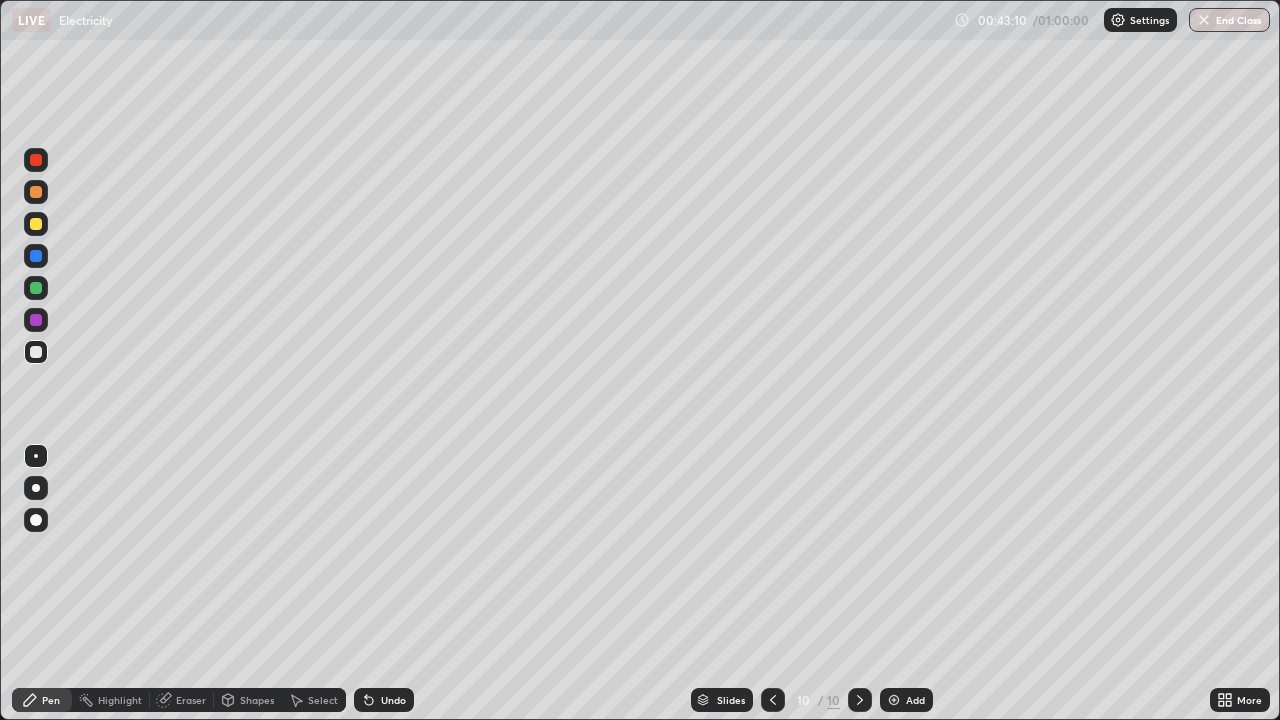 click on "Select" at bounding box center (323, 700) 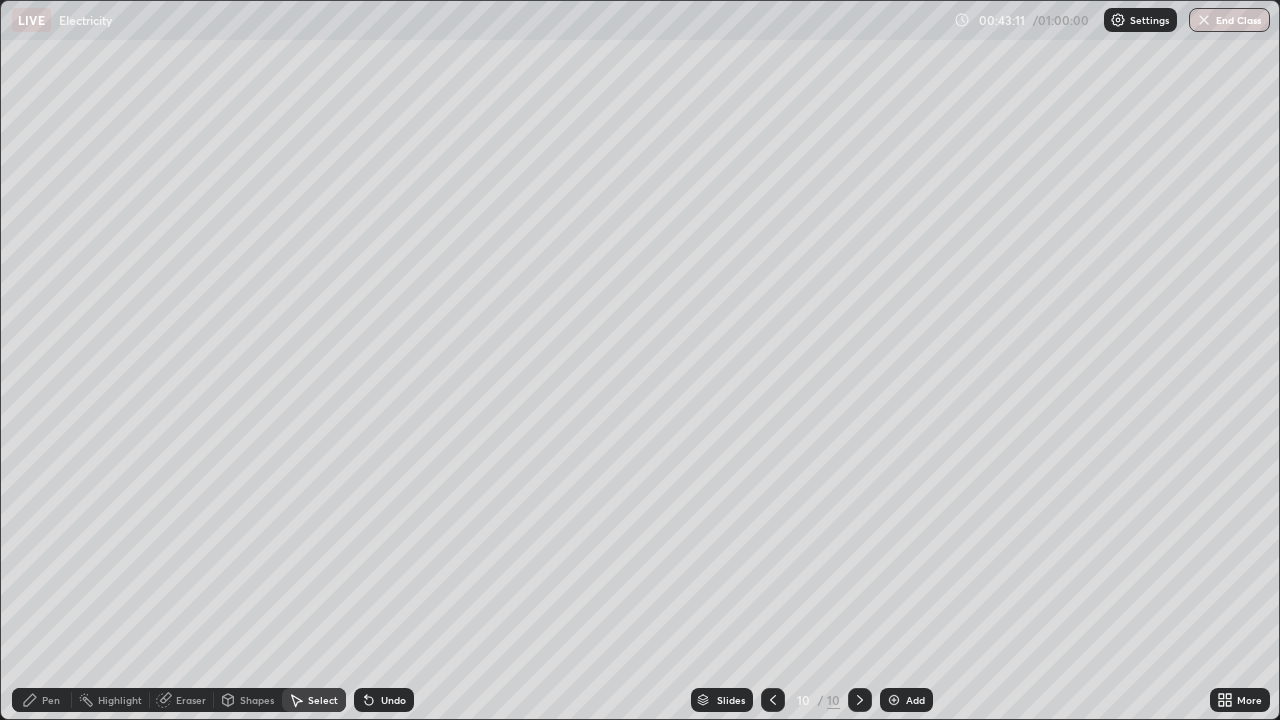 click on "Select" at bounding box center [323, 700] 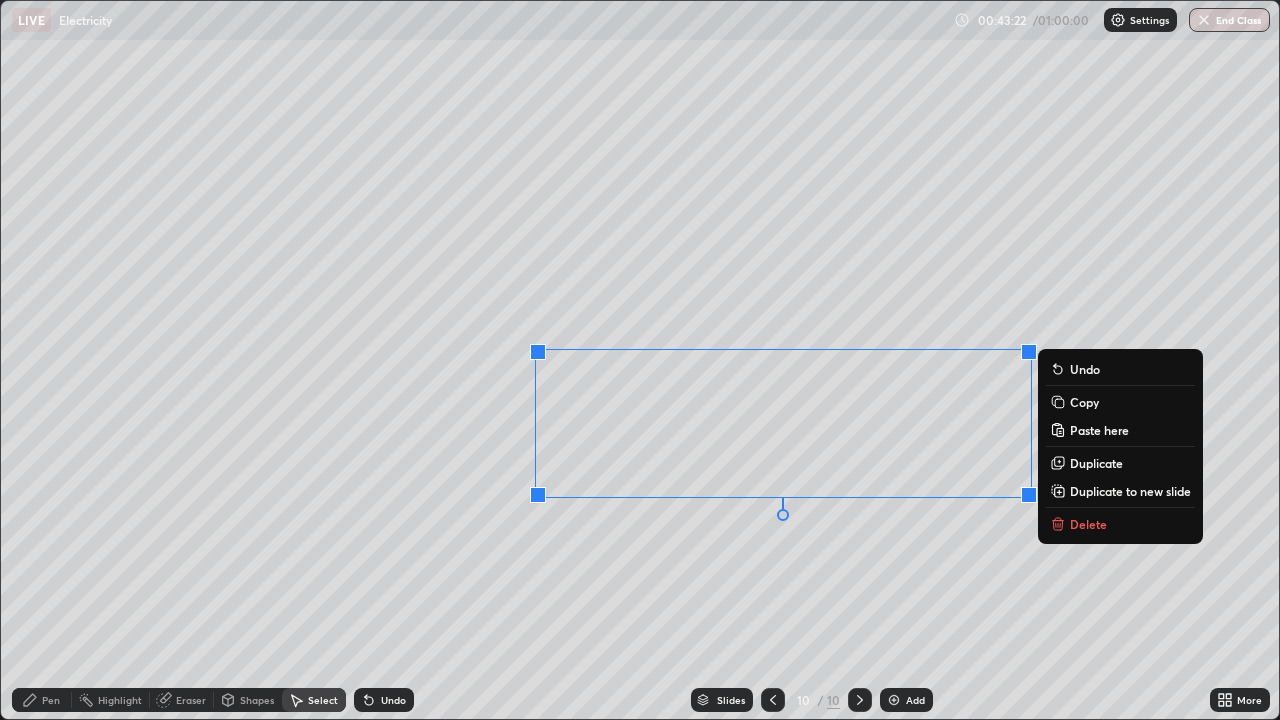 click on "0 ° Undo Copy Paste here Duplicate Duplicate to new slide Delete" at bounding box center (640, 360) 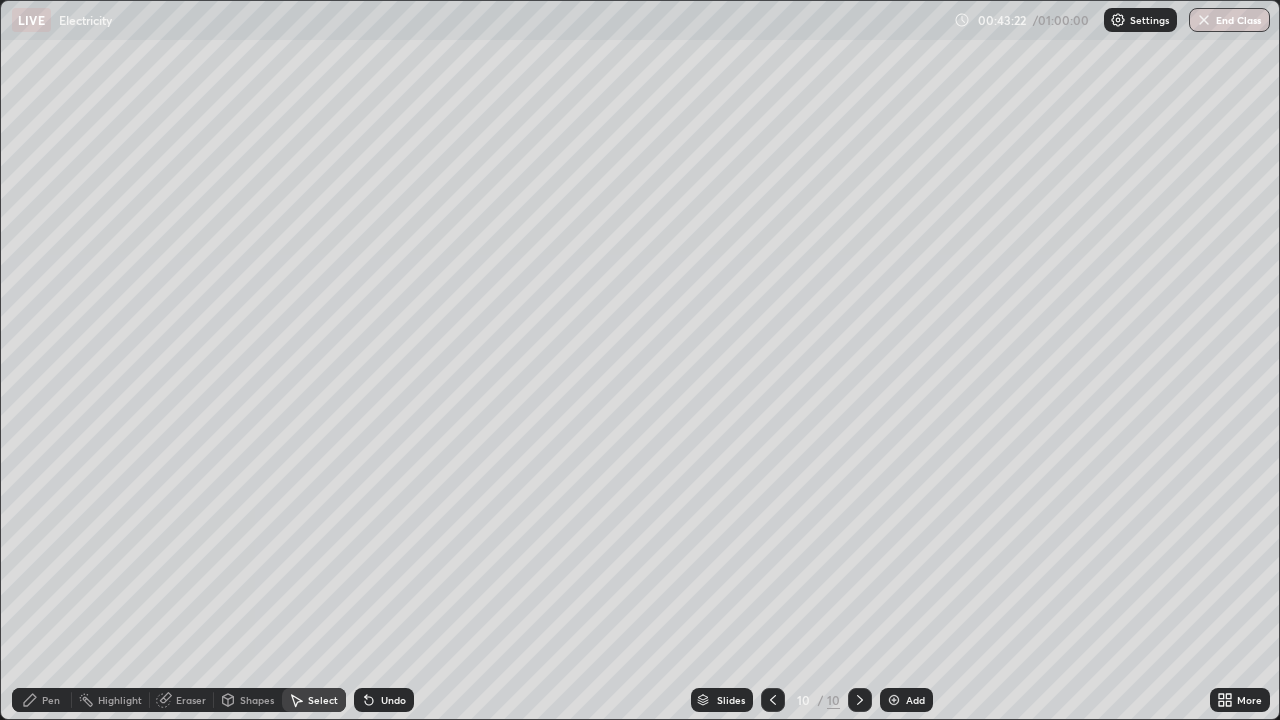 click on "0 ° Undo Copy Paste here Duplicate Duplicate to new slide Delete" at bounding box center [640, 360] 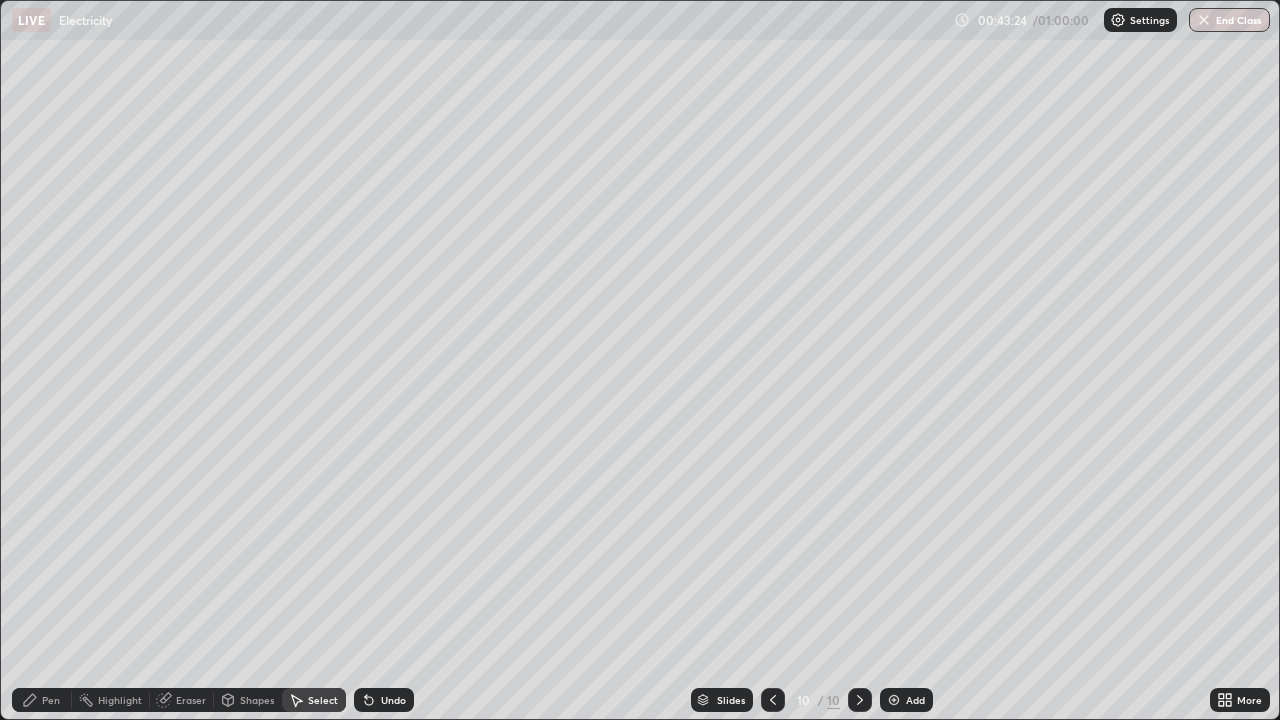 click 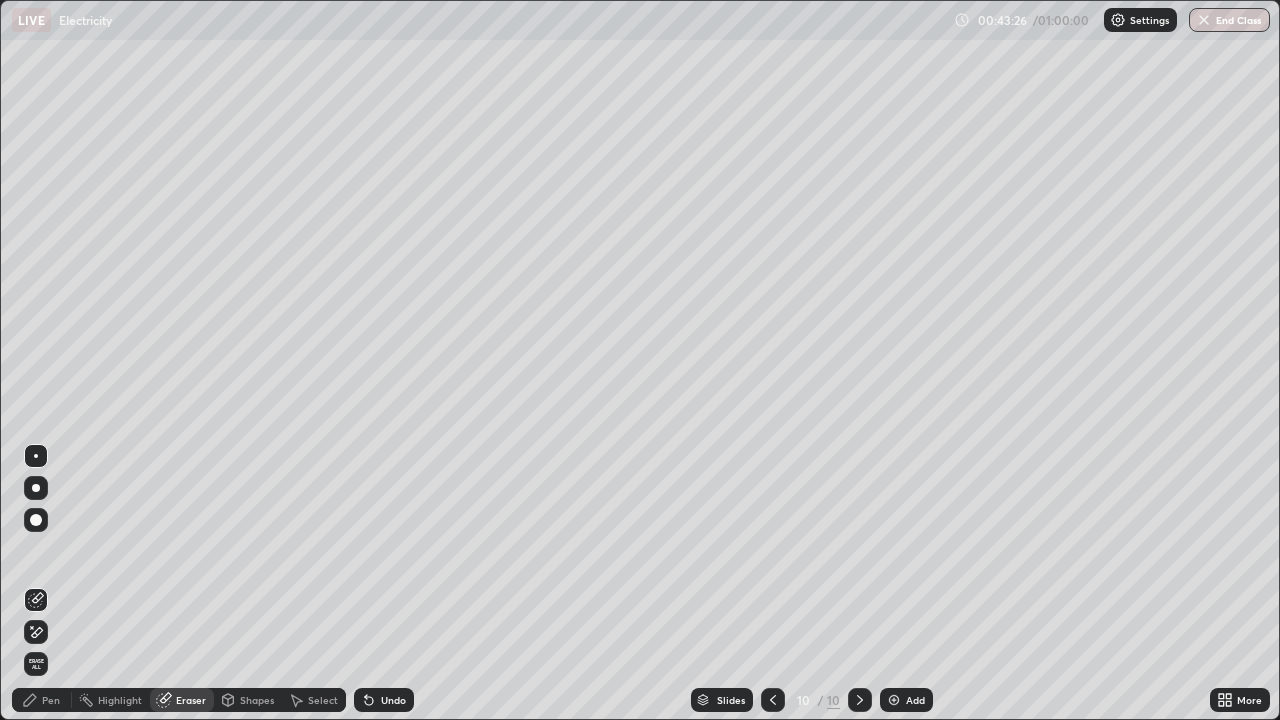 click 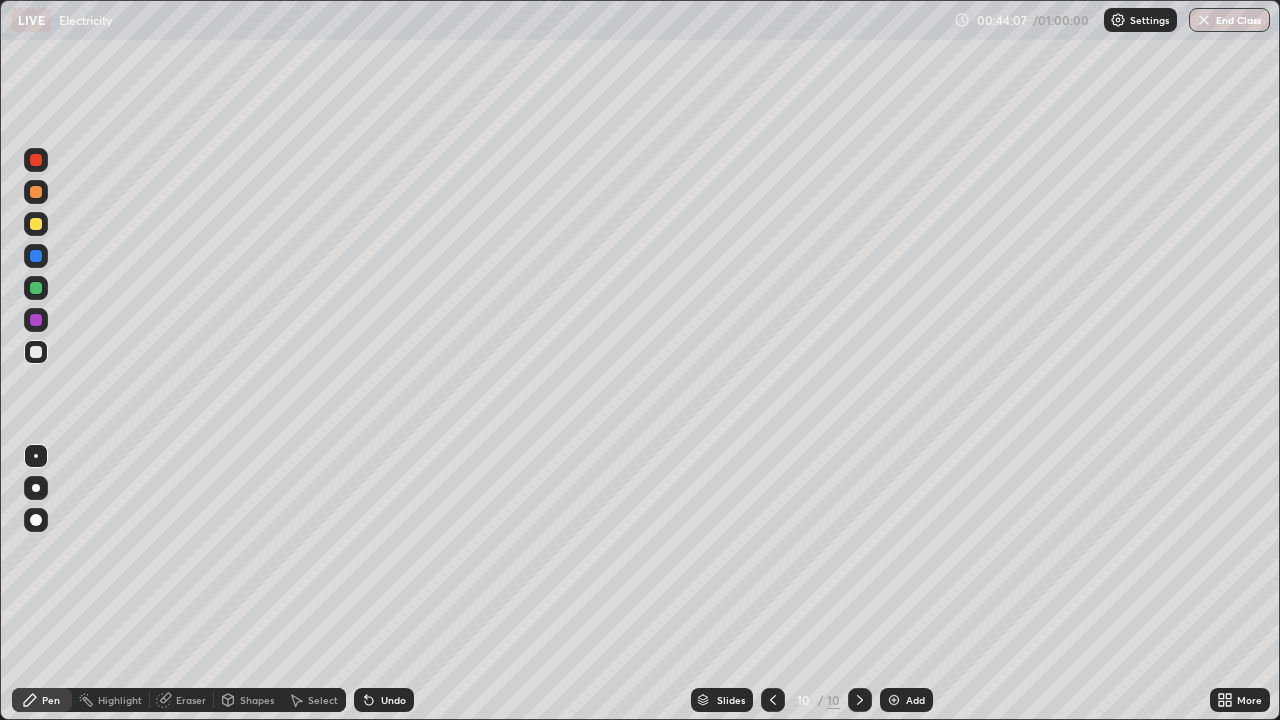 click at bounding box center [894, 700] 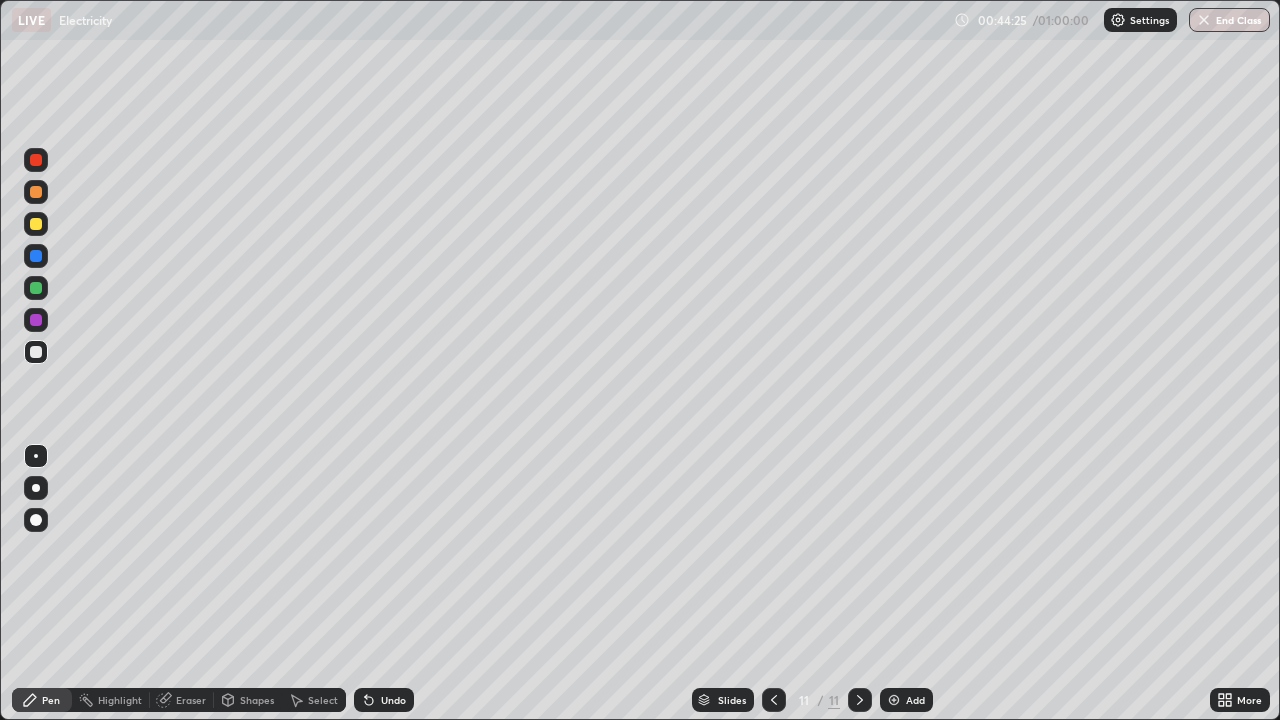 click on "Undo" at bounding box center [384, 700] 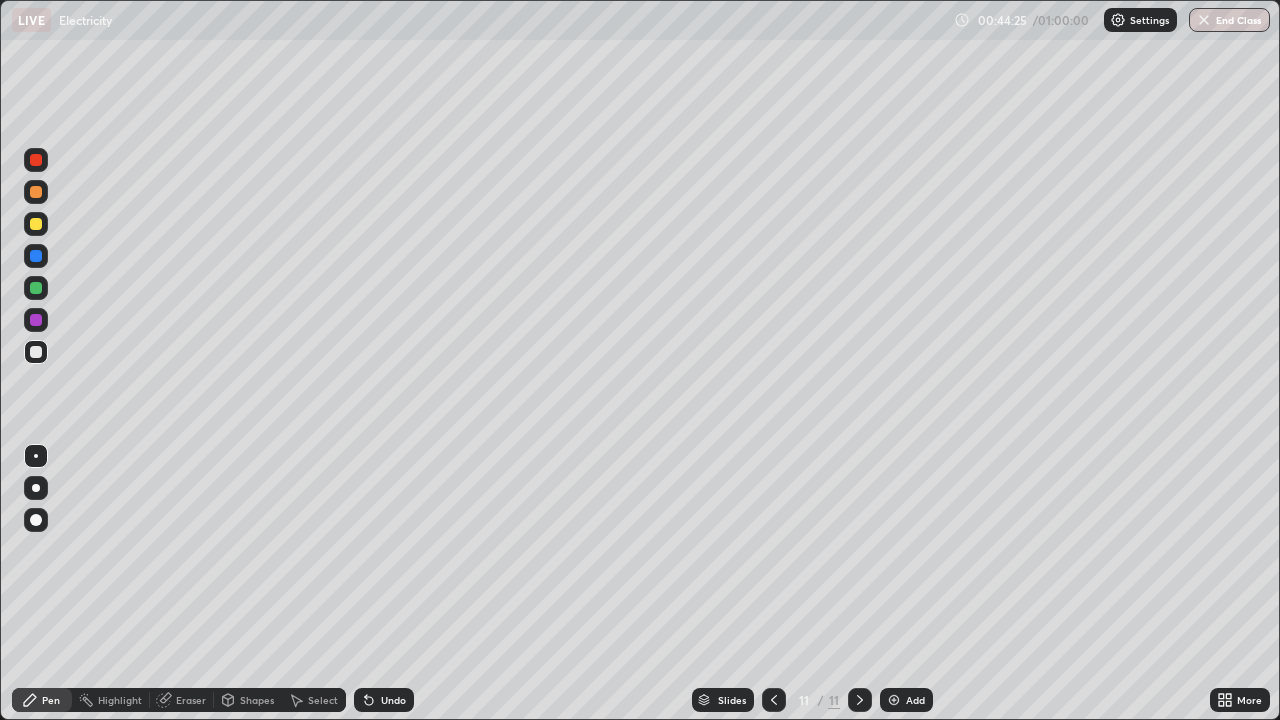 click on "Undo" at bounding box center (393, 700) 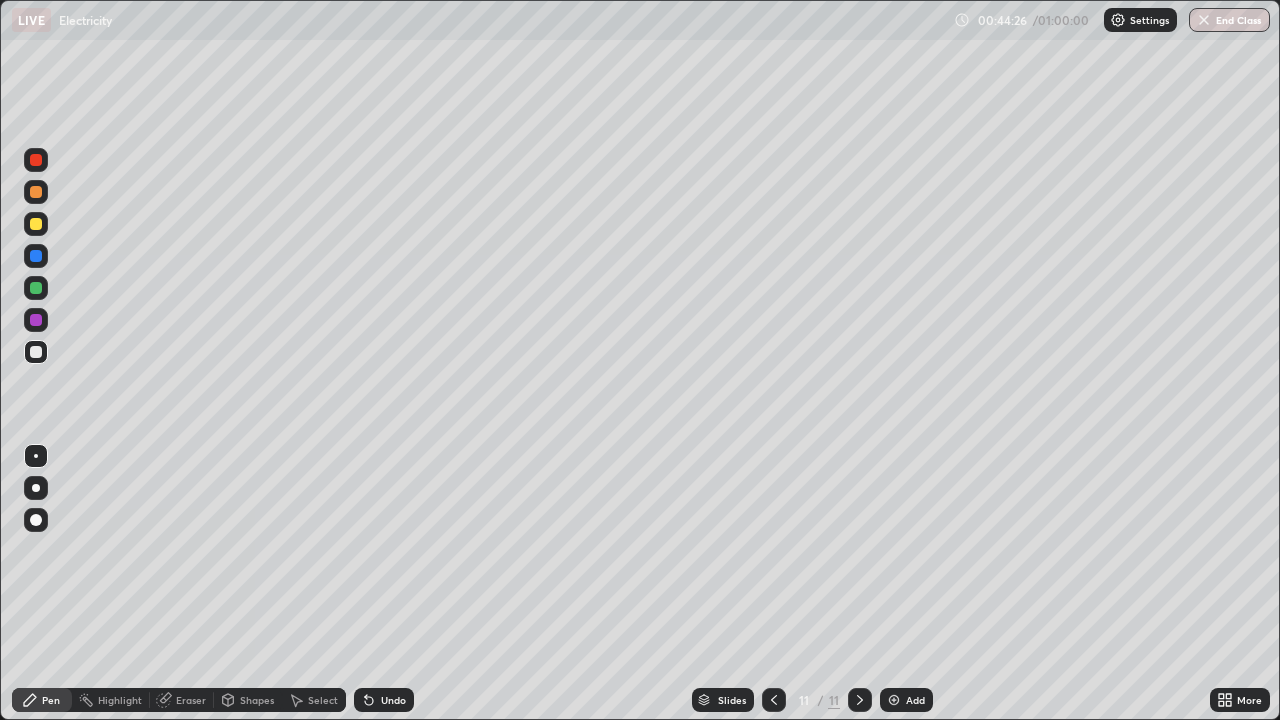 click on "Undo" at bounding box center (393, 700) 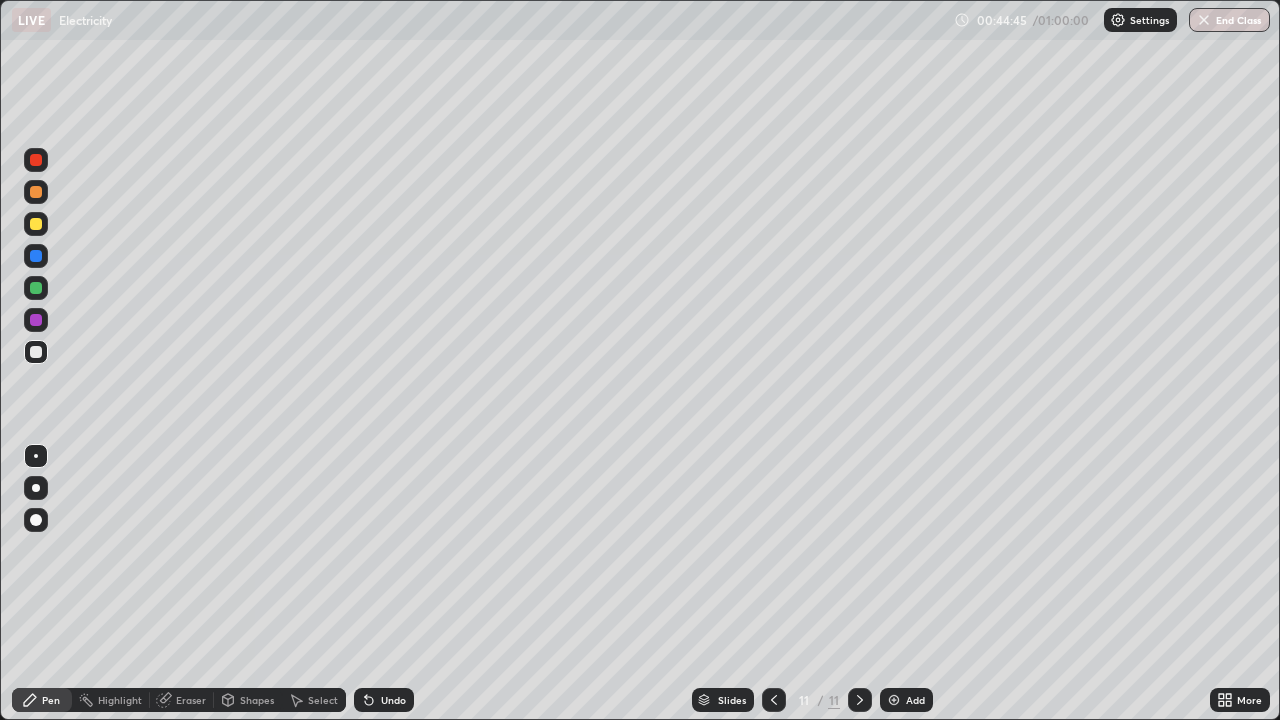 click on "Undo" at bounding box center [384, 700] 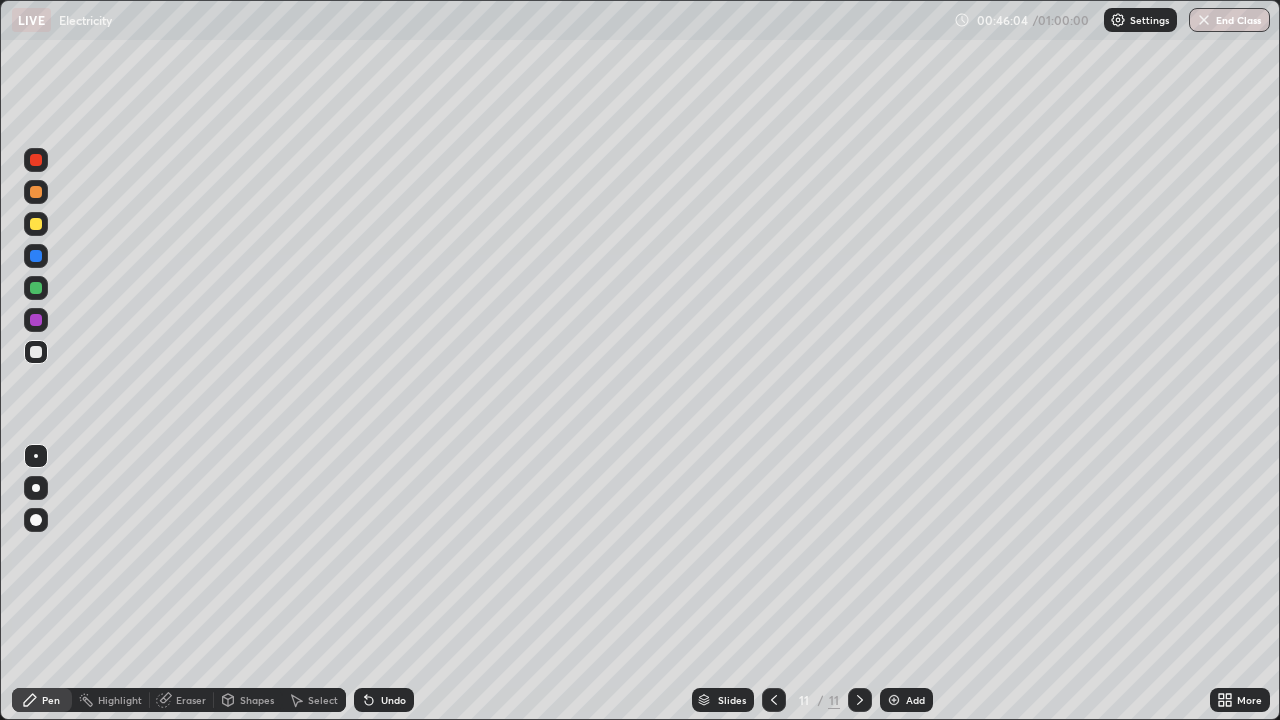 click at bounding box center (774, 700) 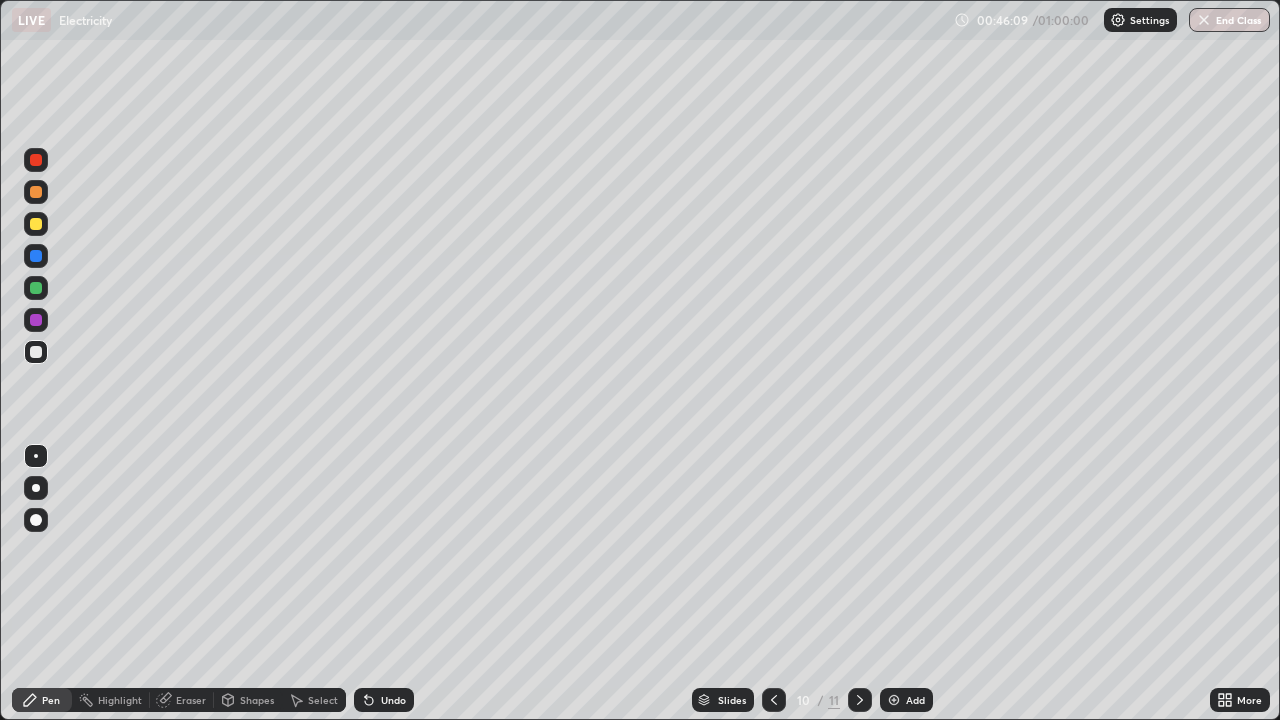 click 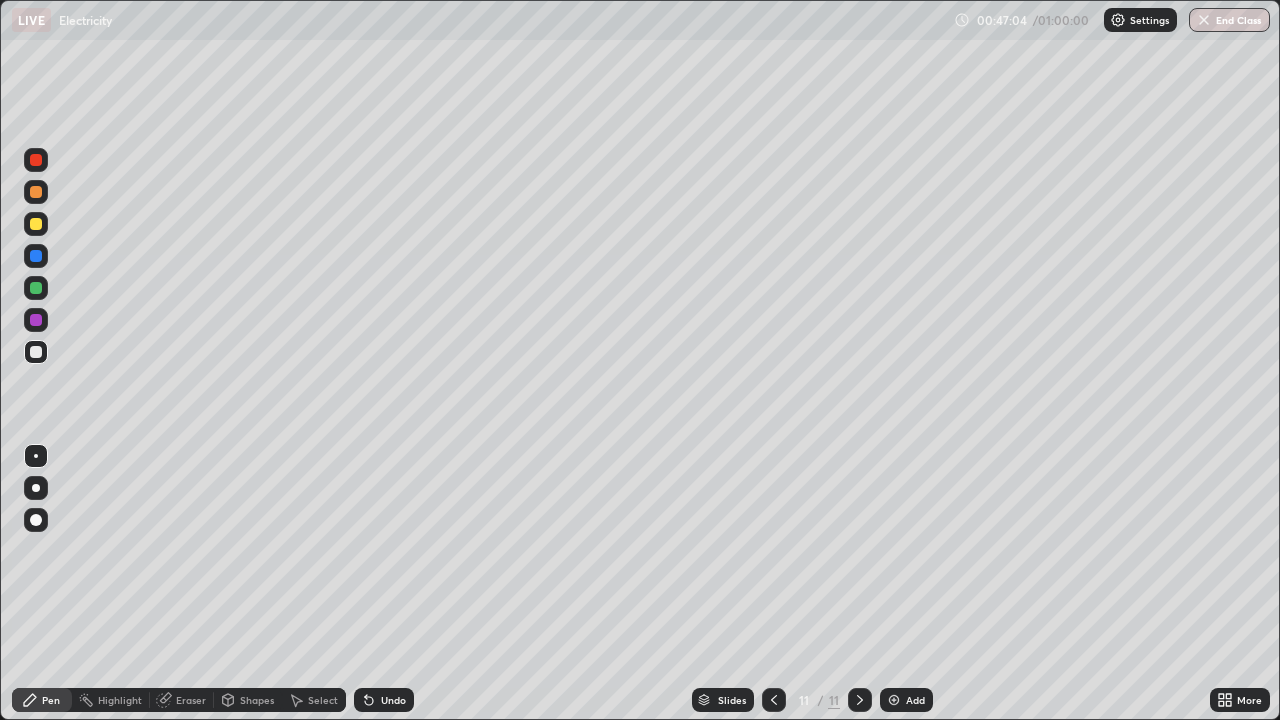 click on "Undo" at bounding box center [393, 700] 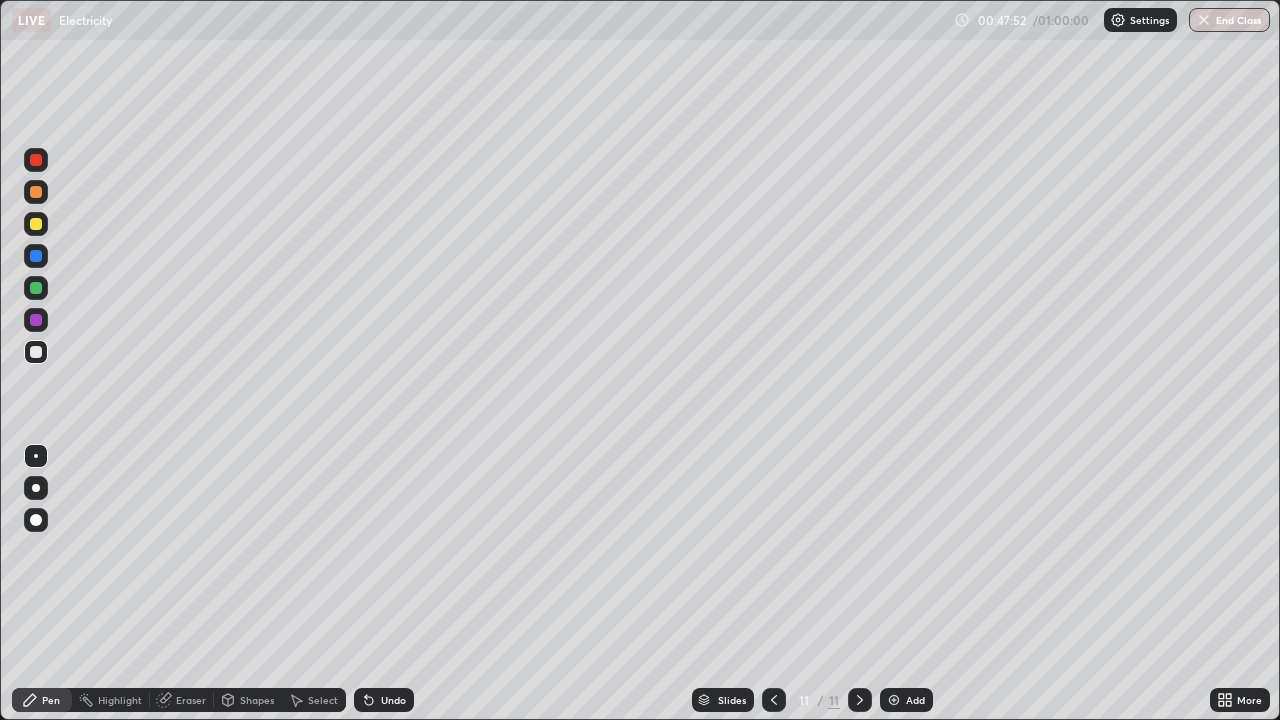 click 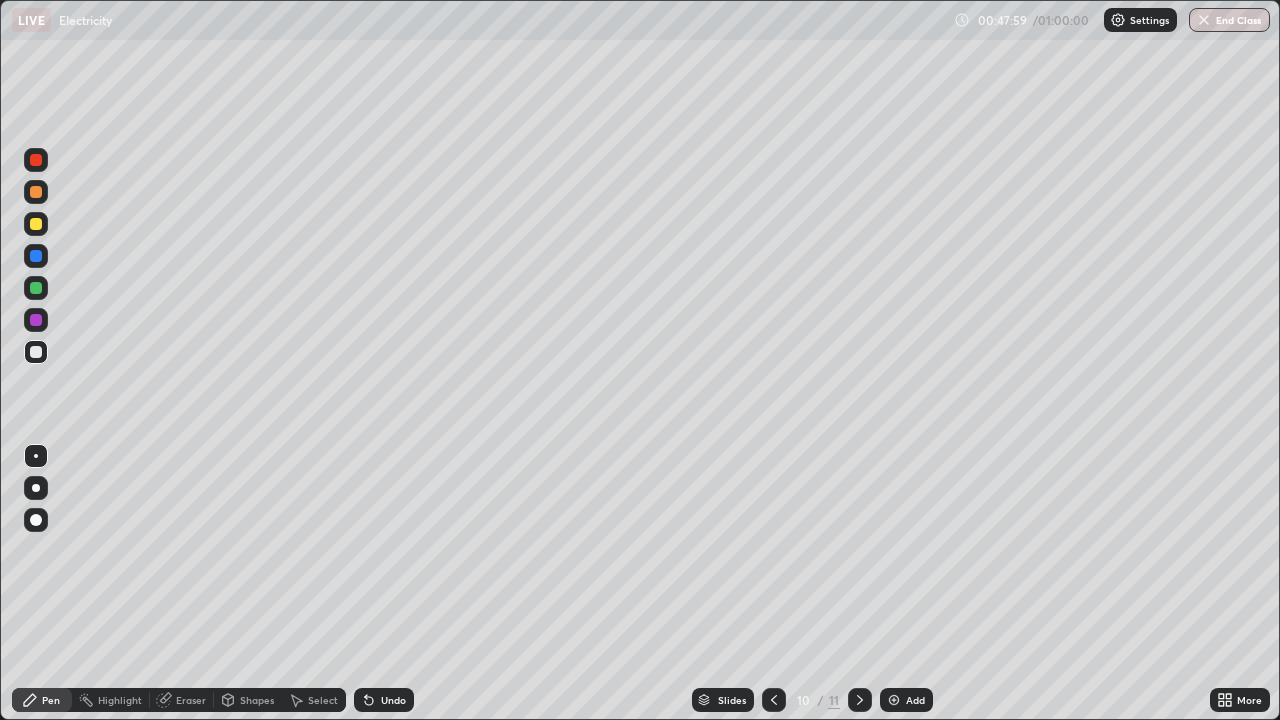 click at bounding box center (860, 700) 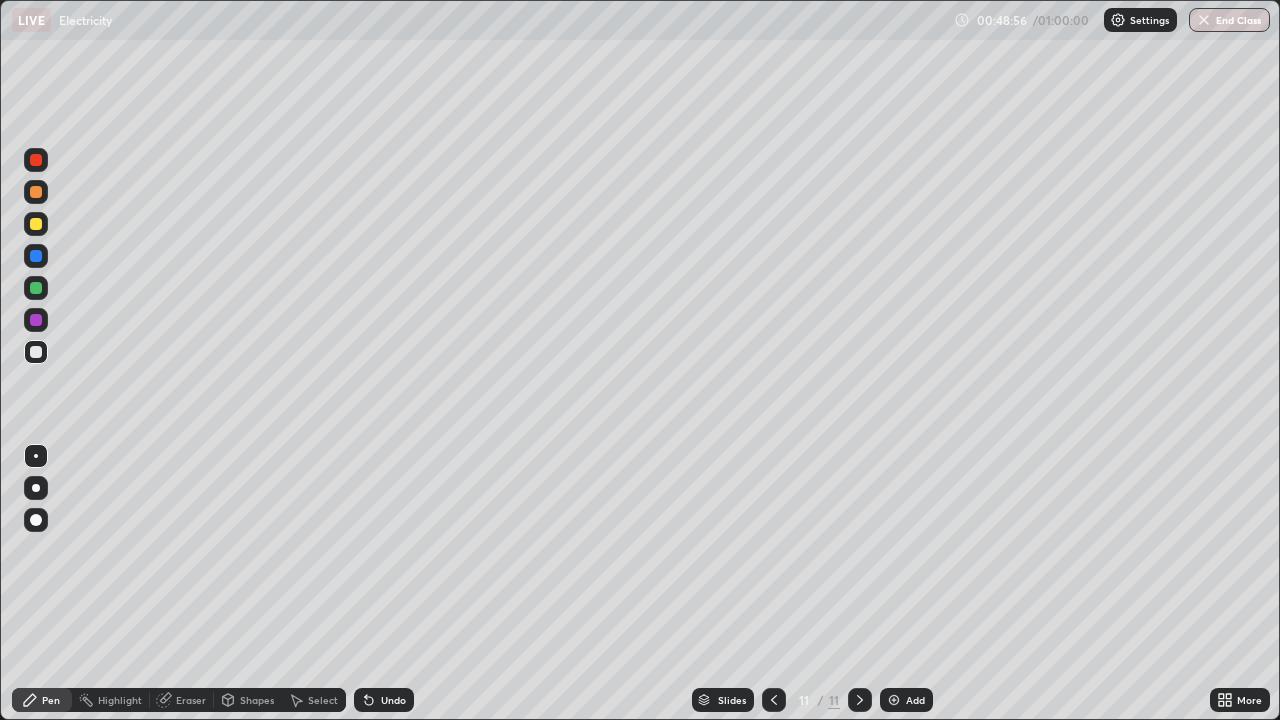 click on "Select" at bounding box center [314, 700] 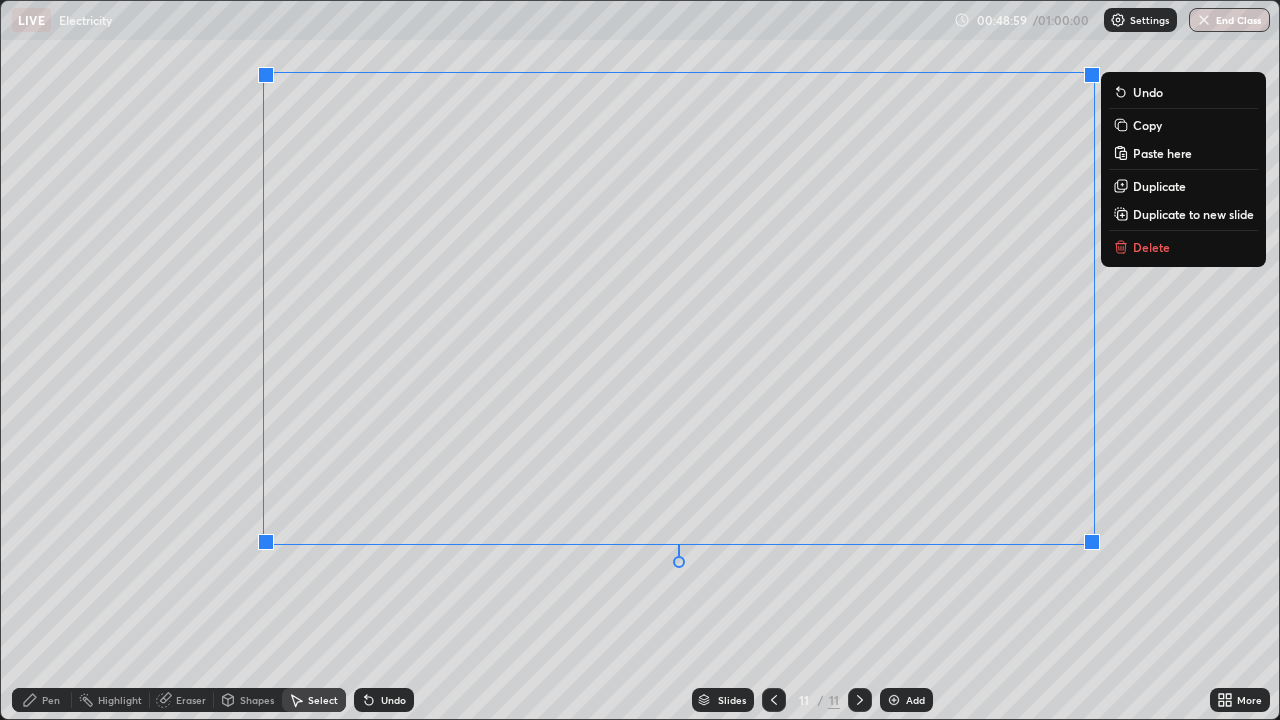 click on "Delete" at bounding box center (1151, 247) 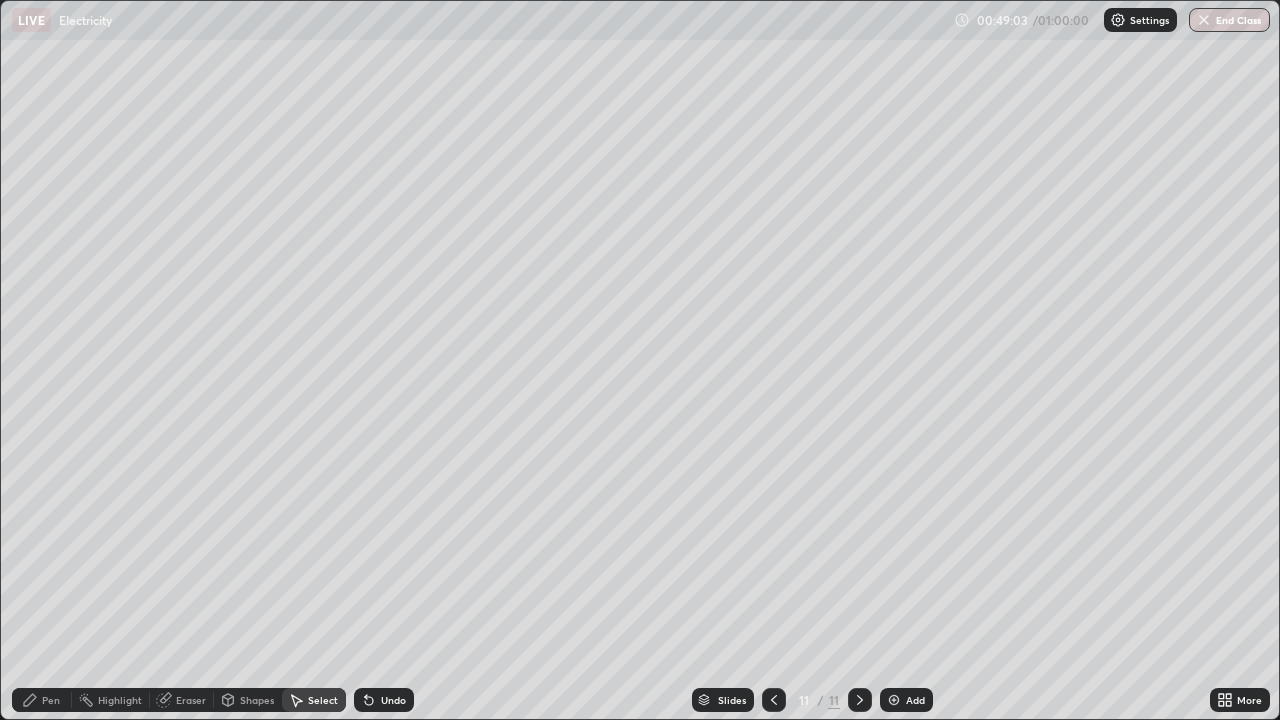 click 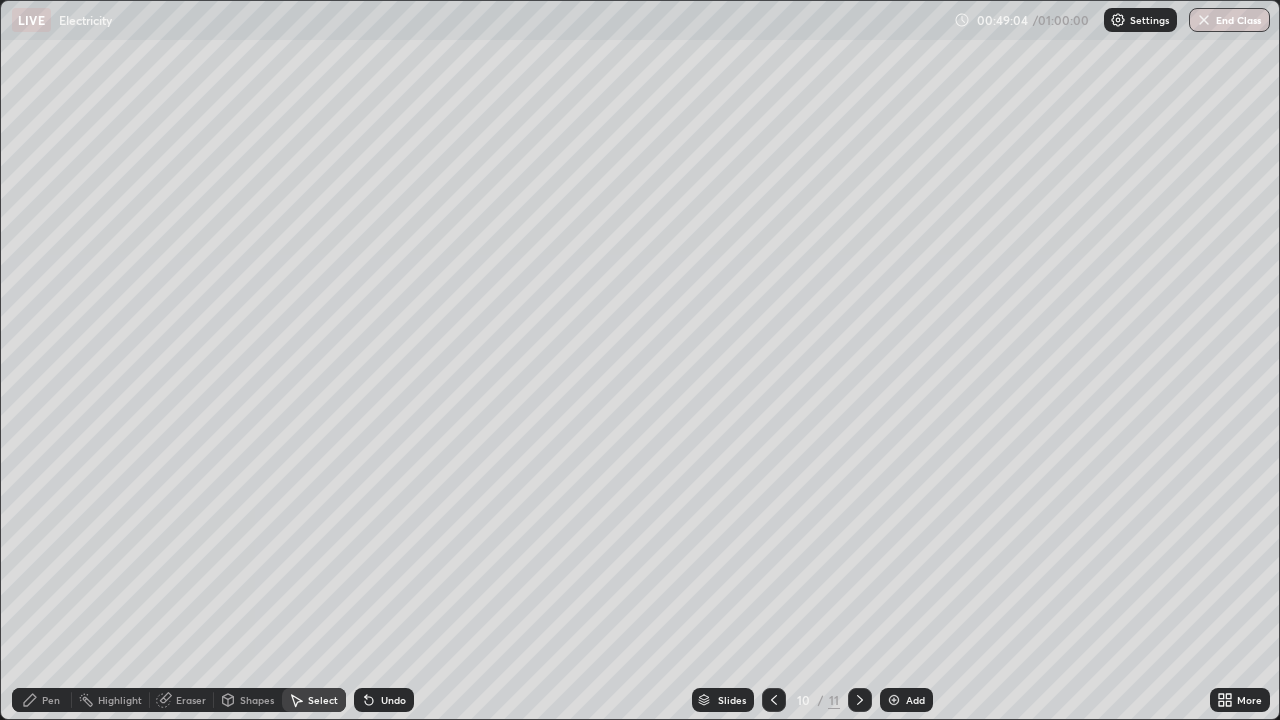 click at bounding box center (860, 700) 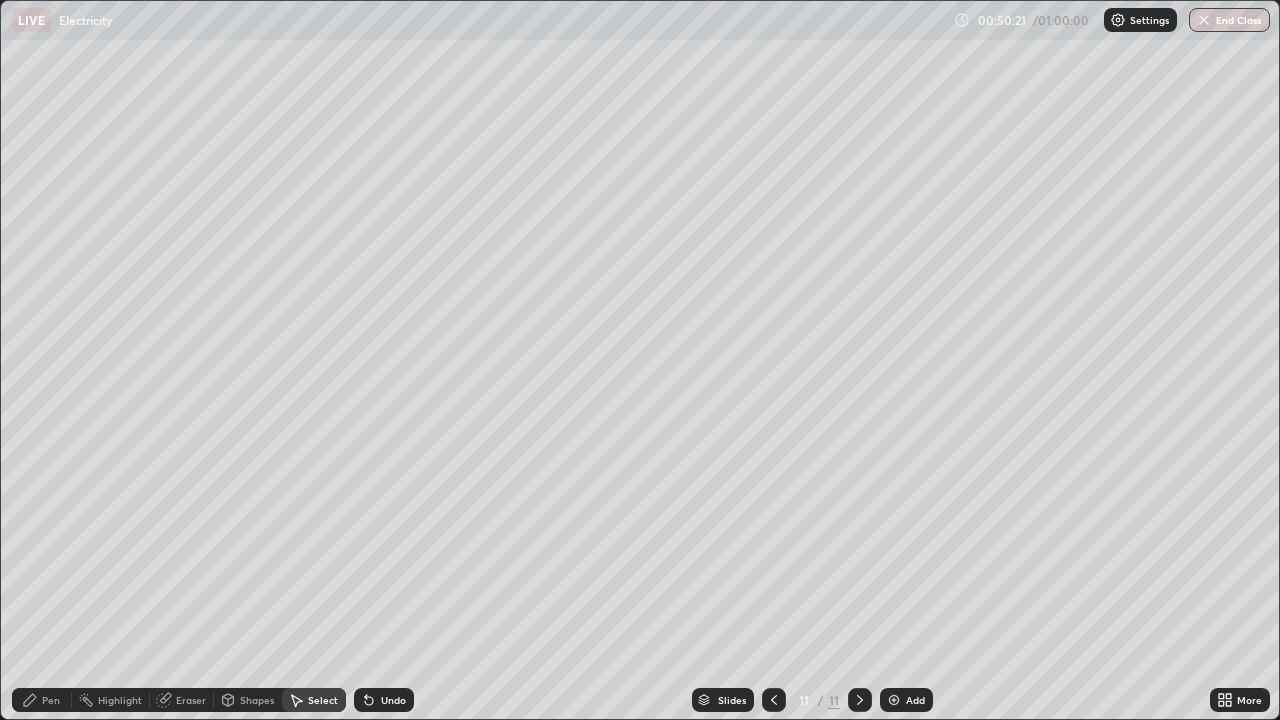 click 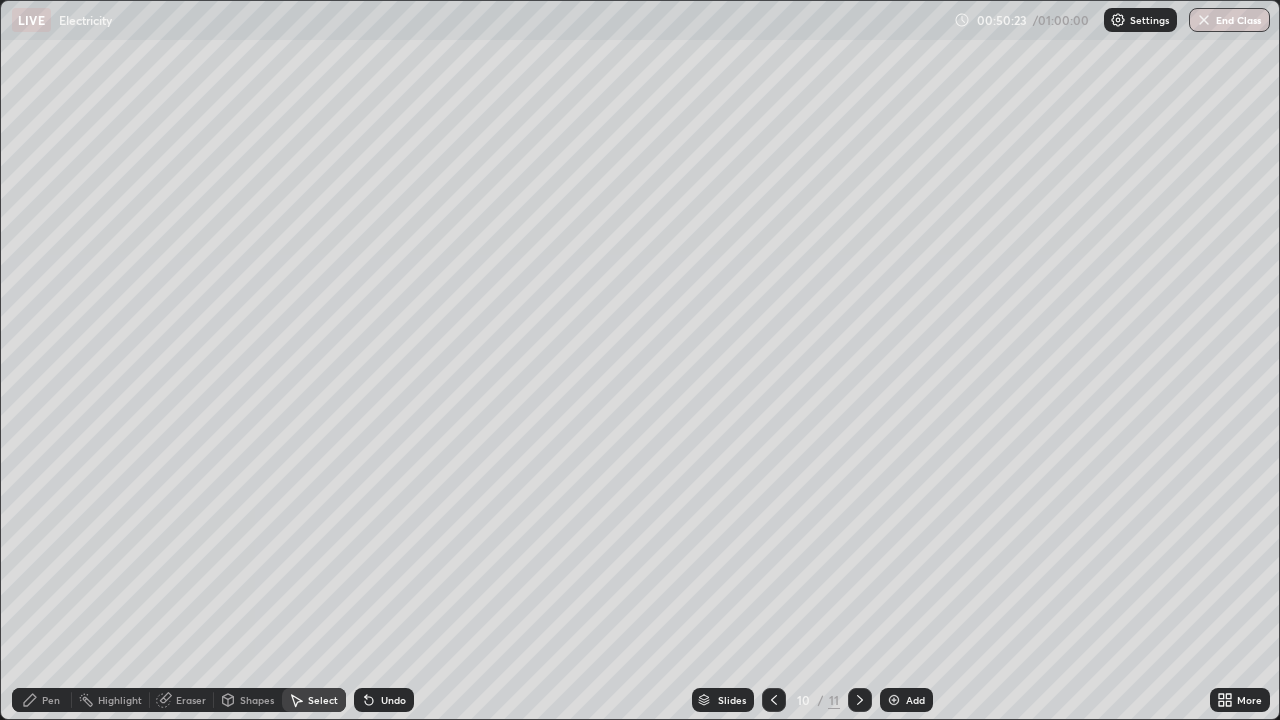 click 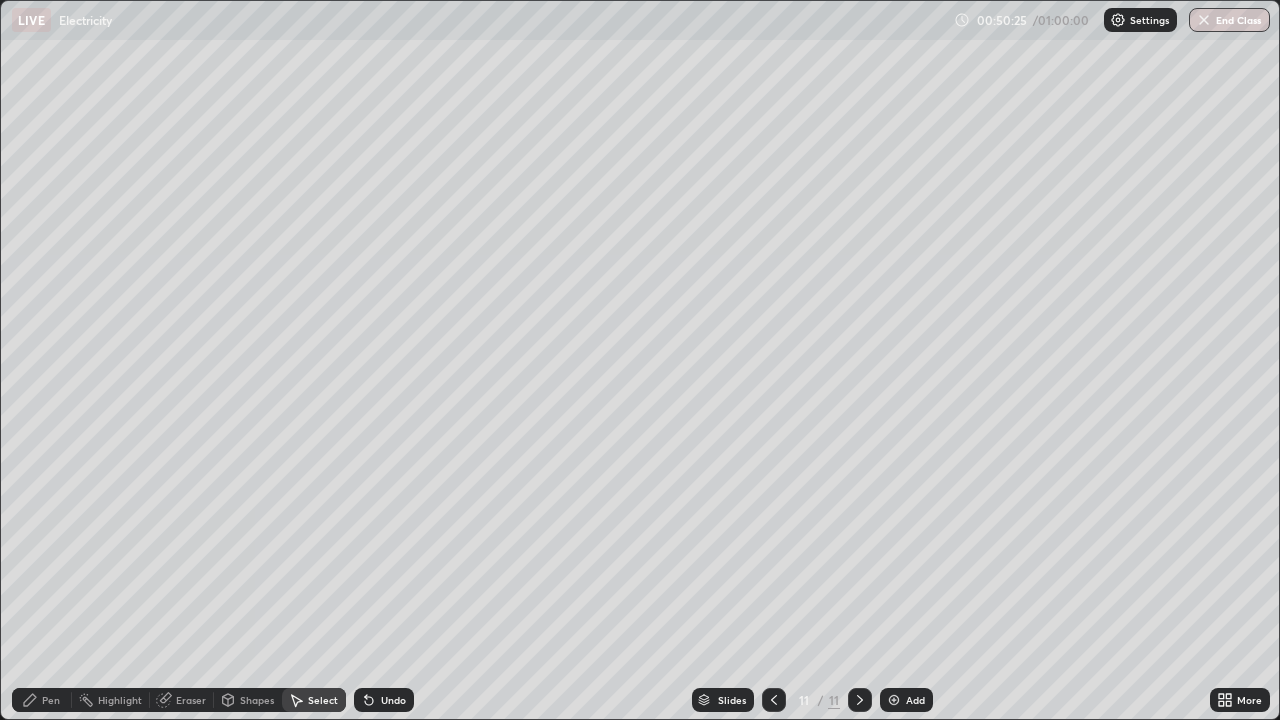 click 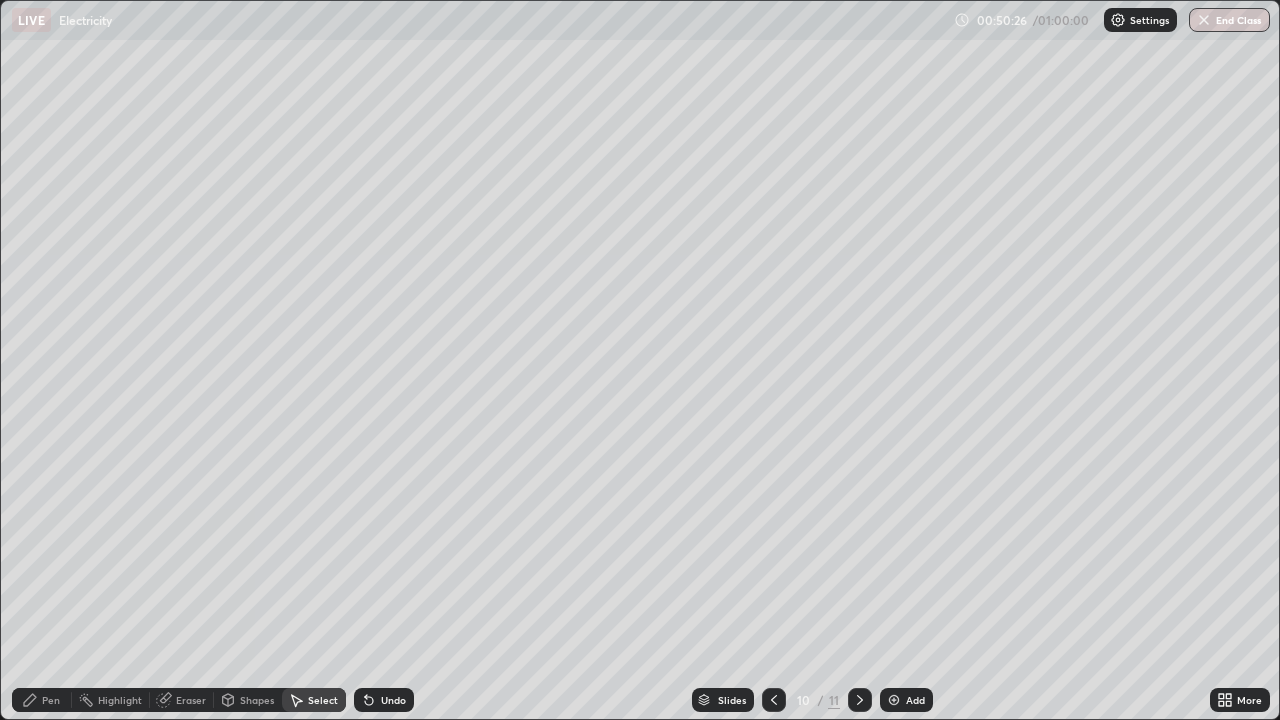 click 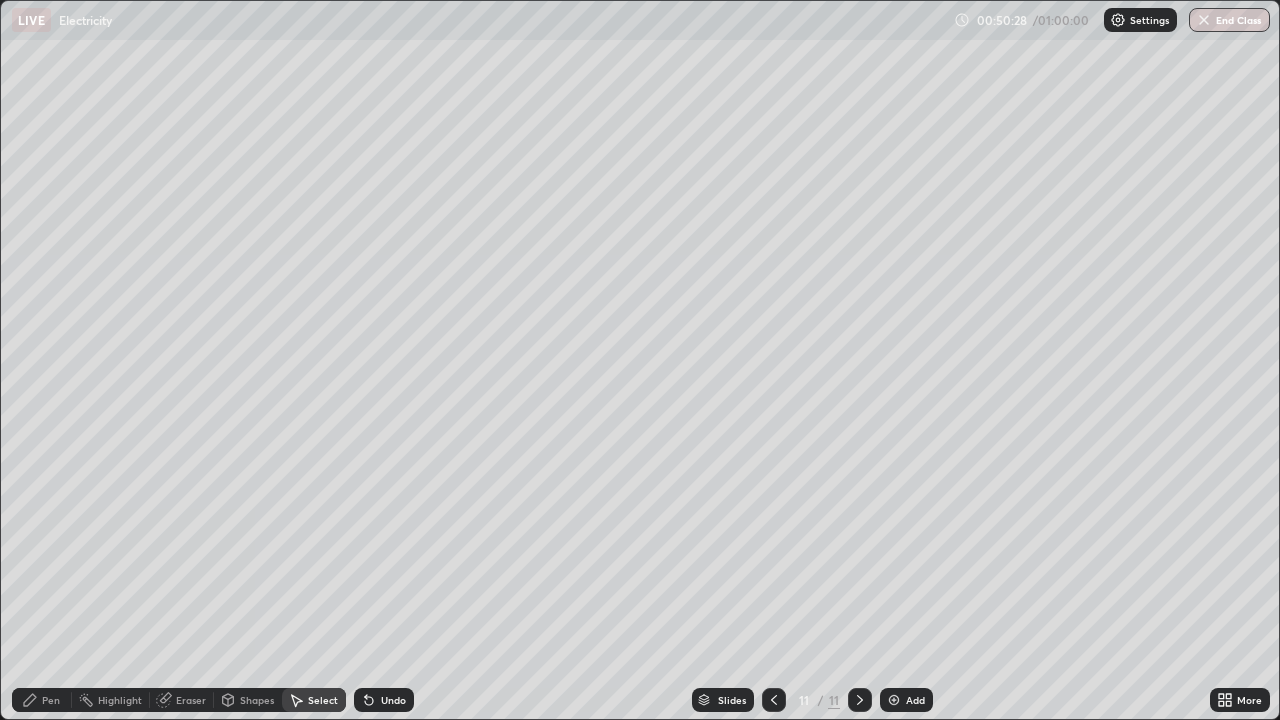 click on "Pen" at bounding box center (51, 700) 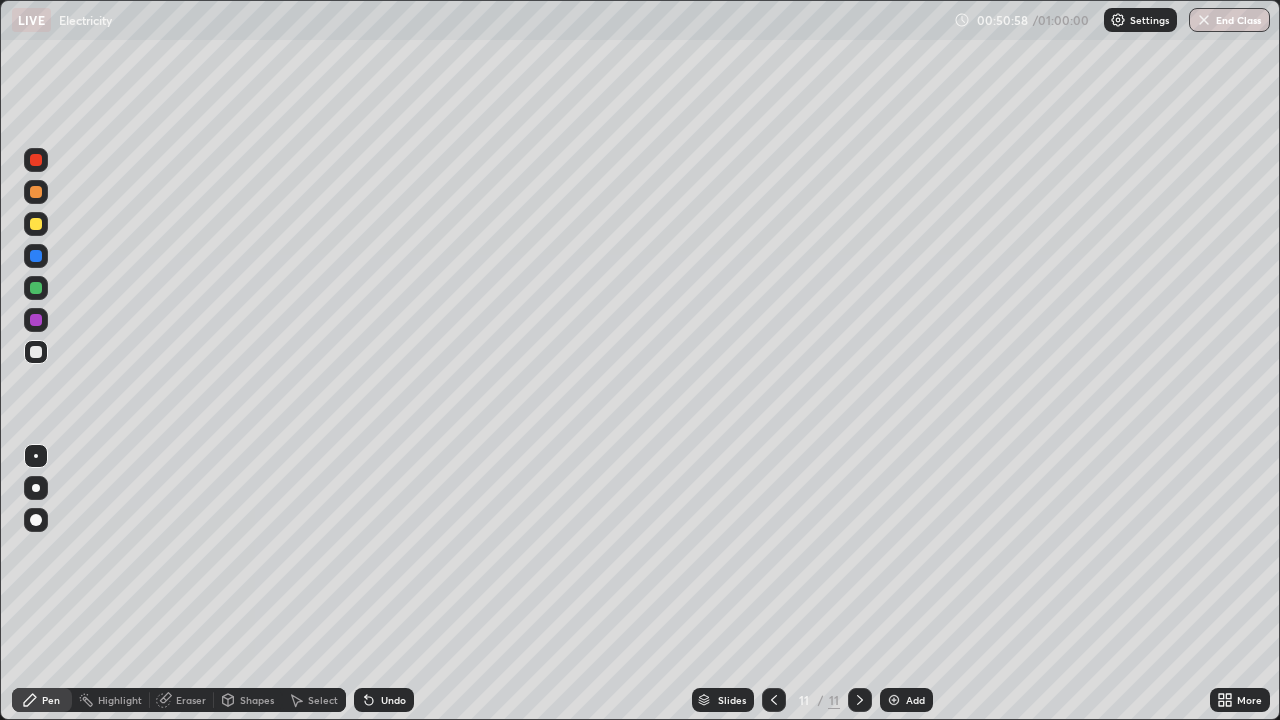 click 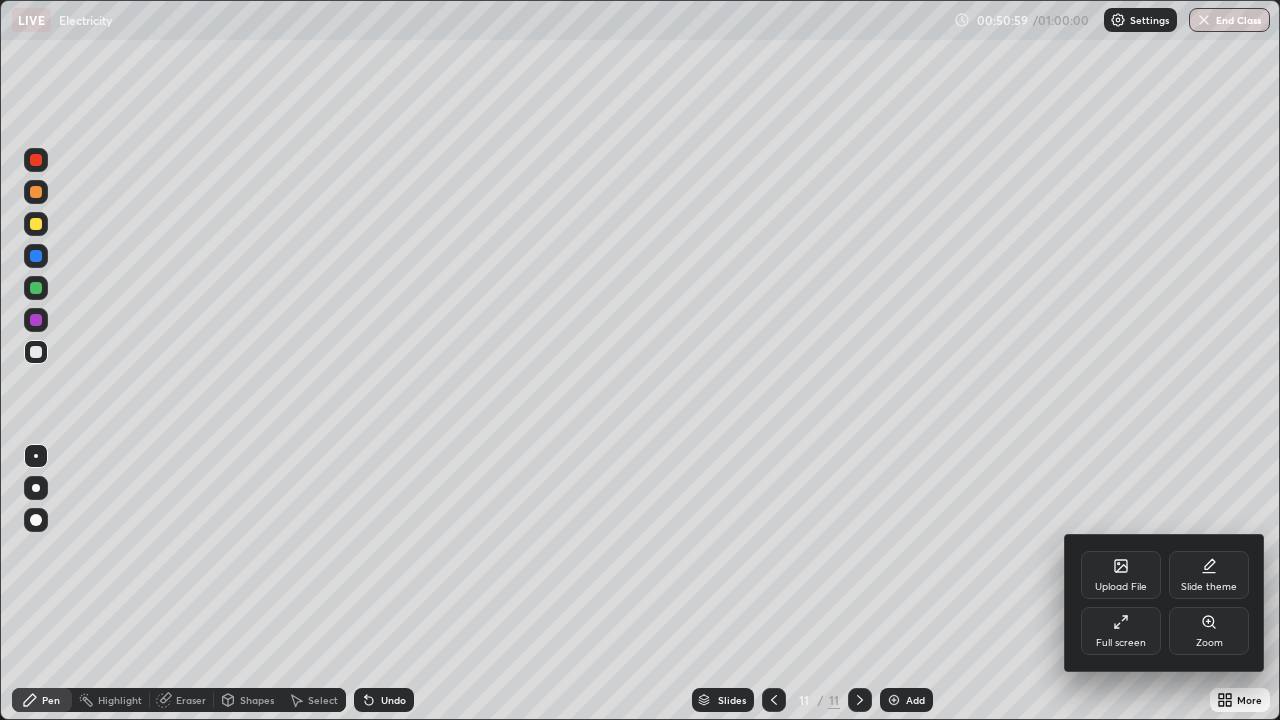 click on "Full screen" at bounding box center (1121, 631) 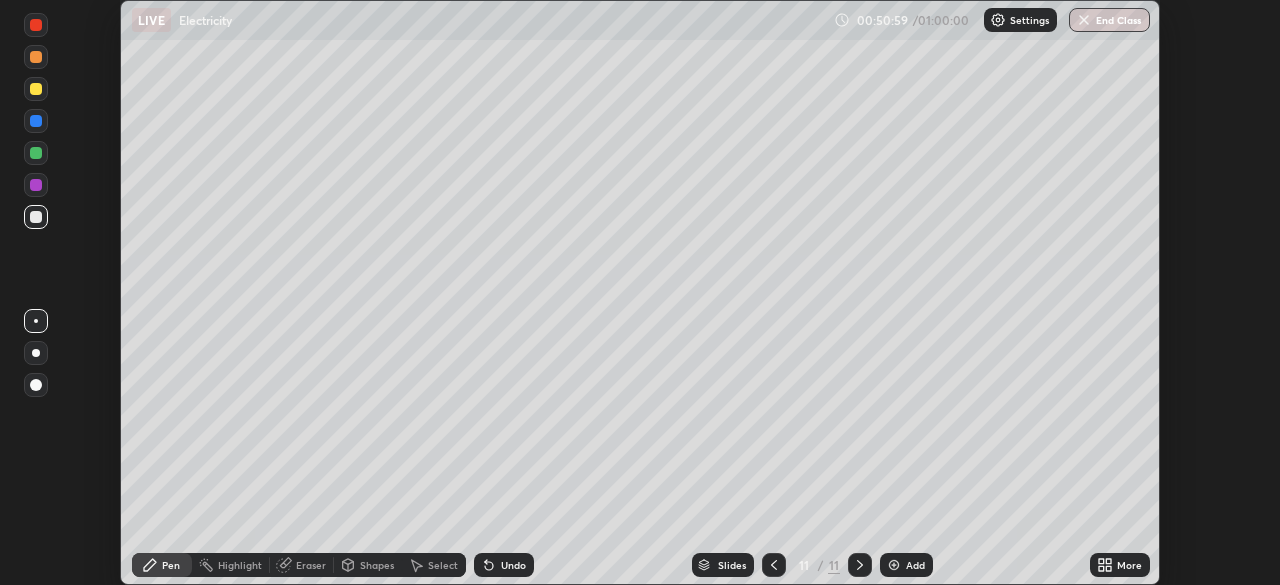 scroll, scrollTop: 585, scrollLeft: 1280, axis: both 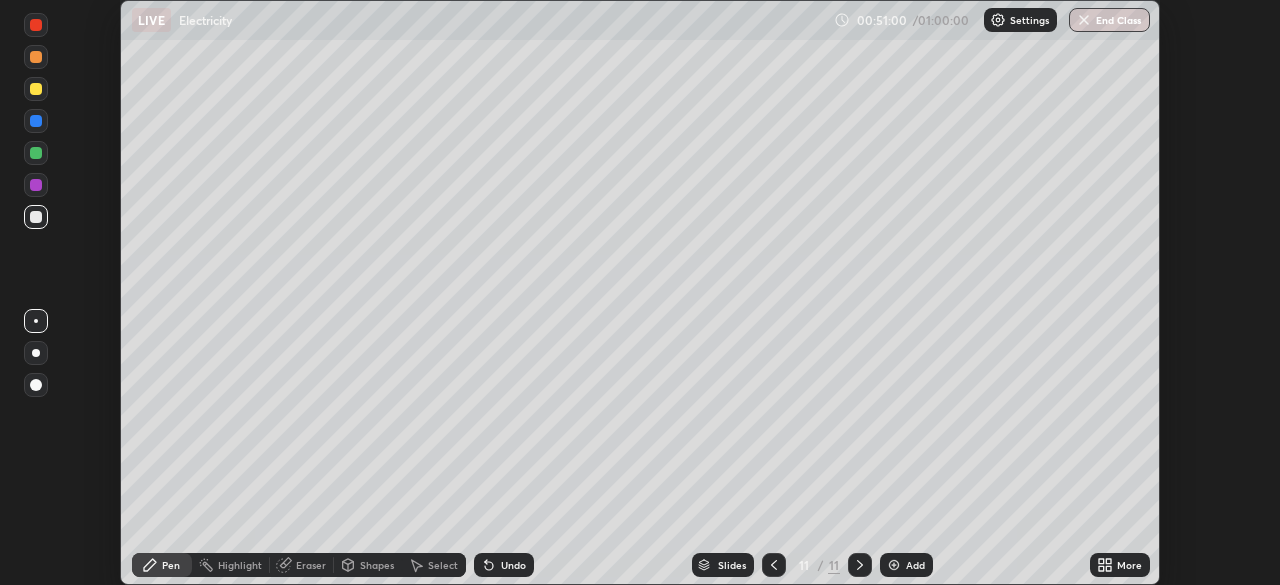 click on "More" at bounding box center (1129, 565) 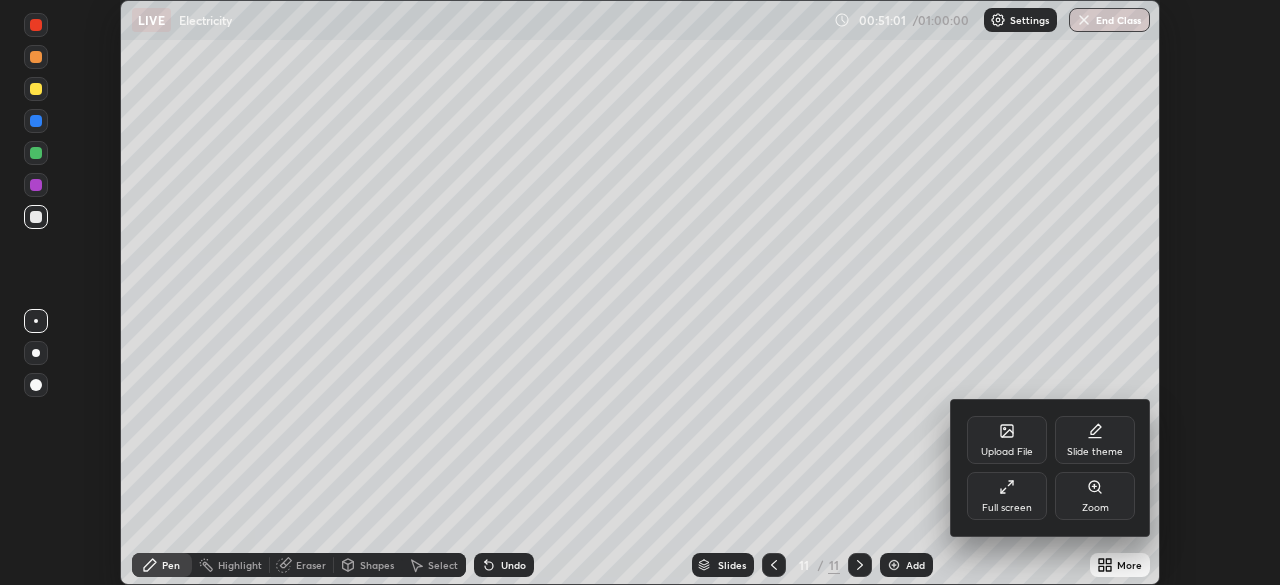 click on "Full screen" at bounding box center (1007, 496) 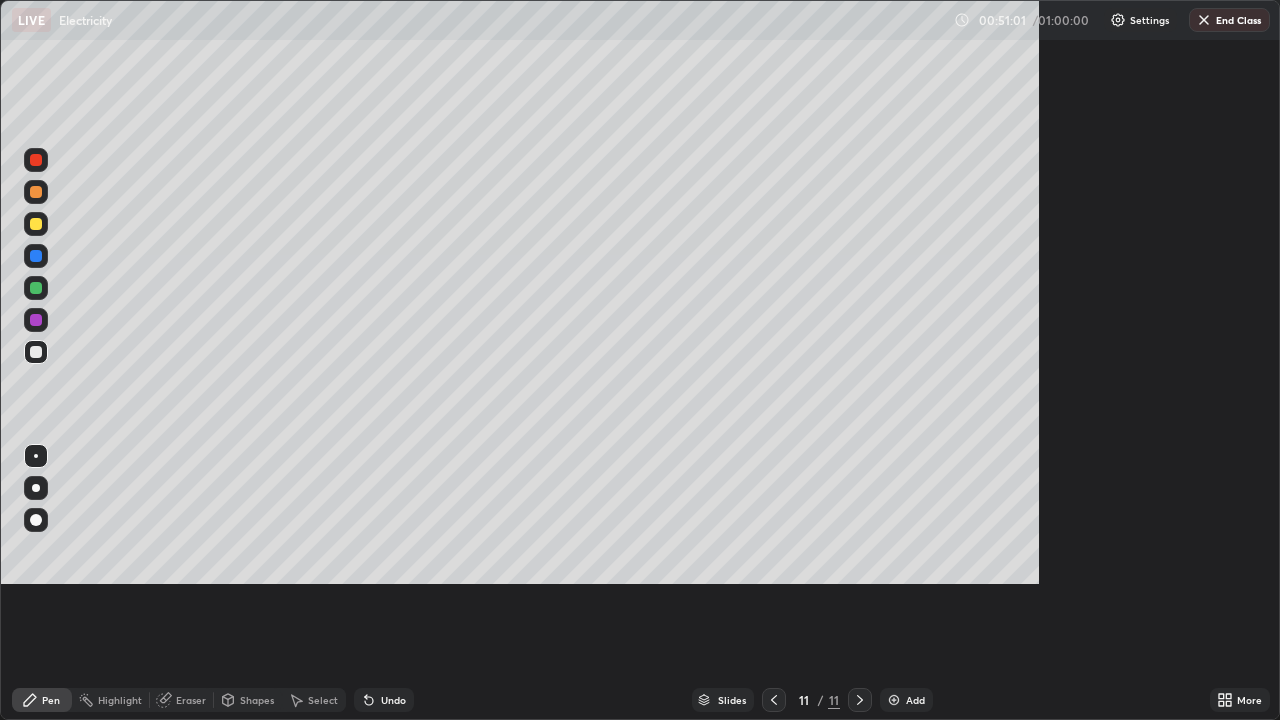 scroll, scrollTop: 99280, scrollLeft: 98720, axis: both 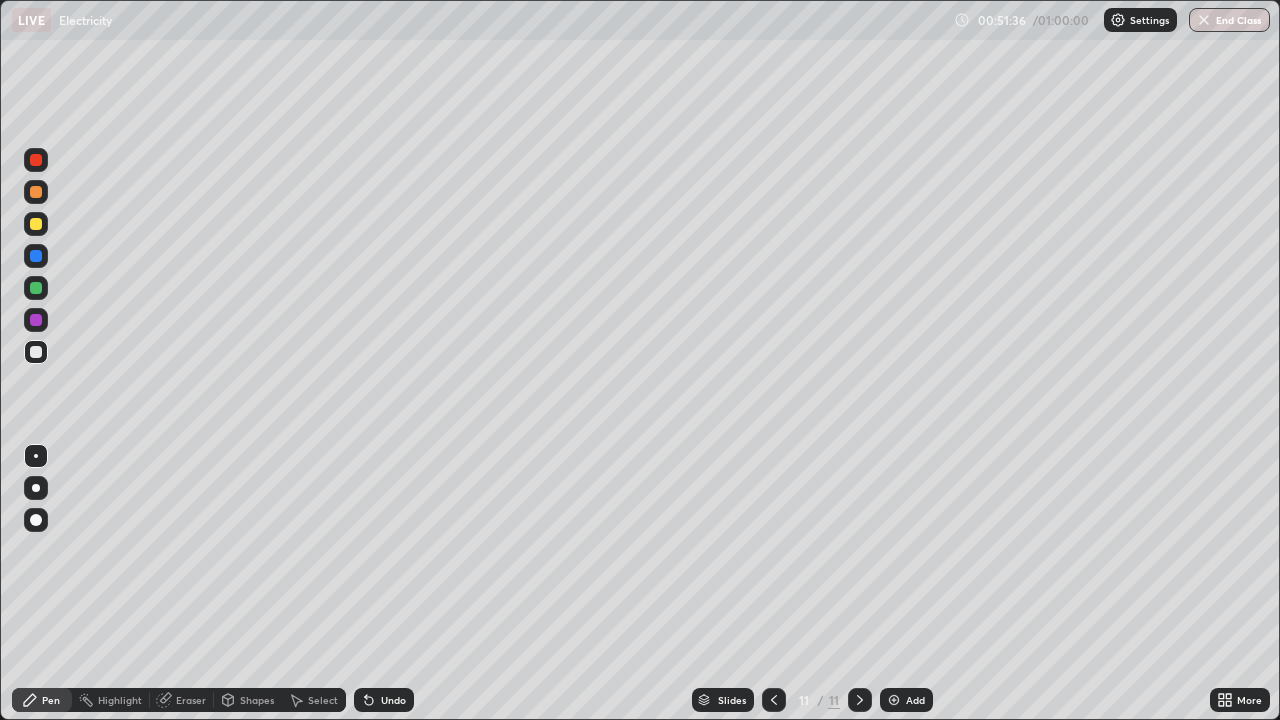 click on "Undo" at bounding box center (393, 700) 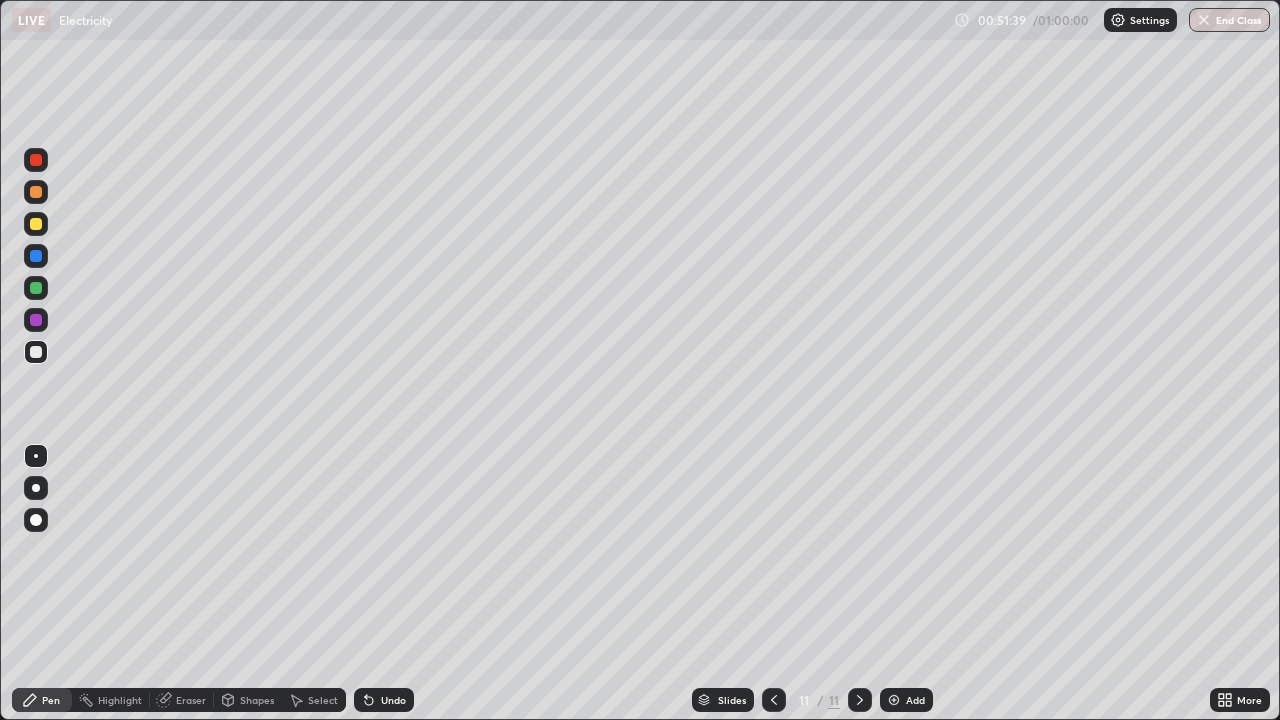 click 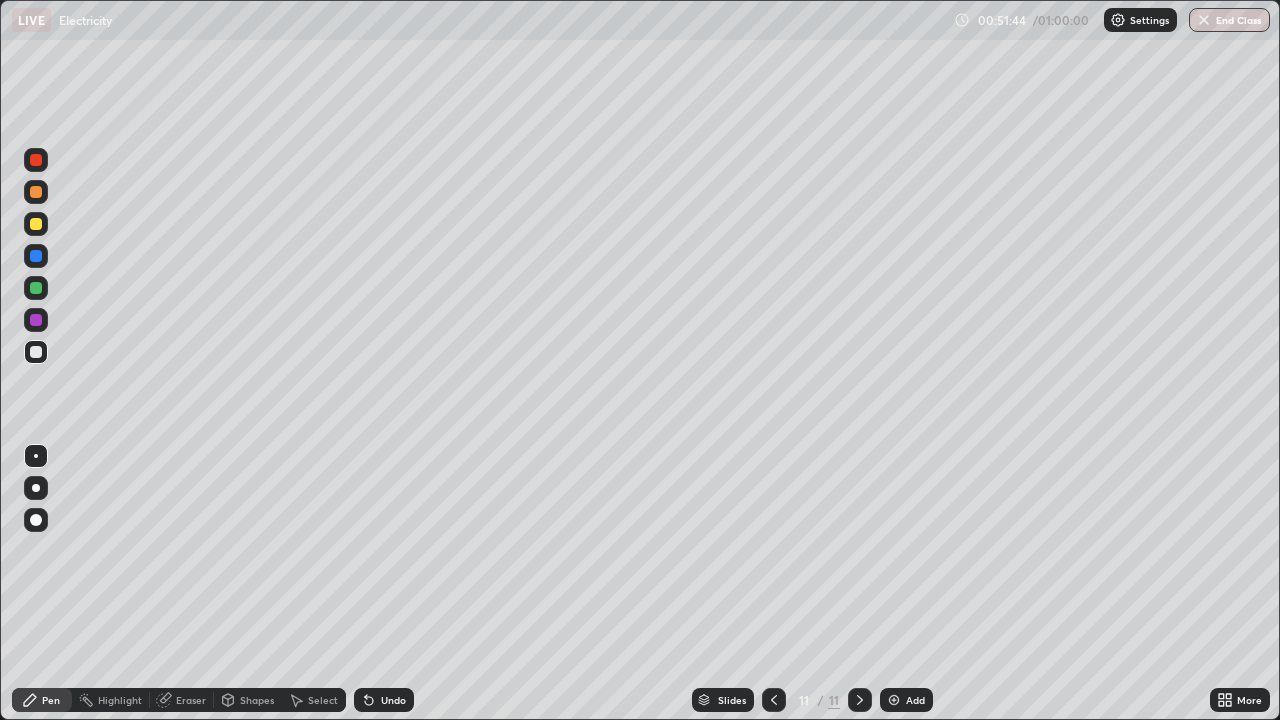click on "Undo" at bounding box center [393, 700] 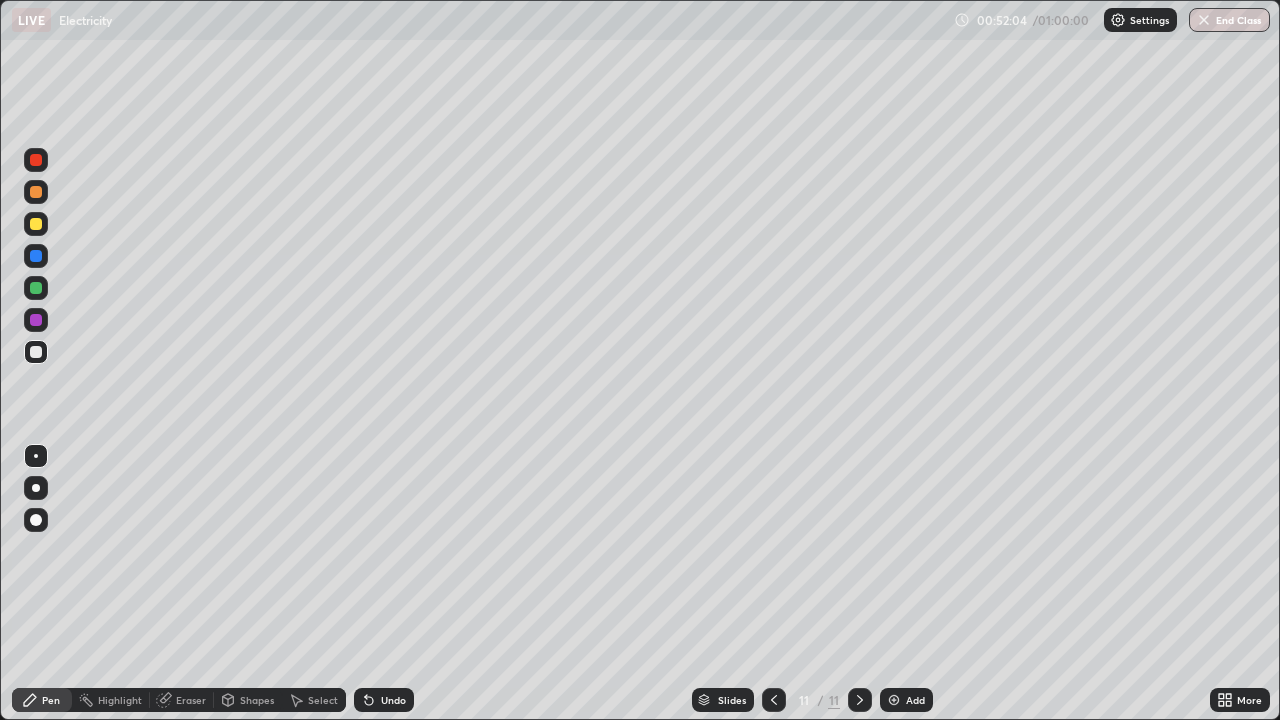 click 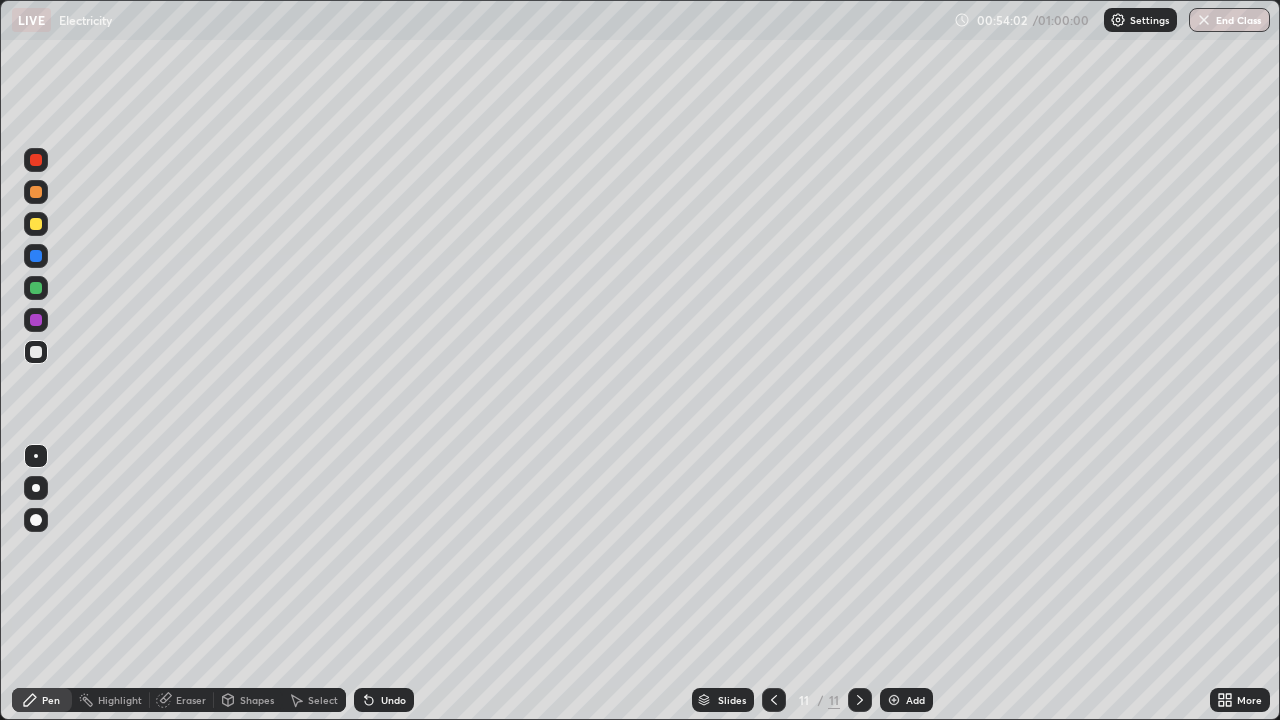 click on "Add" at bounding box center (906, 700) 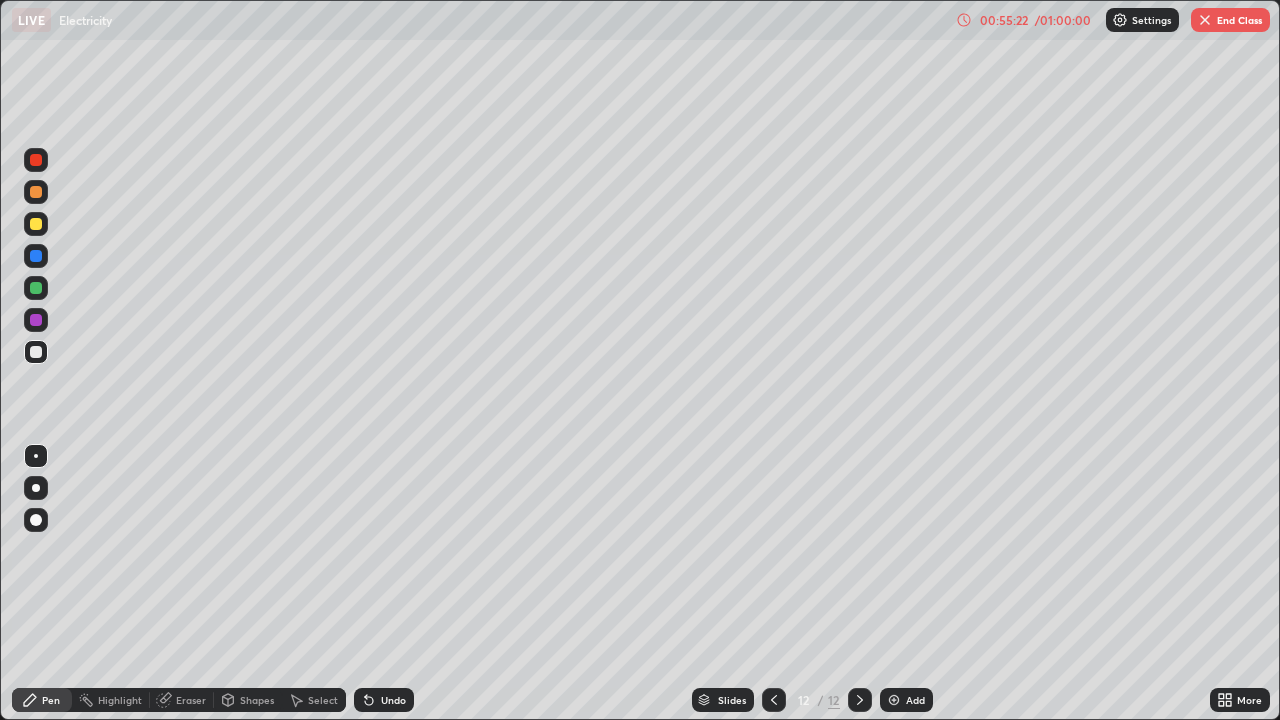 click on "Undo" at bounding box center (384, 700) 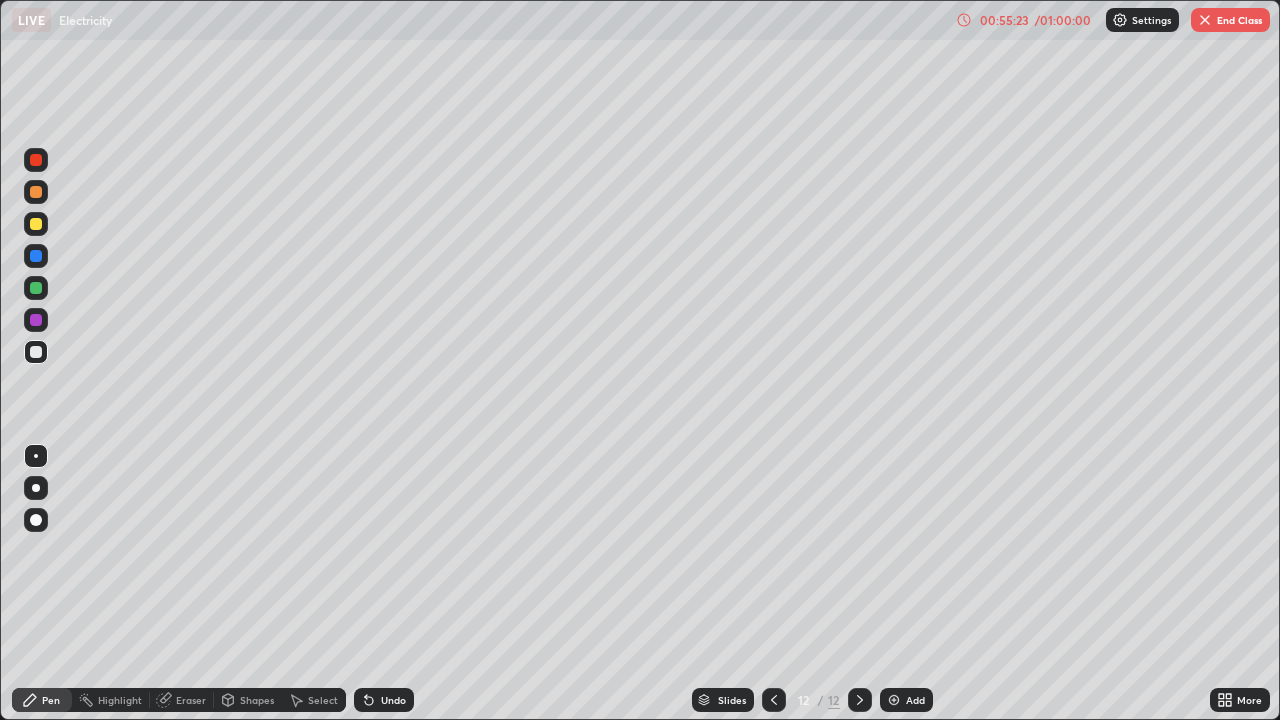 click on "Undo" at bounding box center [384, 700] 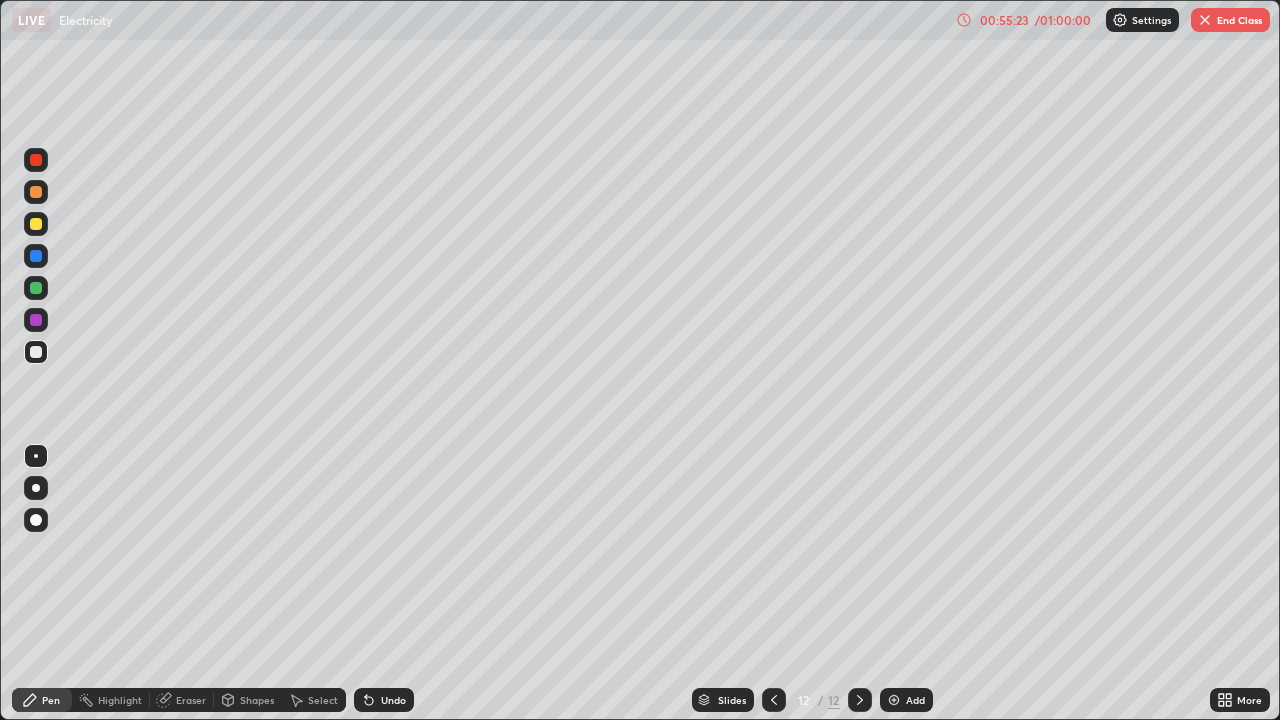 click on "Undo" at bounding box center [384, 700] 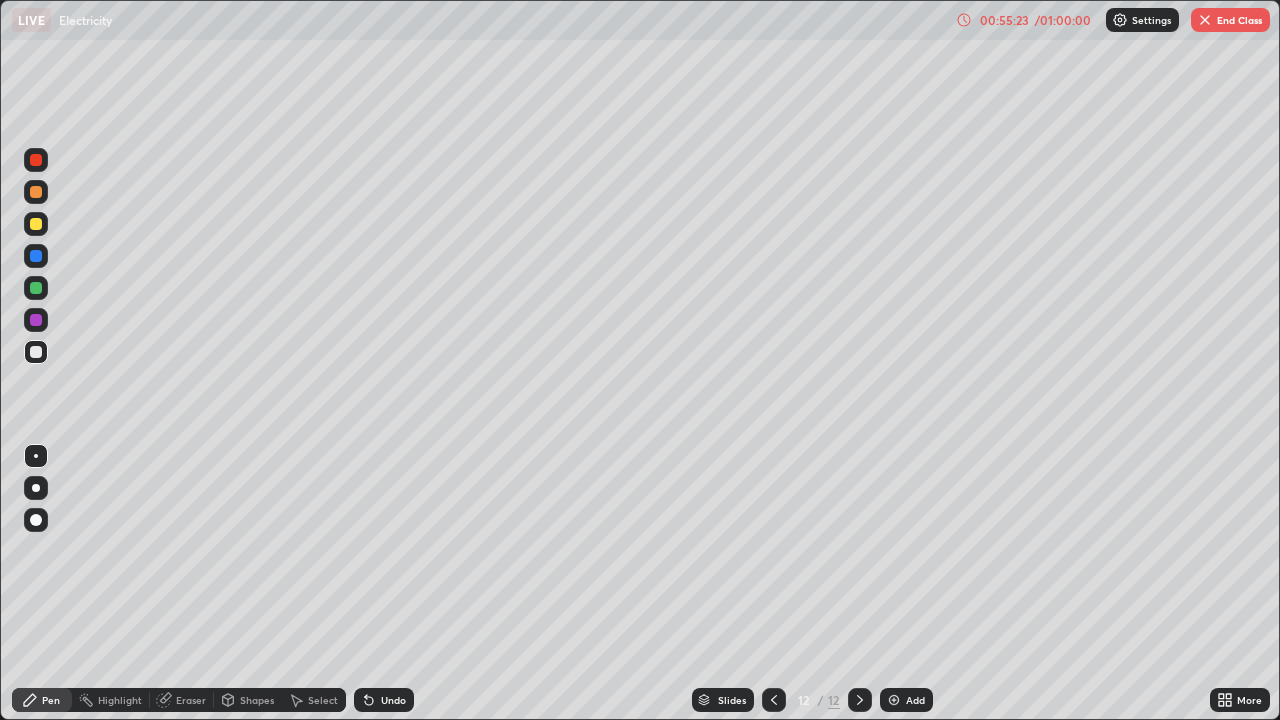 click on "Undo" at bounding box center [384, 700] 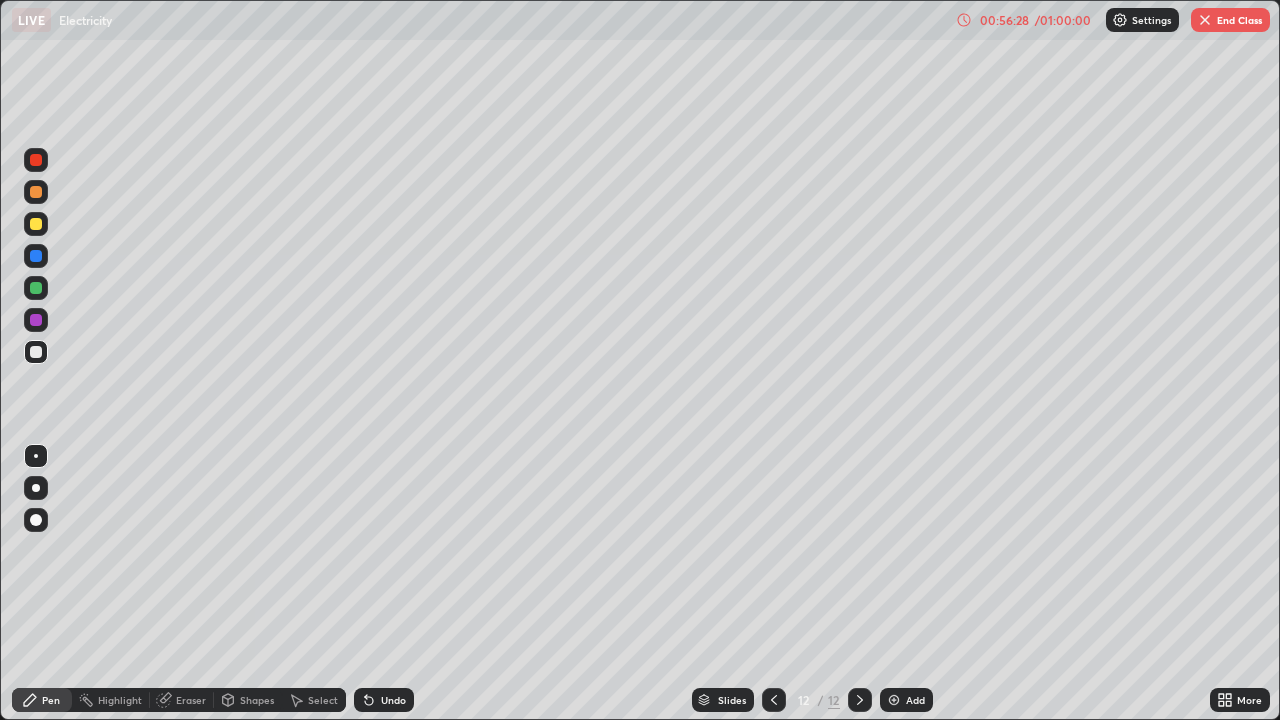 click on "Undo" at bounding box center (384, 700) 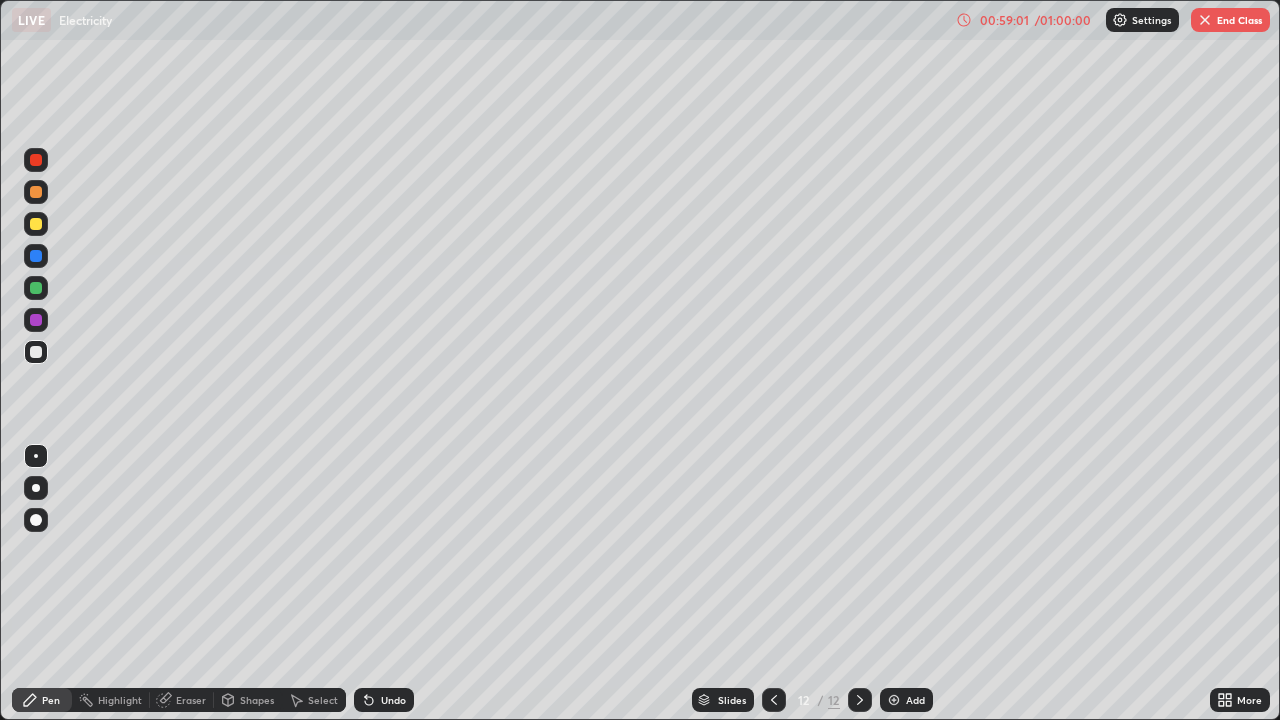 click at bounding box center (894, 700) 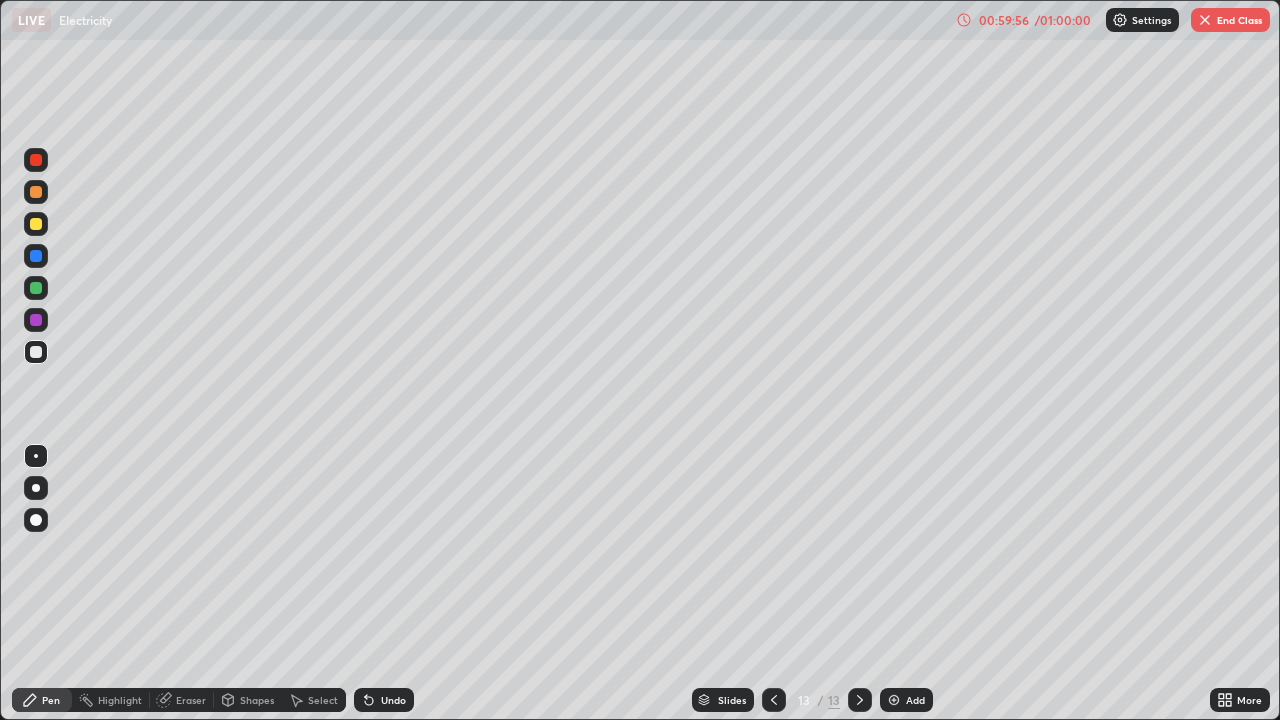 click on "Undo" at bounding box center (384, 700) 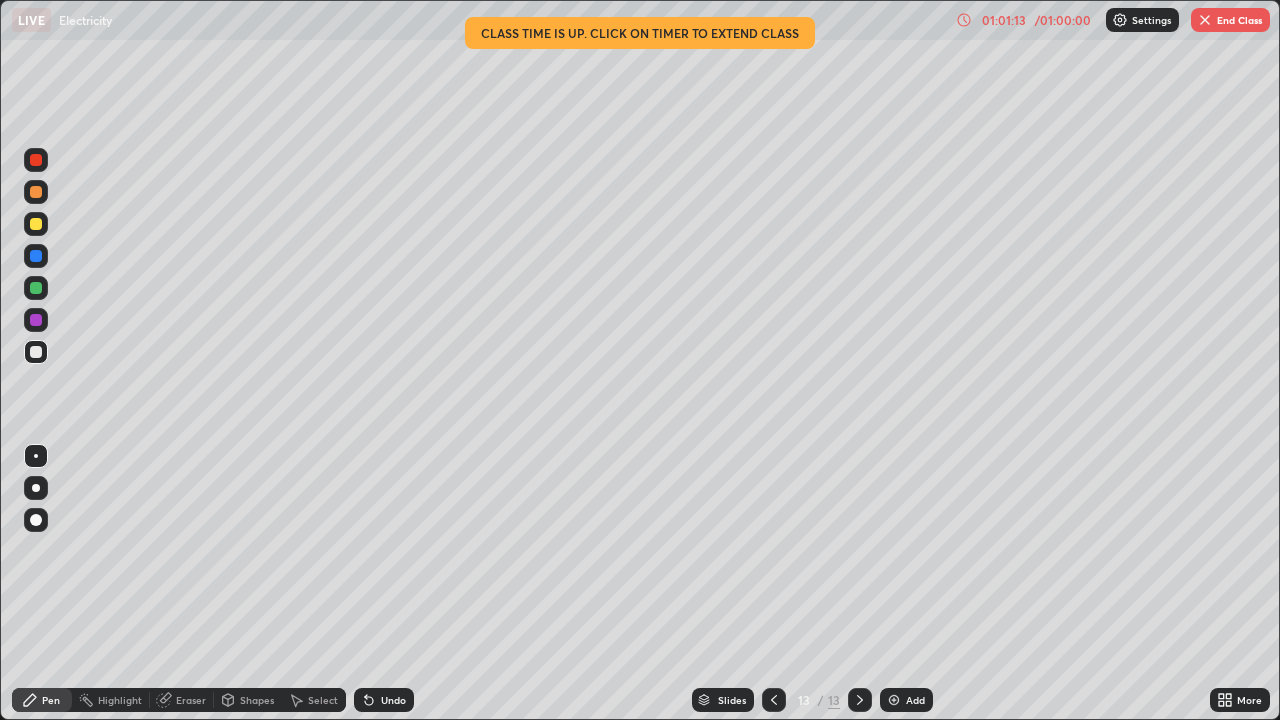 click 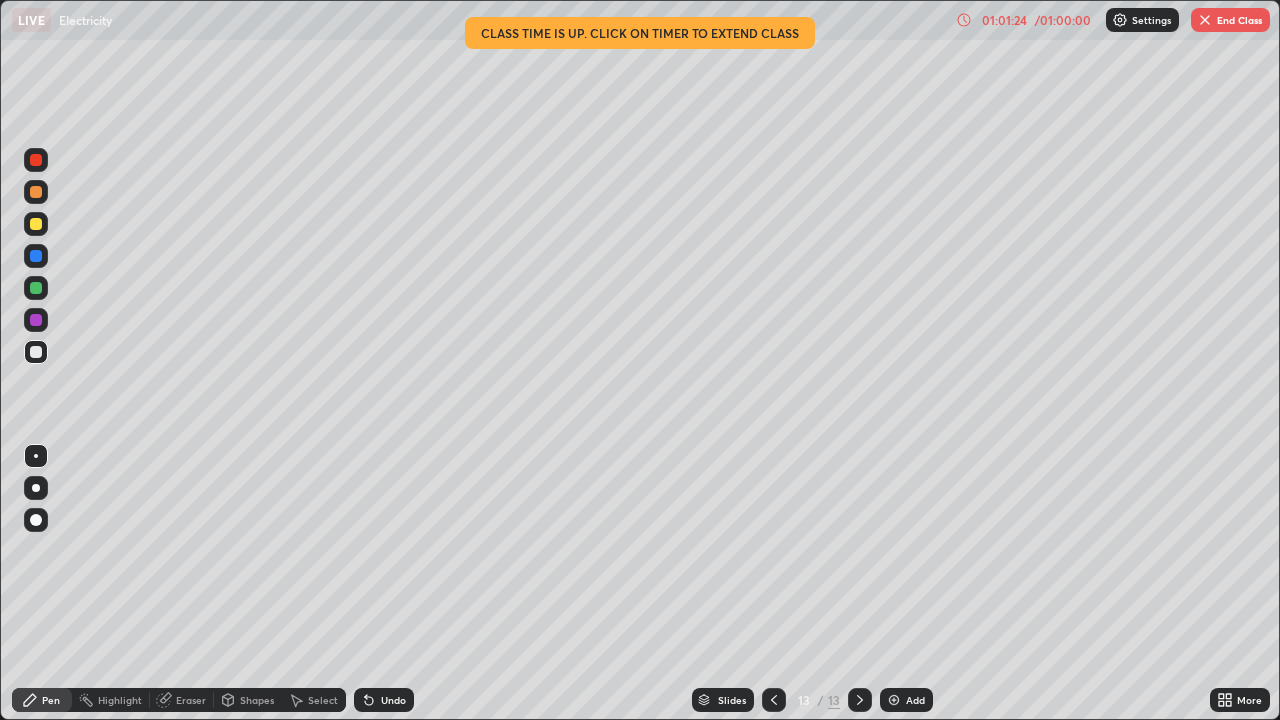 click 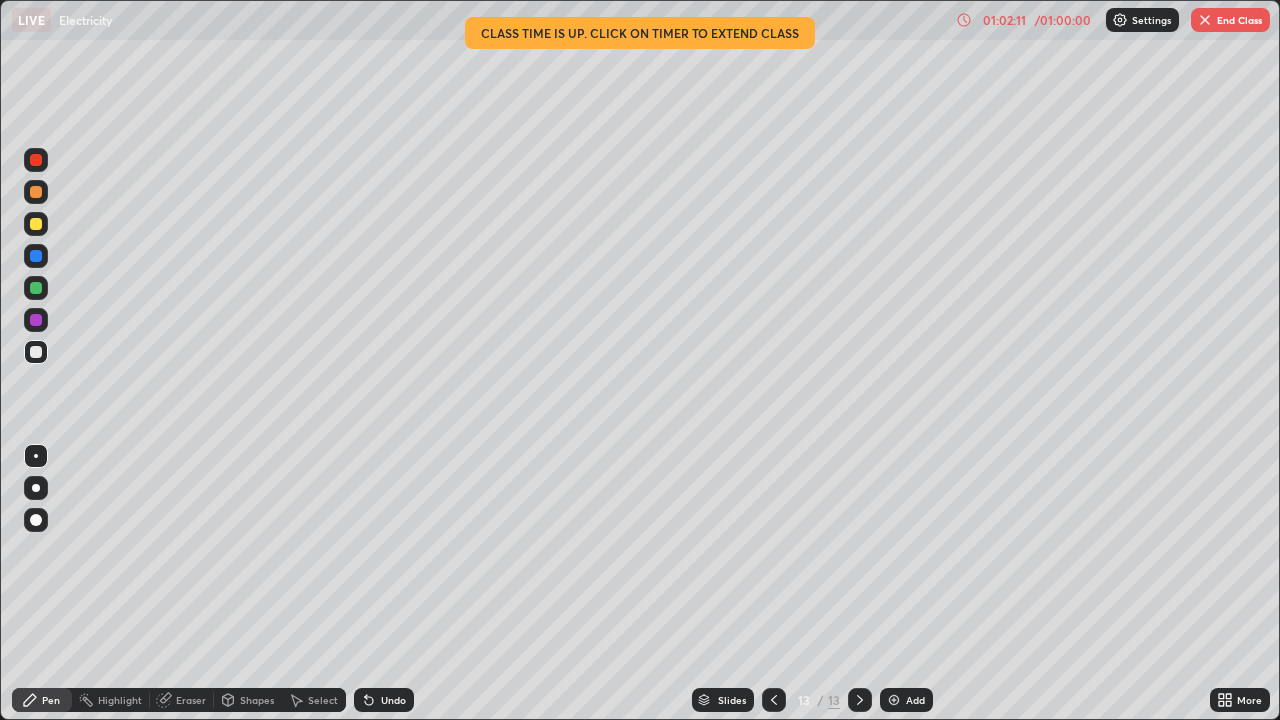 click on "End Class" at bounding box center (1230, 20) 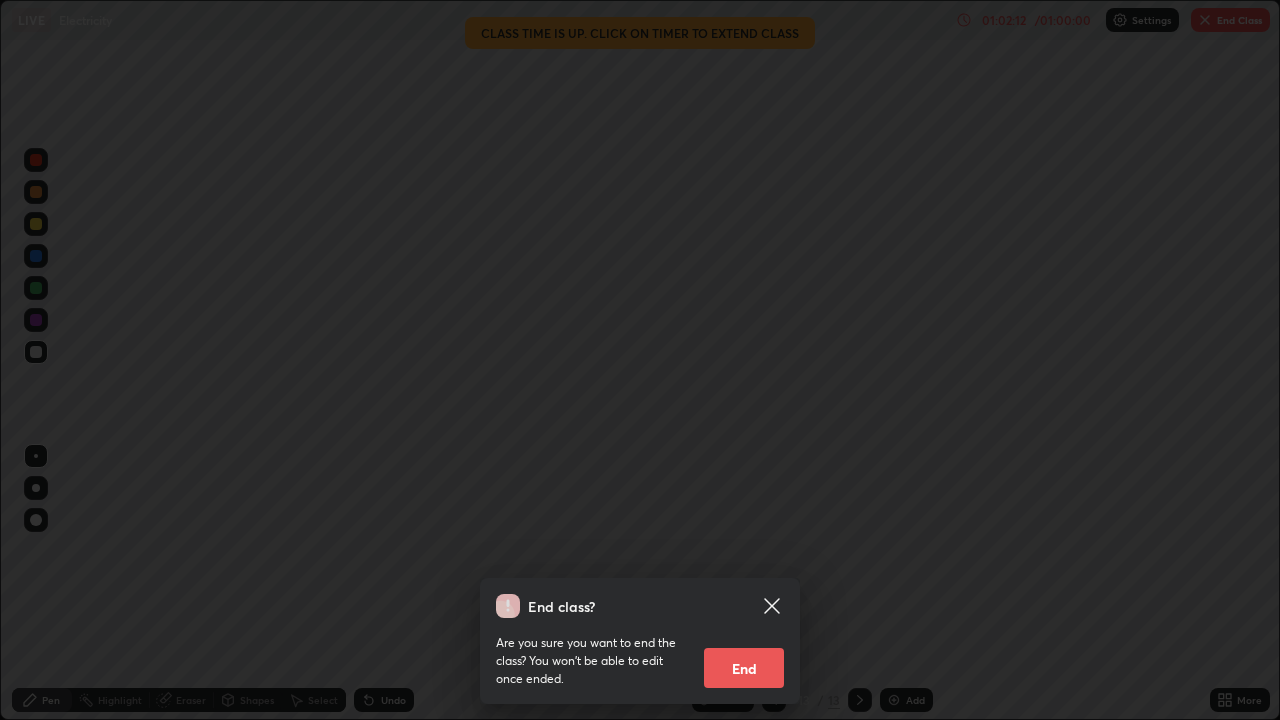 click on "End" at bounding box center (744, 668) 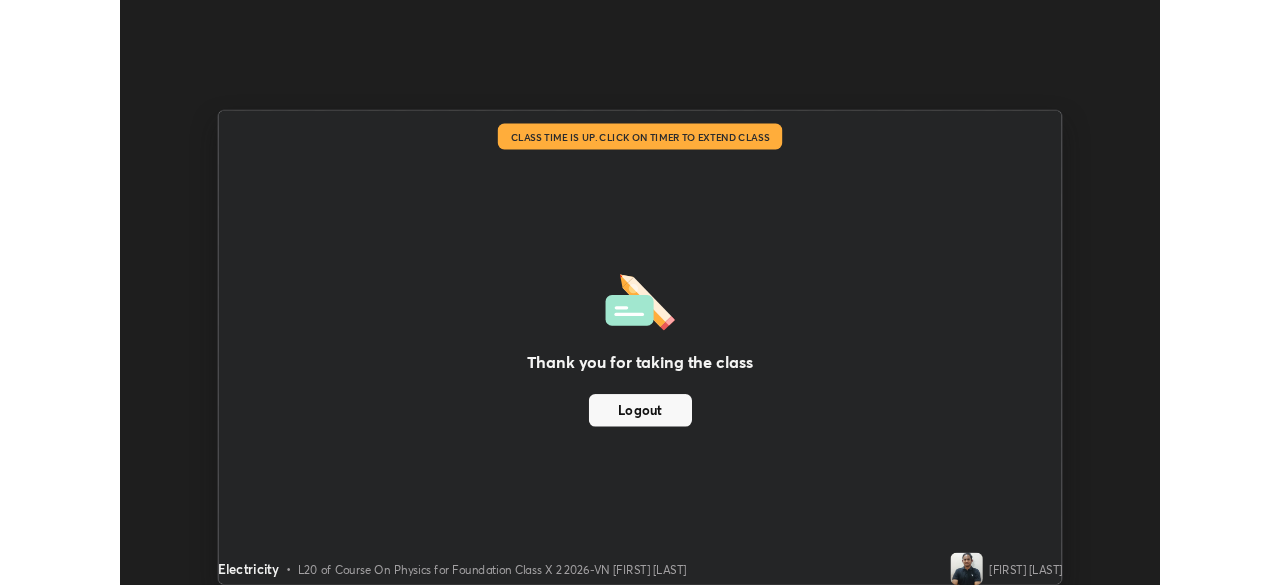 scroll, scrollTop: 585, scrollLeft: 1280, axis: both 